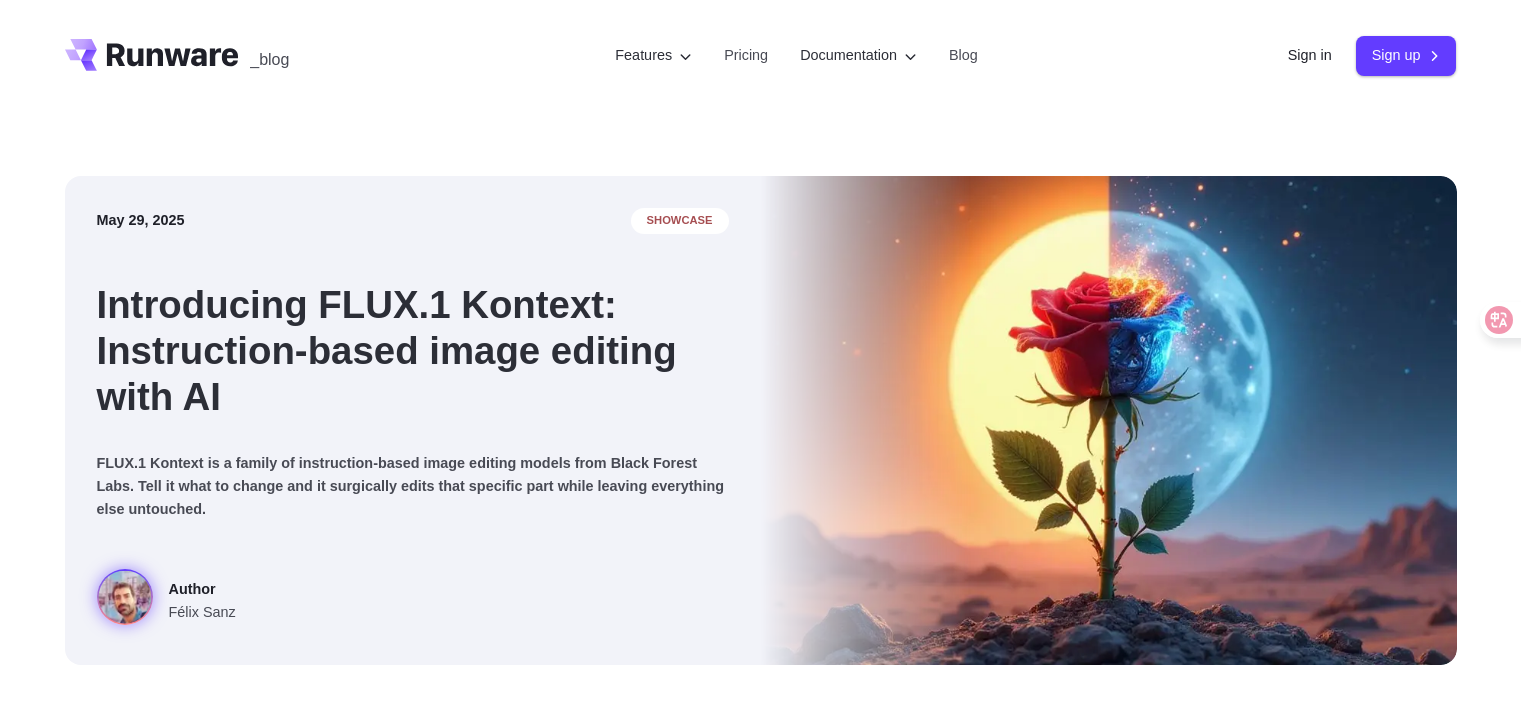 scroll, scrollTop: 0, scrollLeft: 0, axis: both 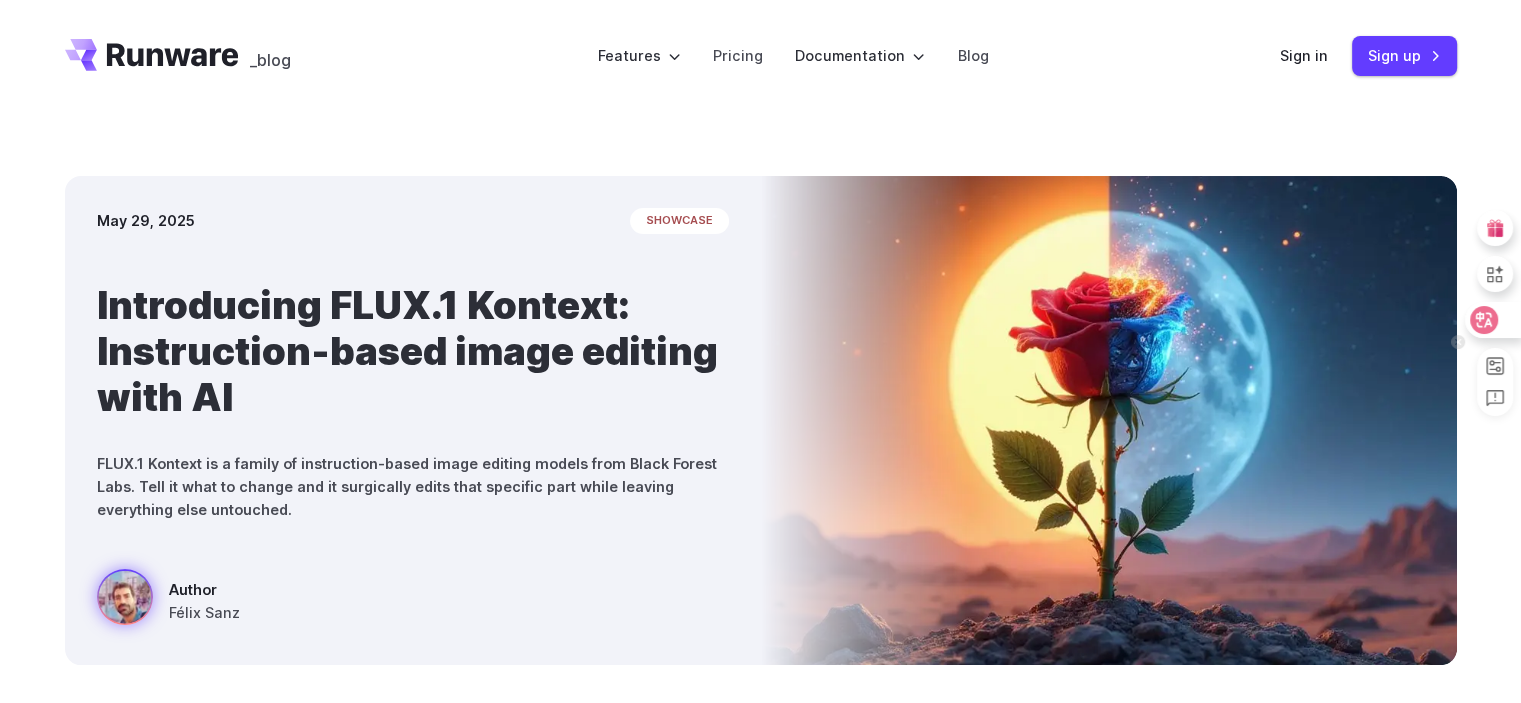 click 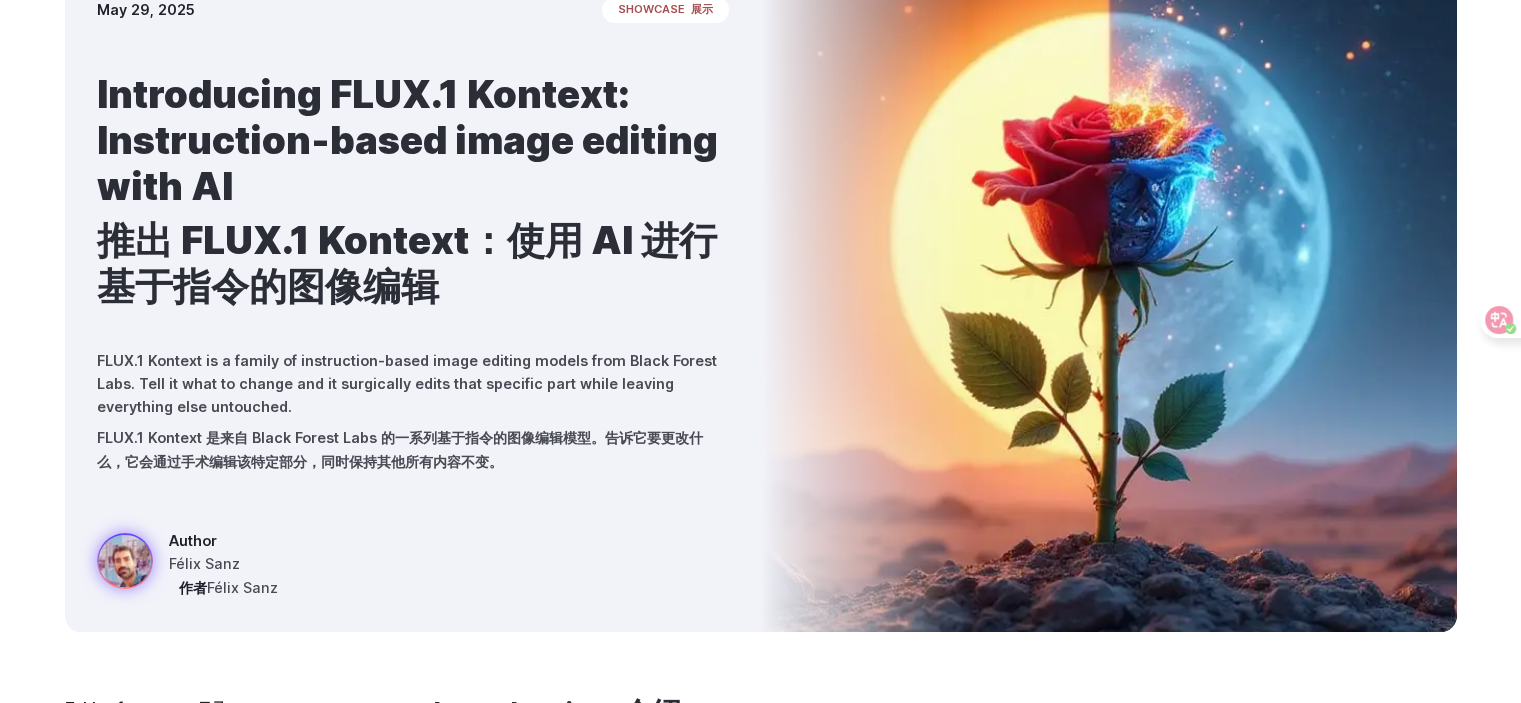 scroll, scrollTop: 0, scrollLeft: 0, axis: both 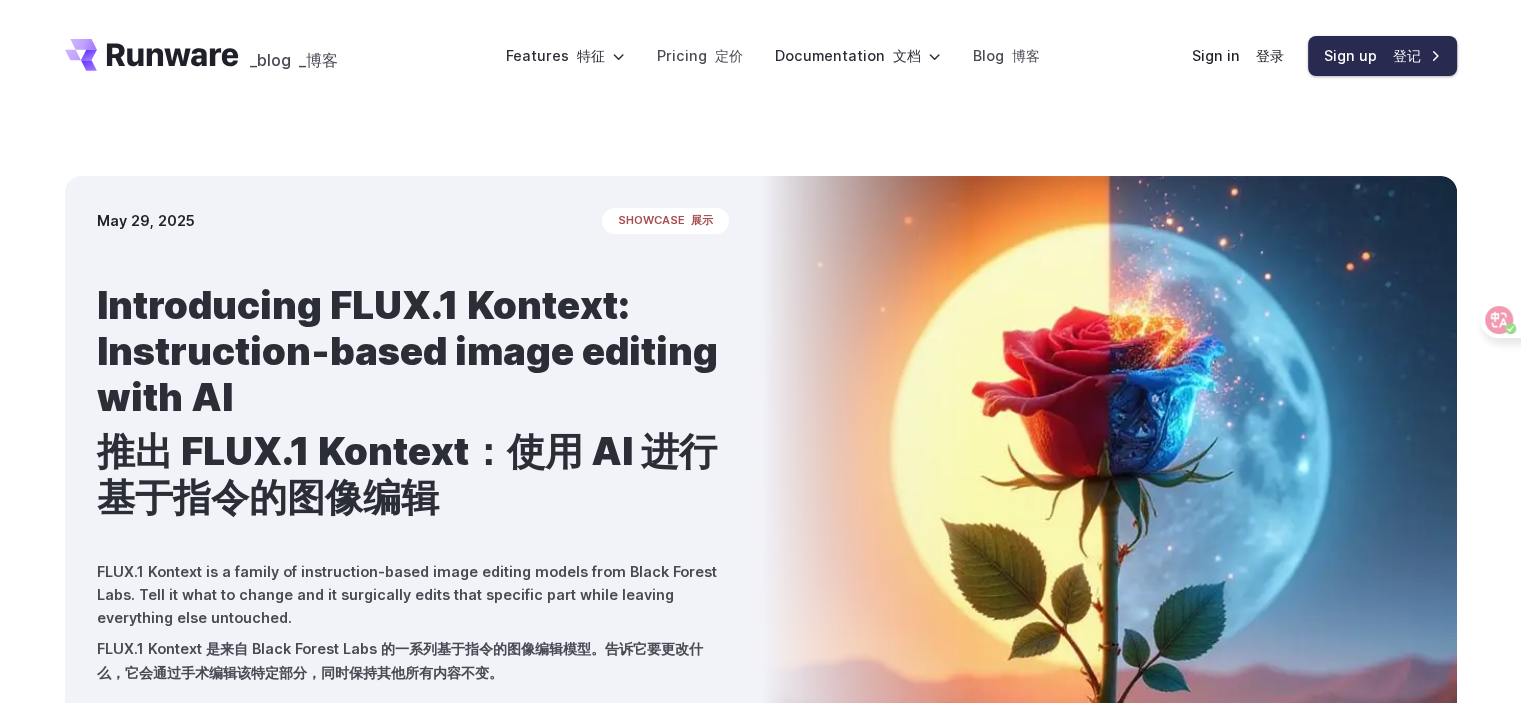 click on "Sign up    登记" at bounding box center [1382, 55] 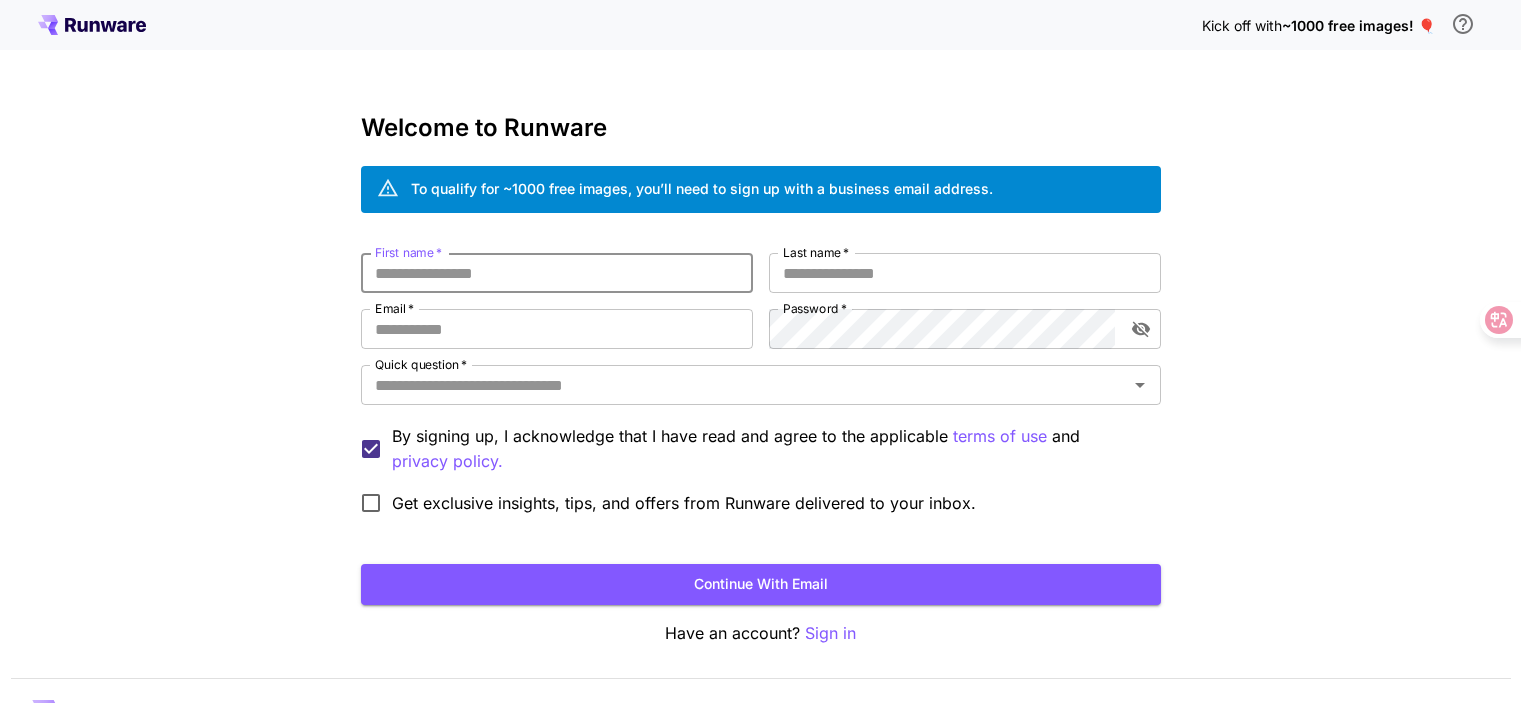 scroll, scrollTop: 0, scrollLeft: 0, axis: both 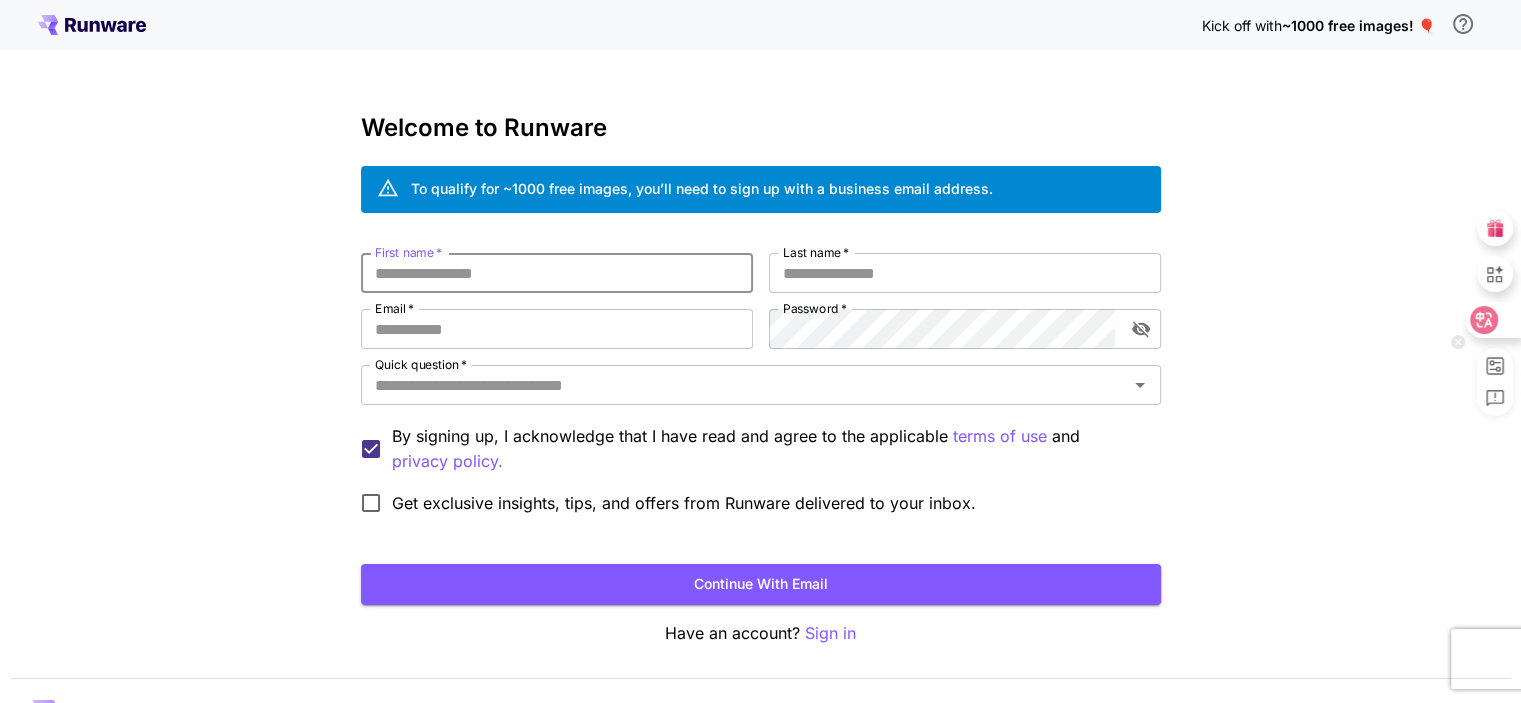 click 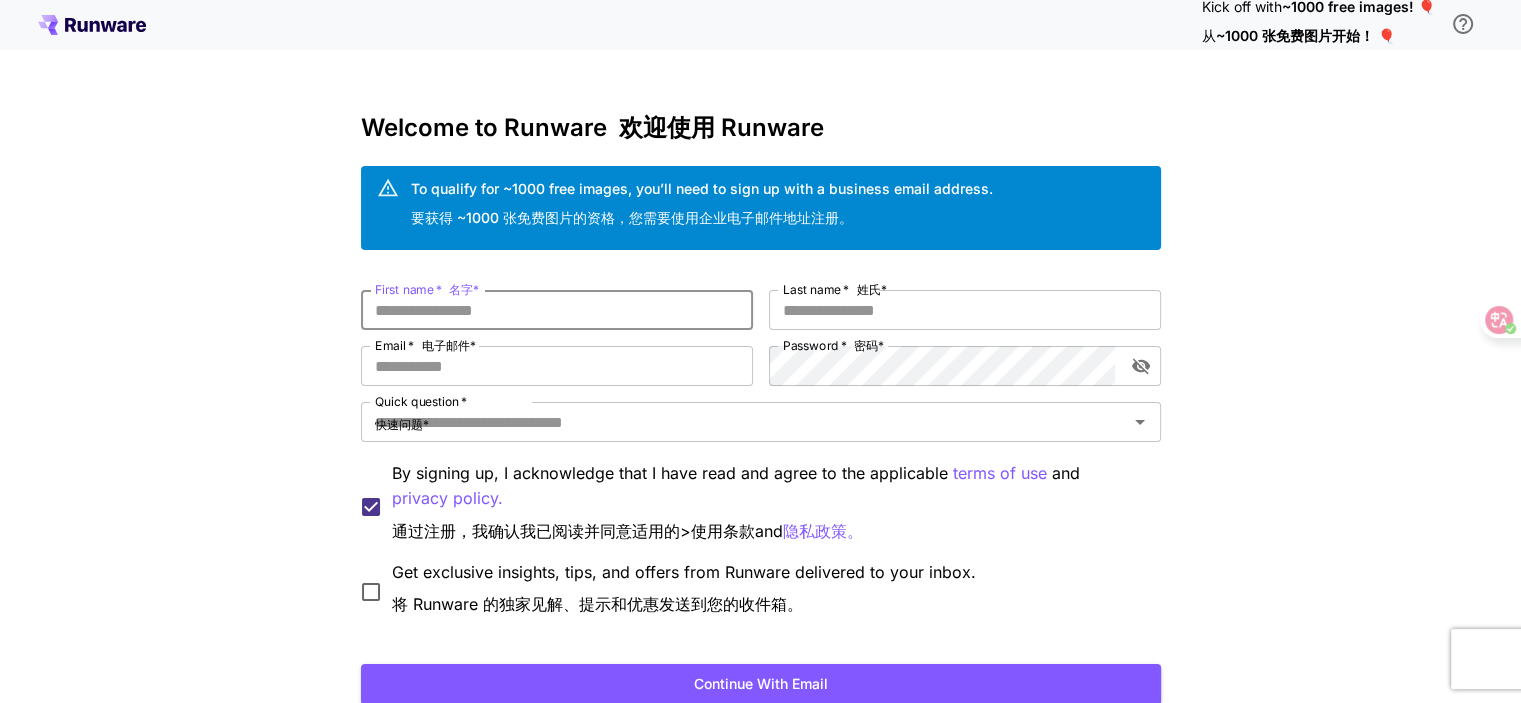 click on "First name   *    名字   *" at bounding box center (557, 310) 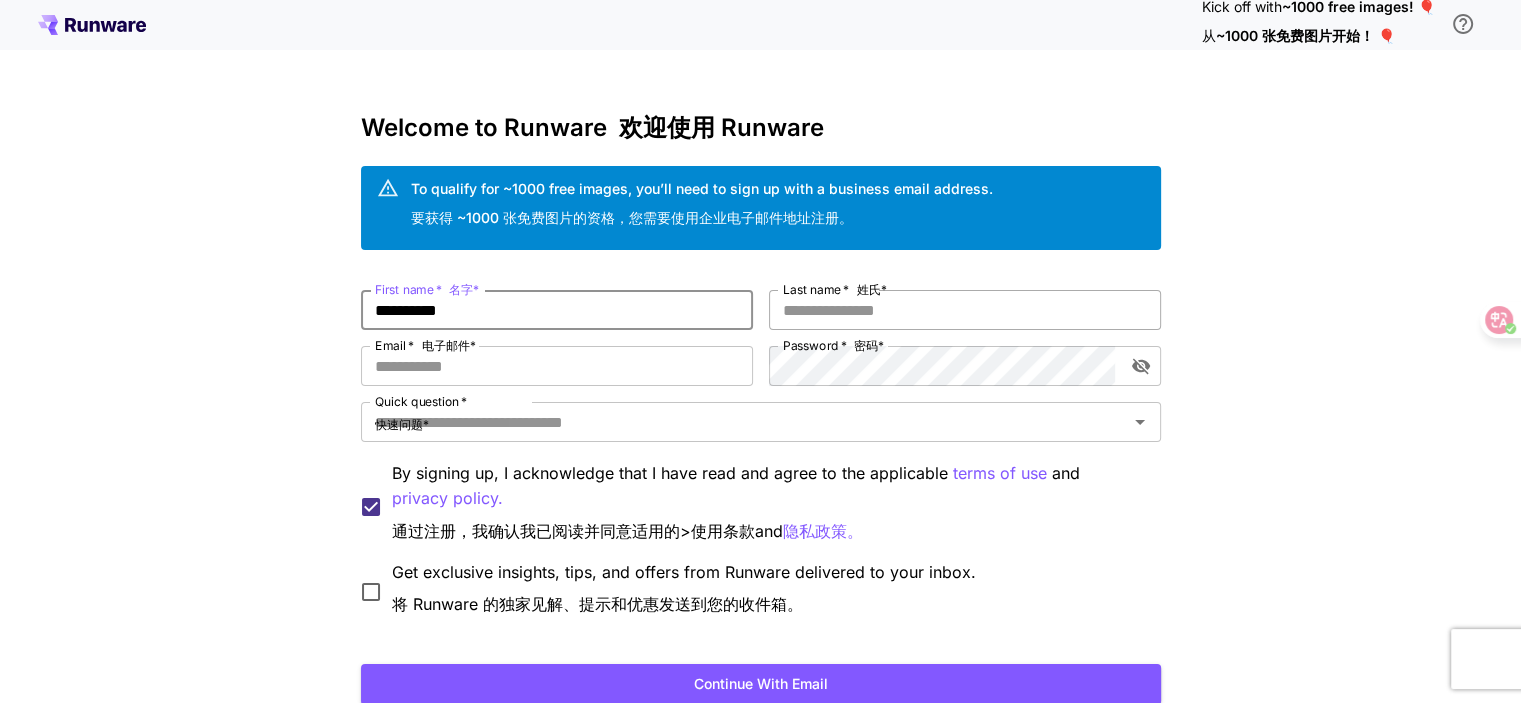 type on "**********" 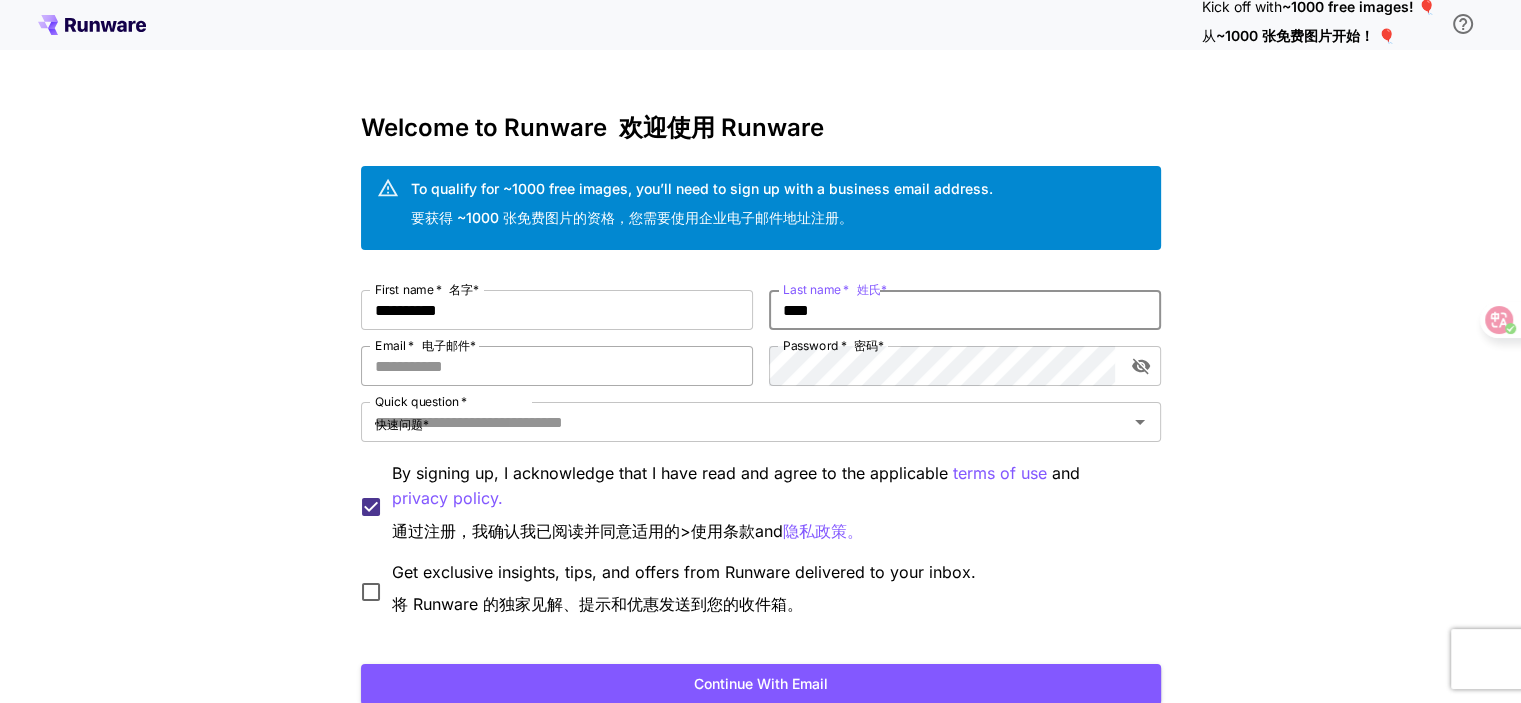 type on "****" 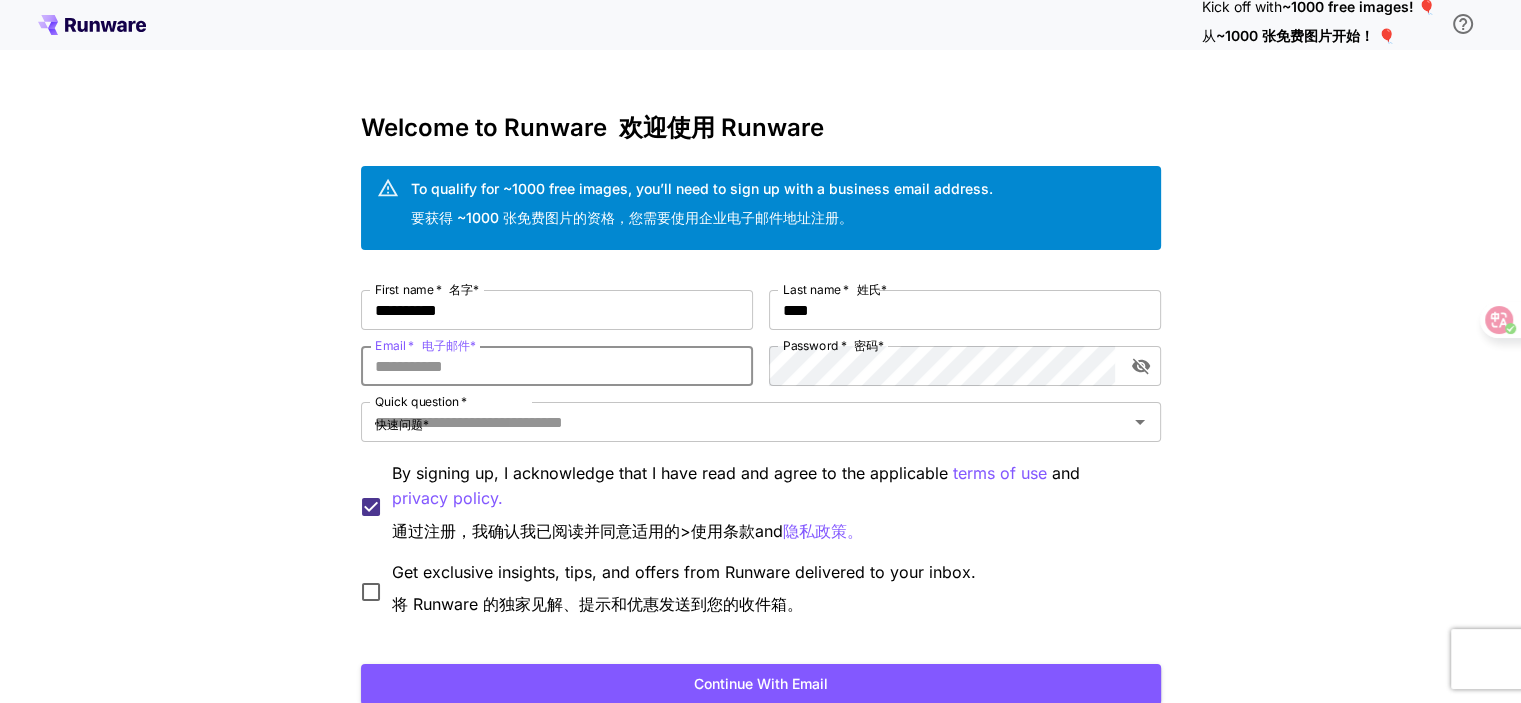 type on "**********" 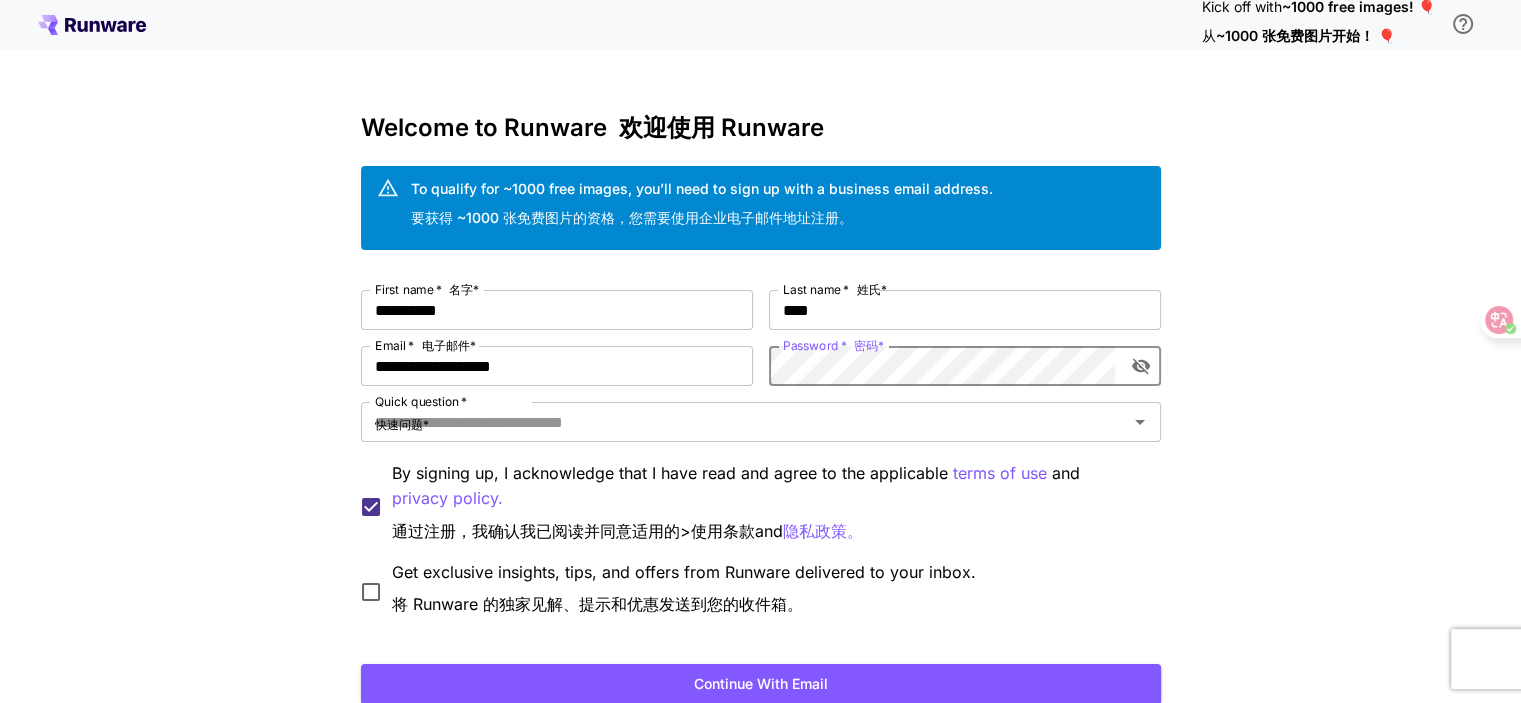 click on "**********" at bounding box center (760, 447) 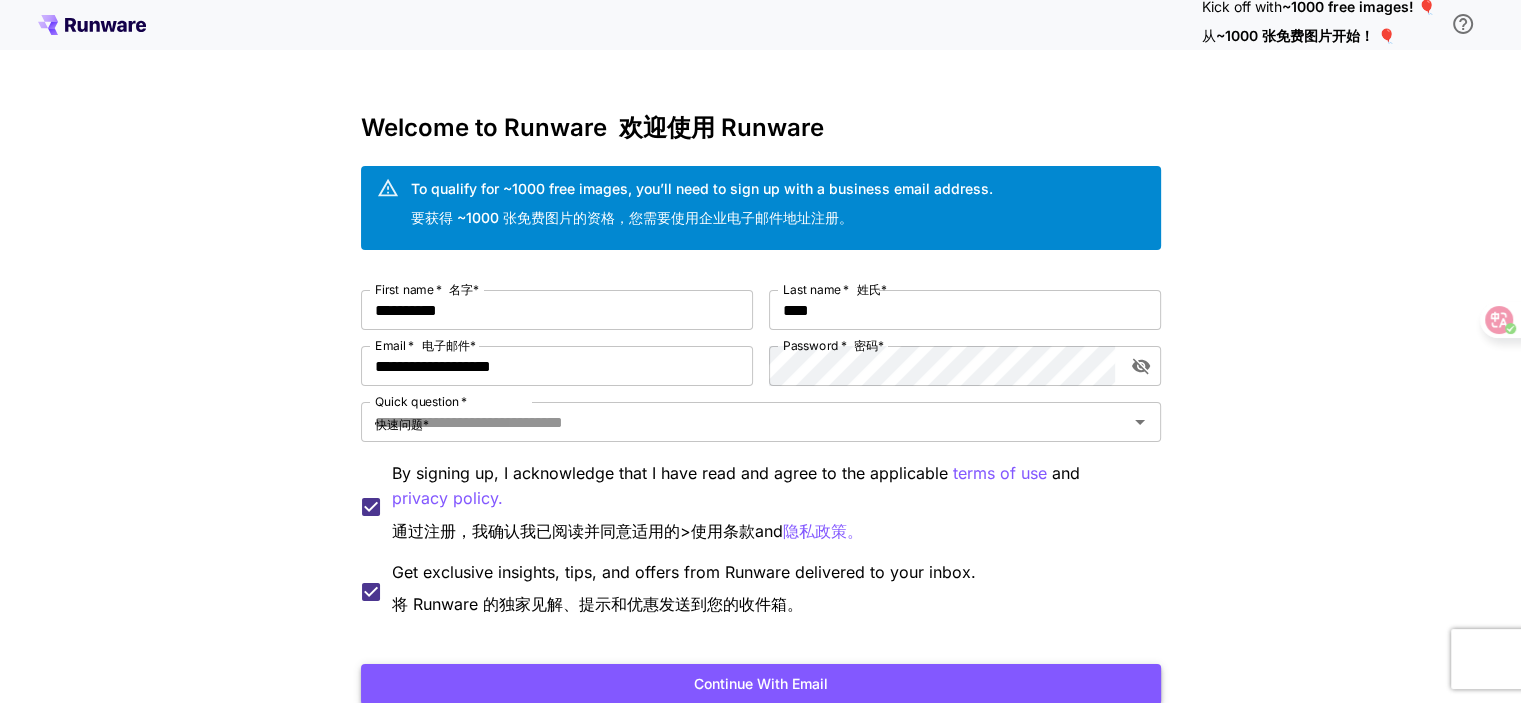 click on "Continue with email" at bounding box center (761, 684) 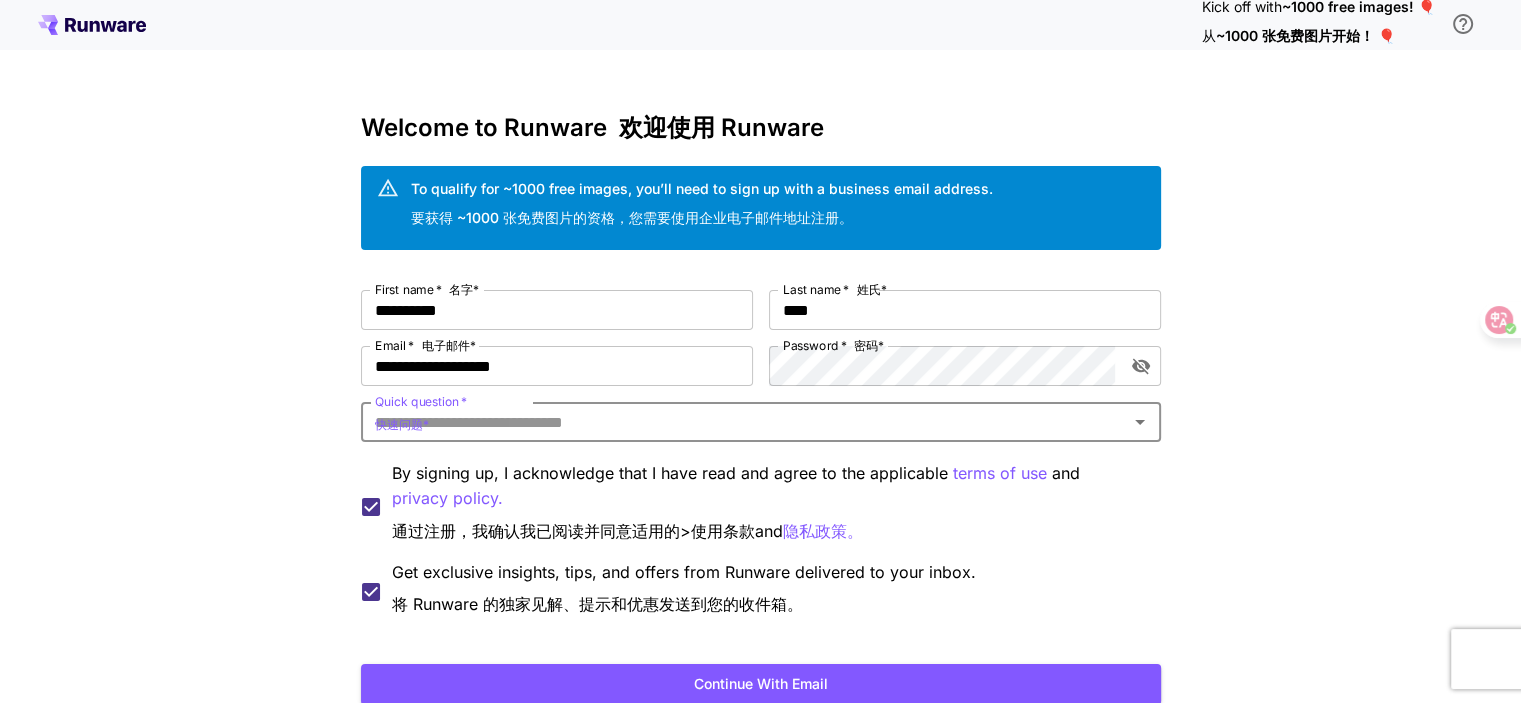 click on "Quick question   * 快速问题   *" at bounding box center (744, 422) 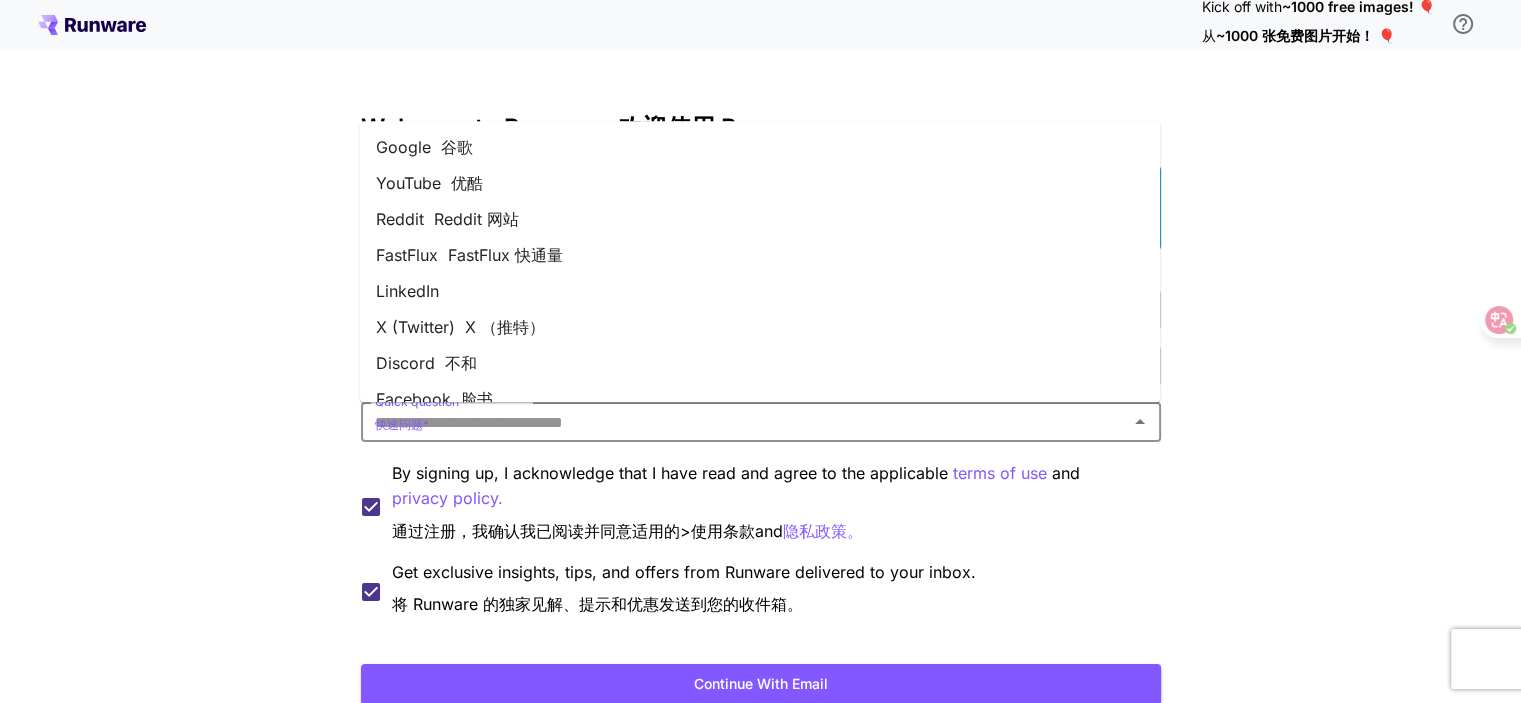 click on "谷歌" at bounding box center (457, 147) 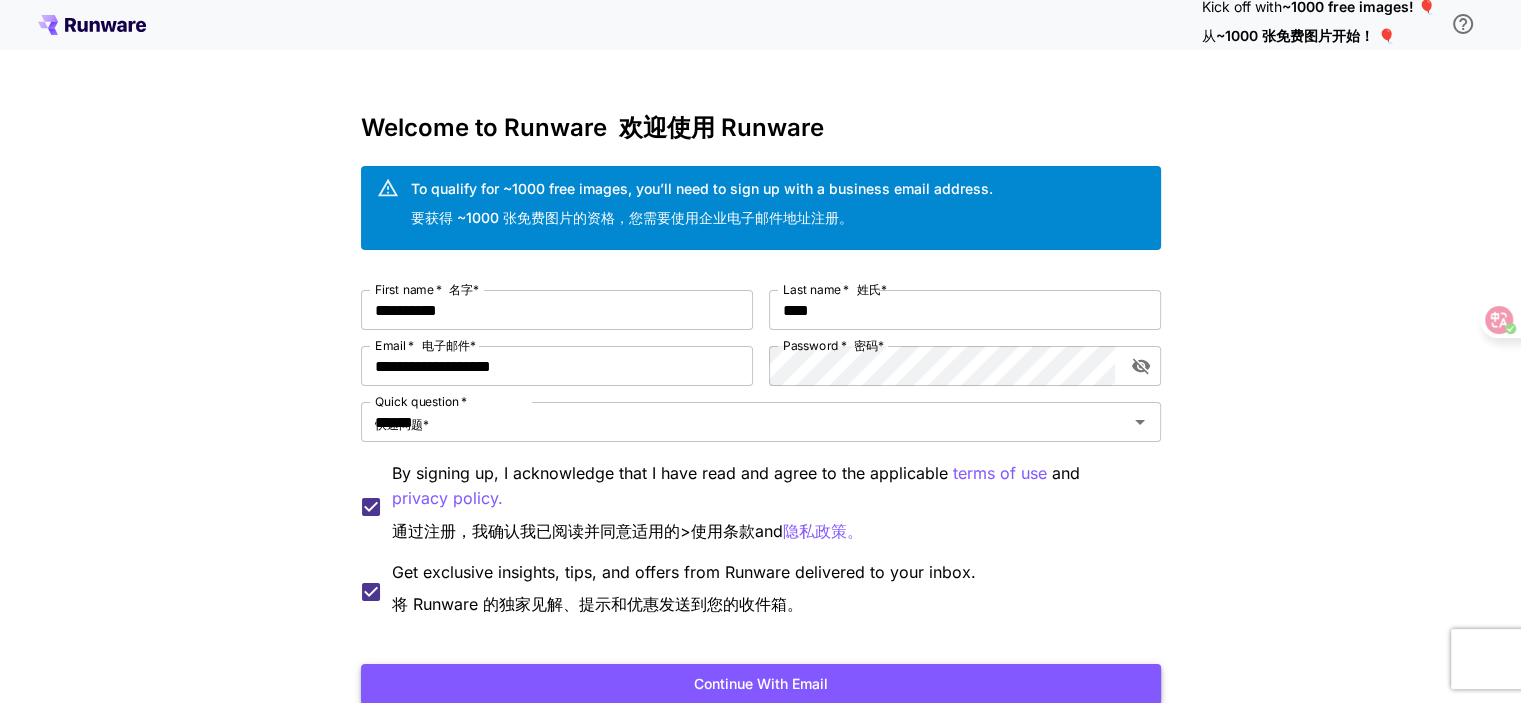 click on "Continue with email" at bounding box center (761, 684) 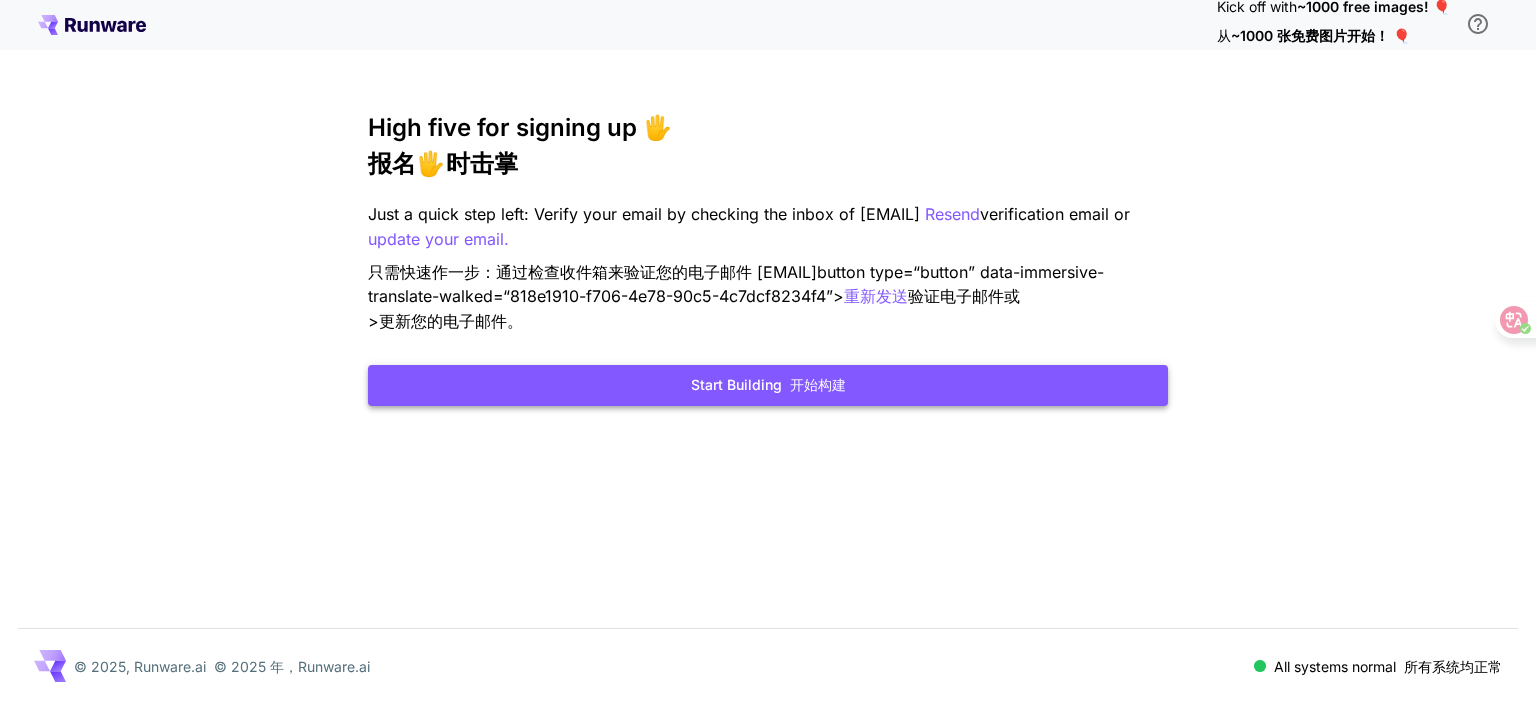 click on "Start Building    开始构建" at bounding box center (768, 385) 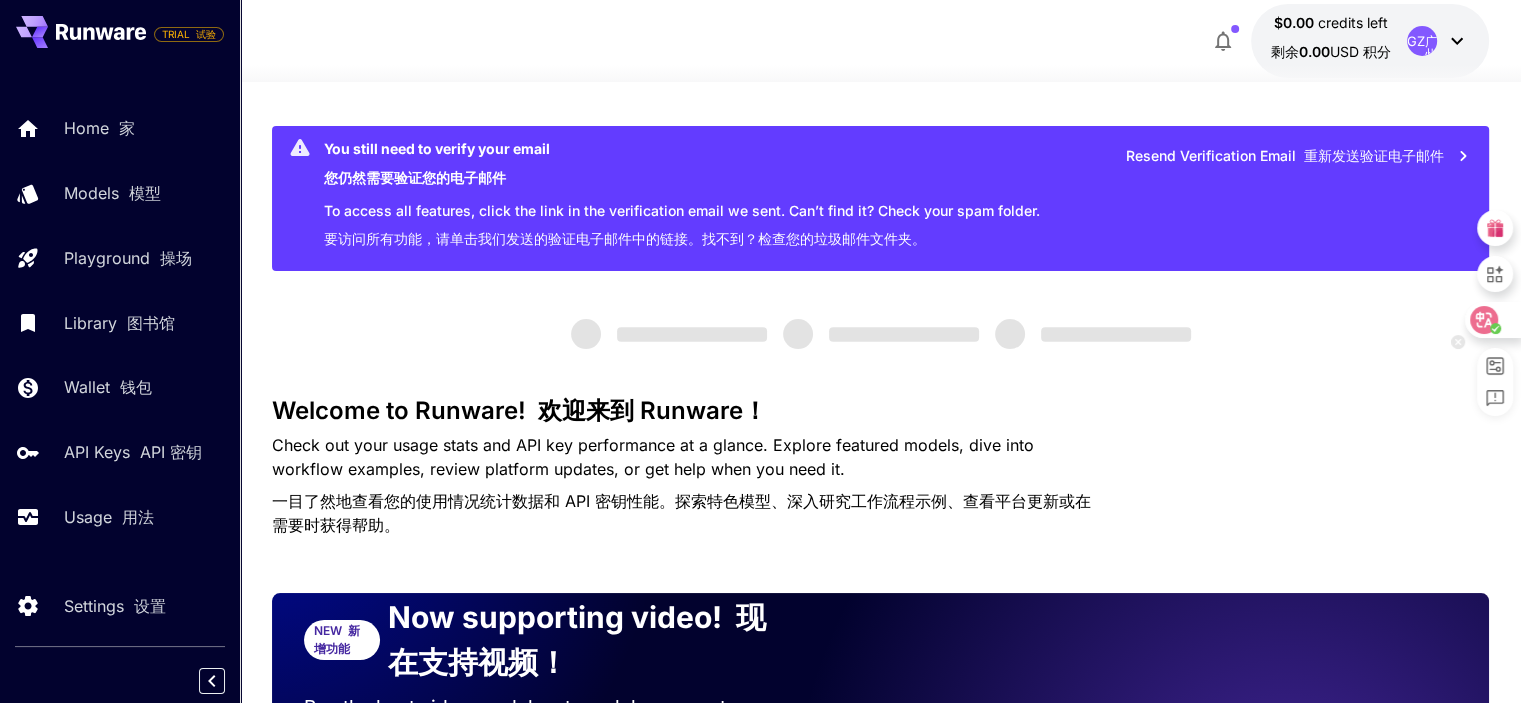 click 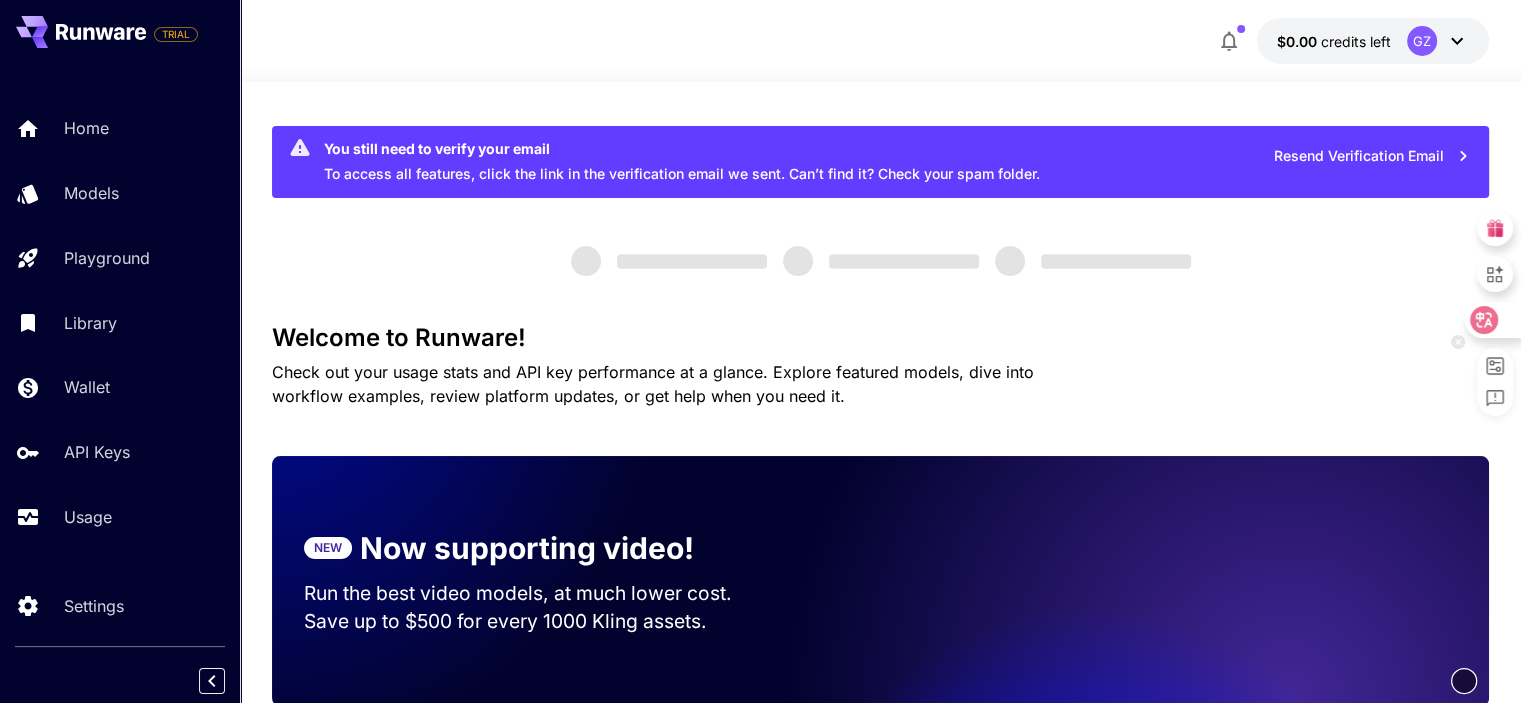 click 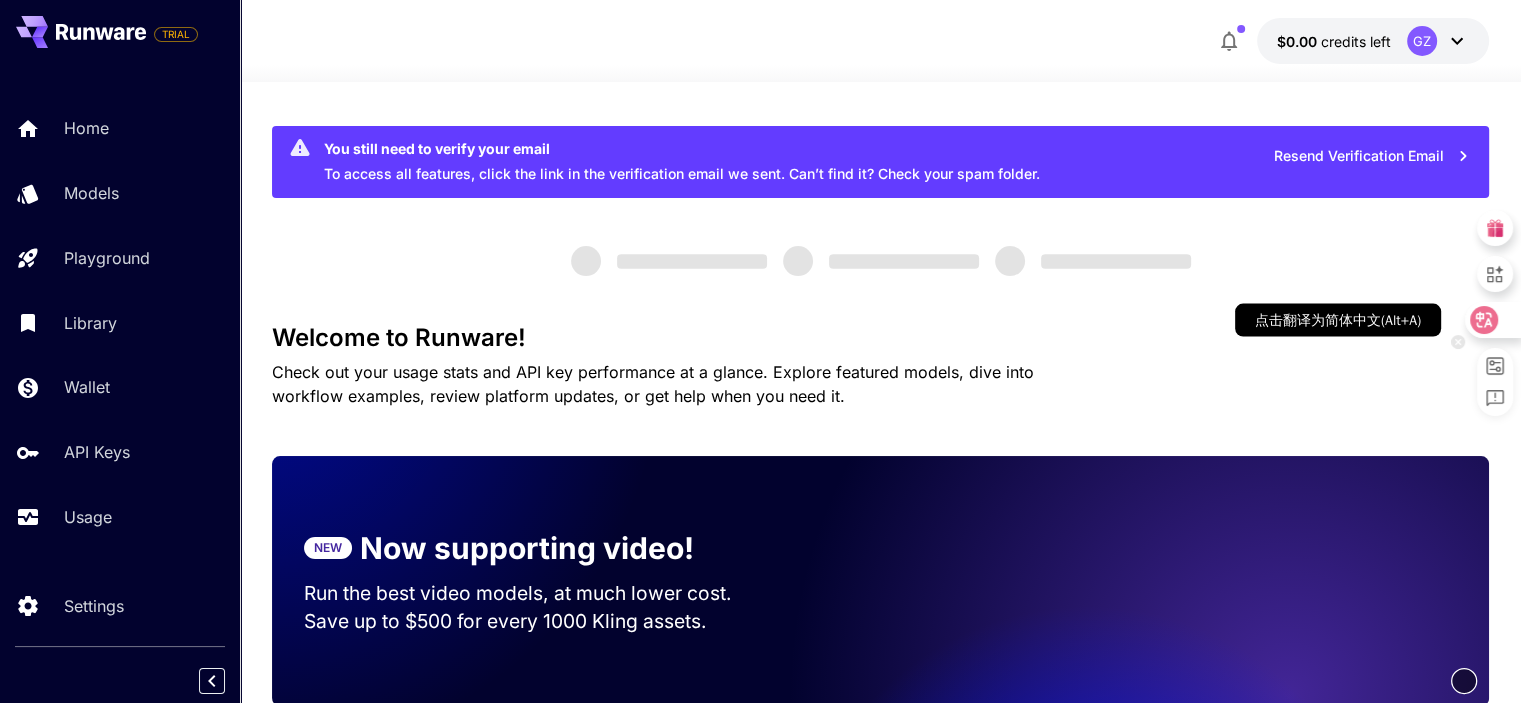 click 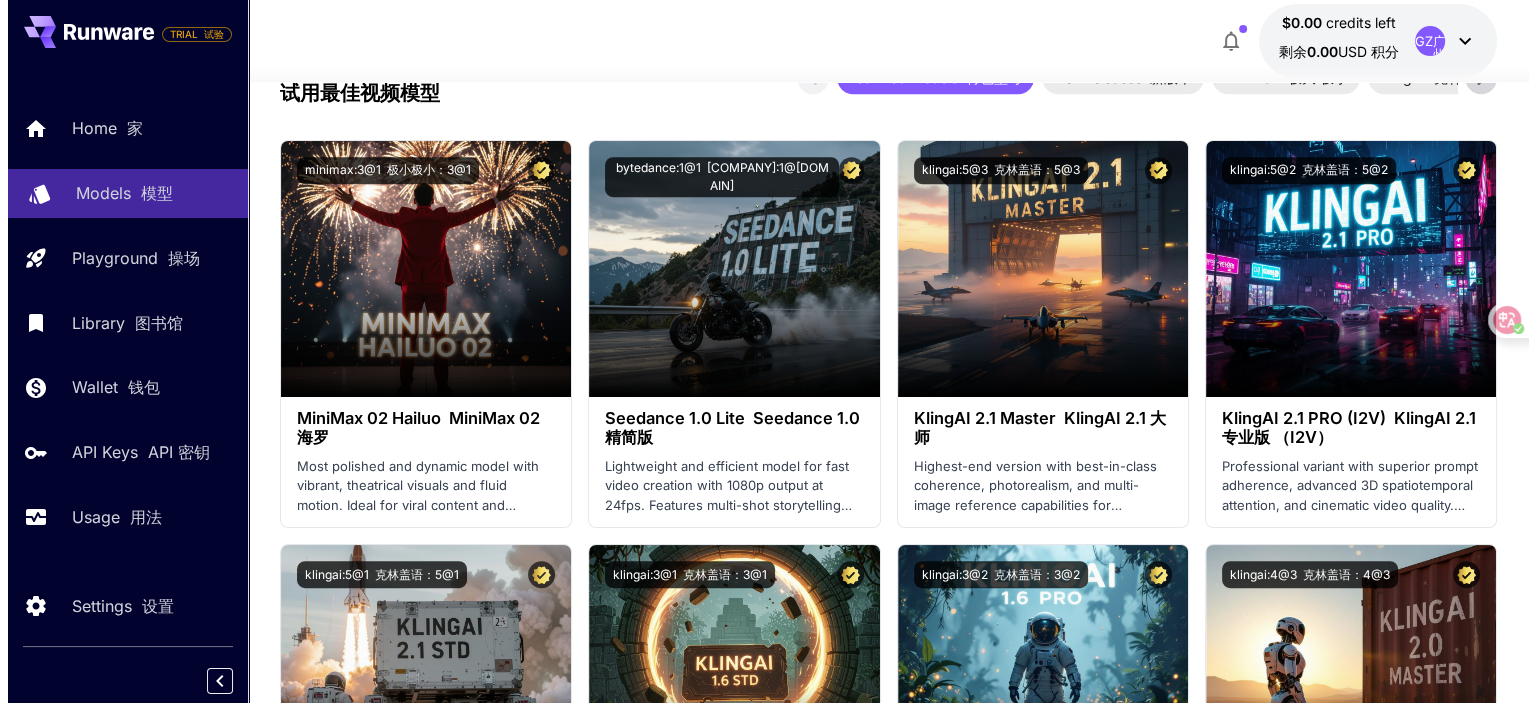 scroll, scrollTop: 900, scrollLeft: 0, axis: vertical 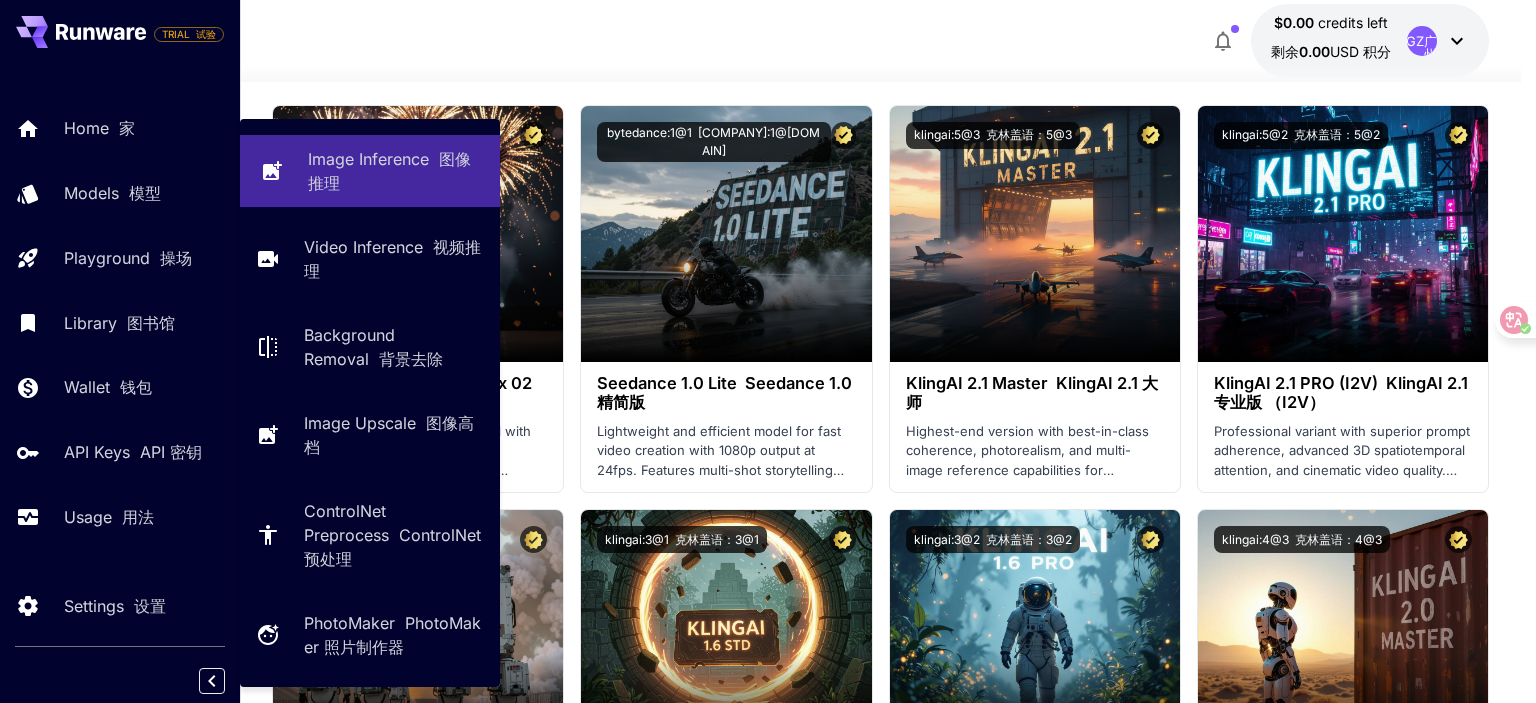 click on "Image Inference    图像推理" at bounding box center (396, 171) 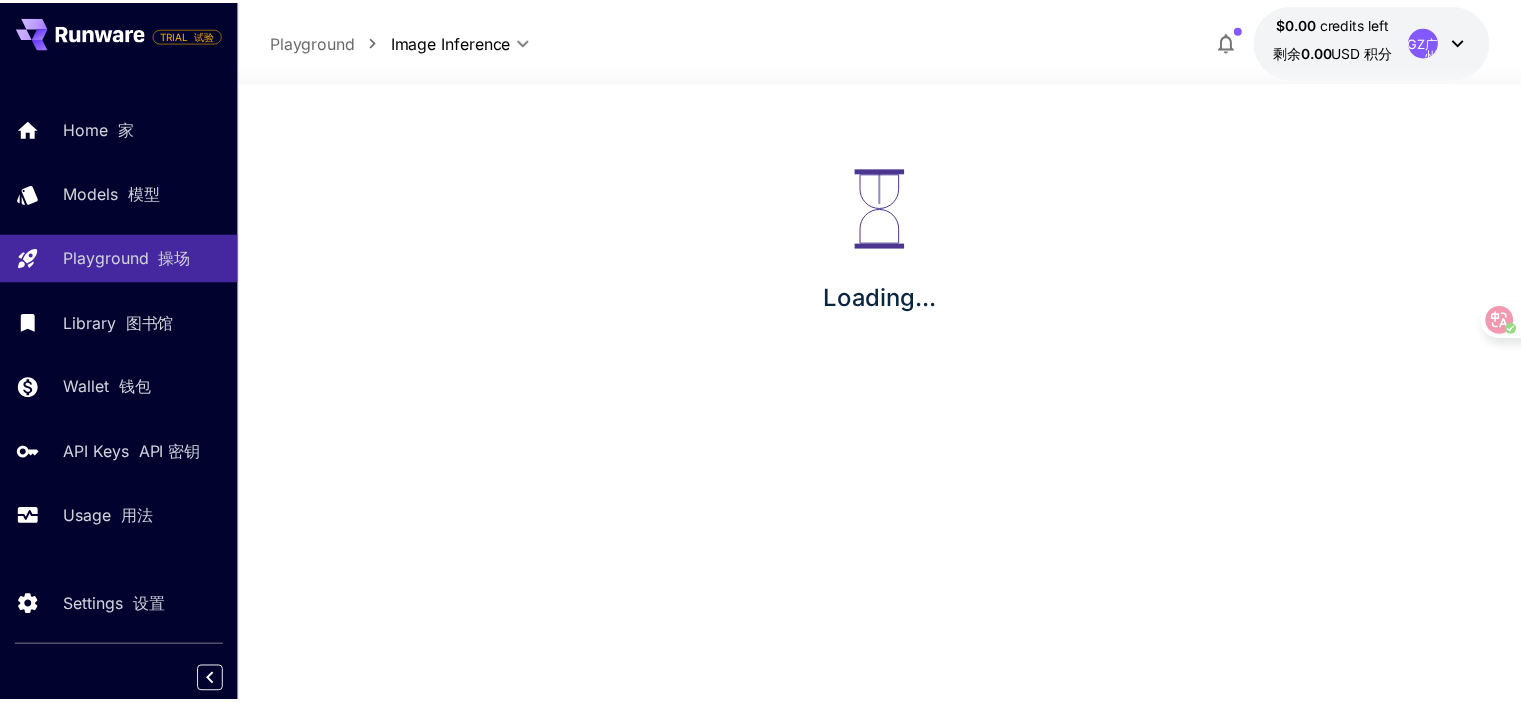 scroll, scrollTop: 0, scrollLeft: 0, axis: both 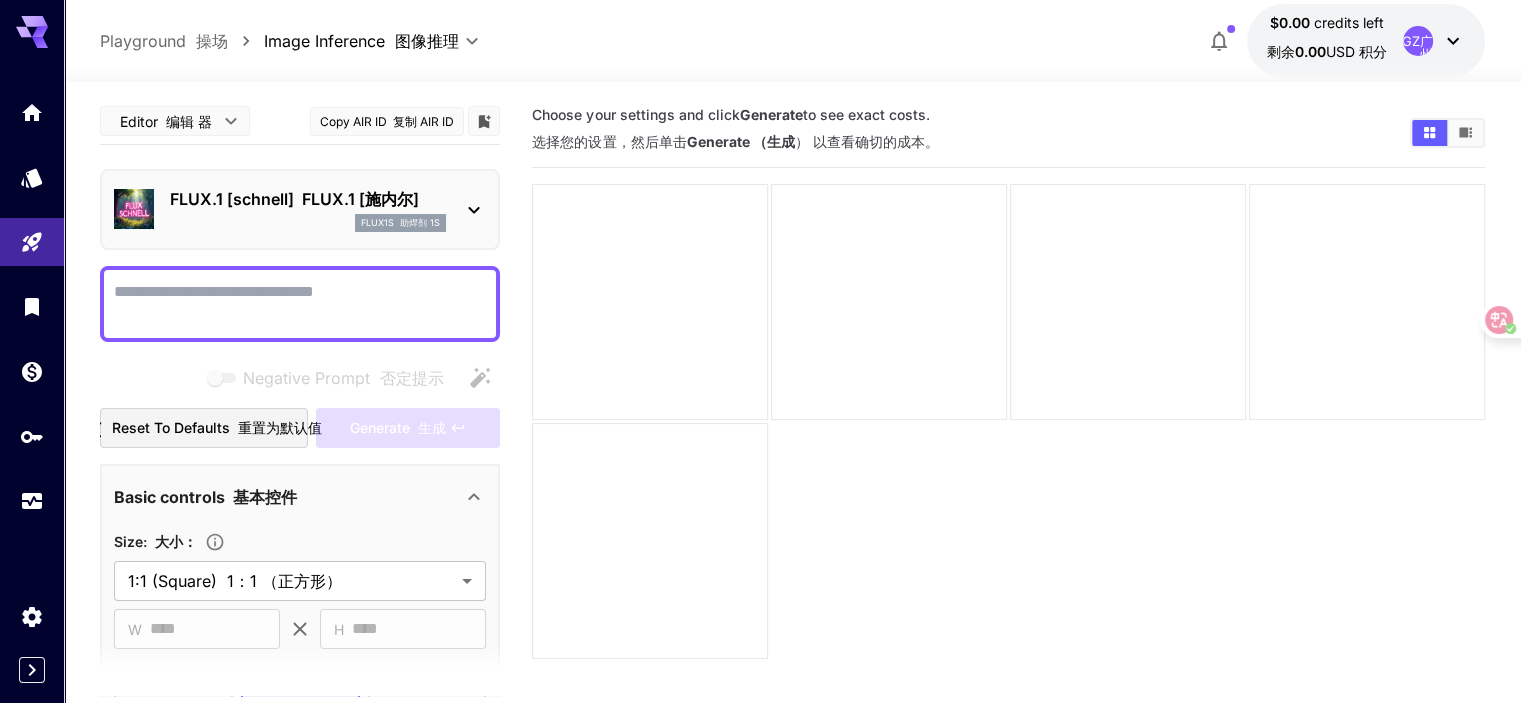 click on "Negative Prompt    否定提示" at bounding box center (300, 304) 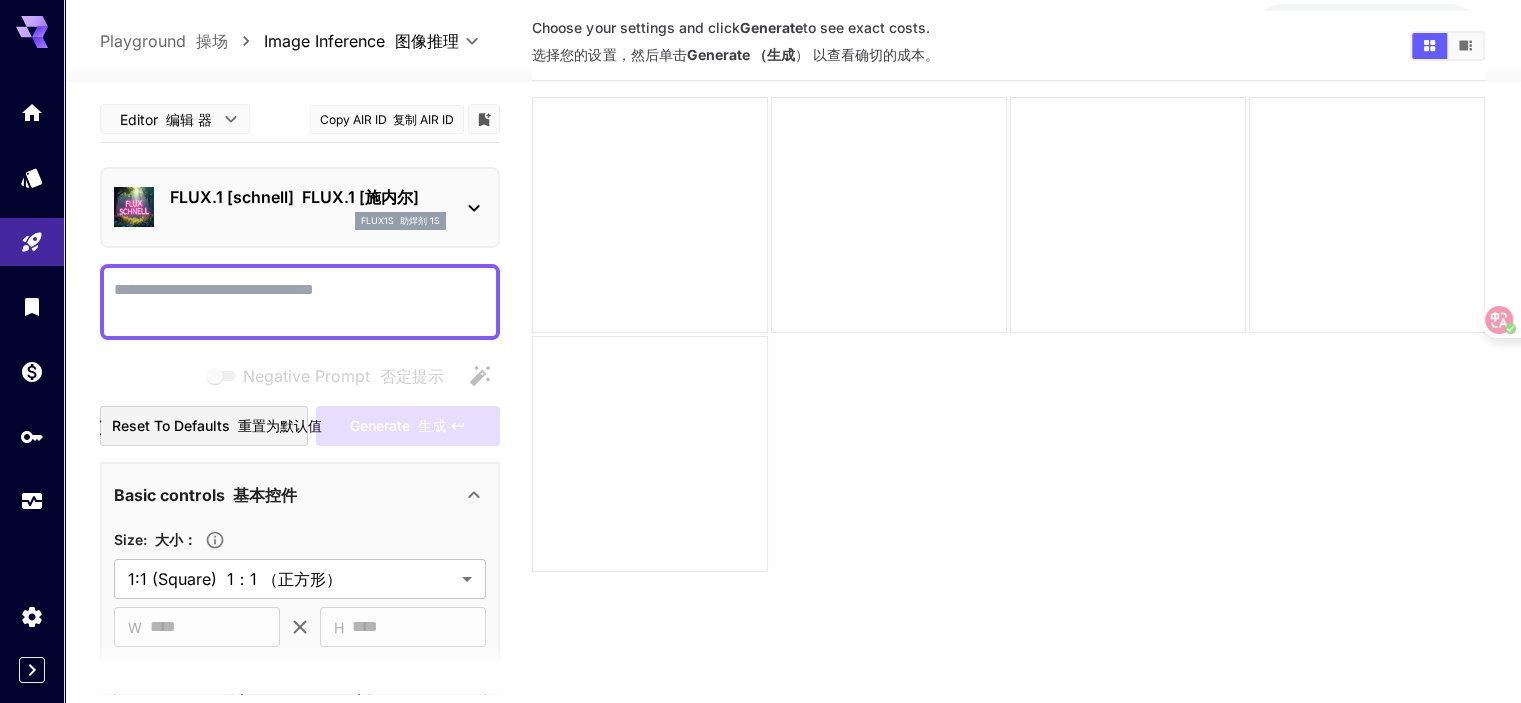 scroll, scrollTop: 0, scrollLeft: 0, axis: both 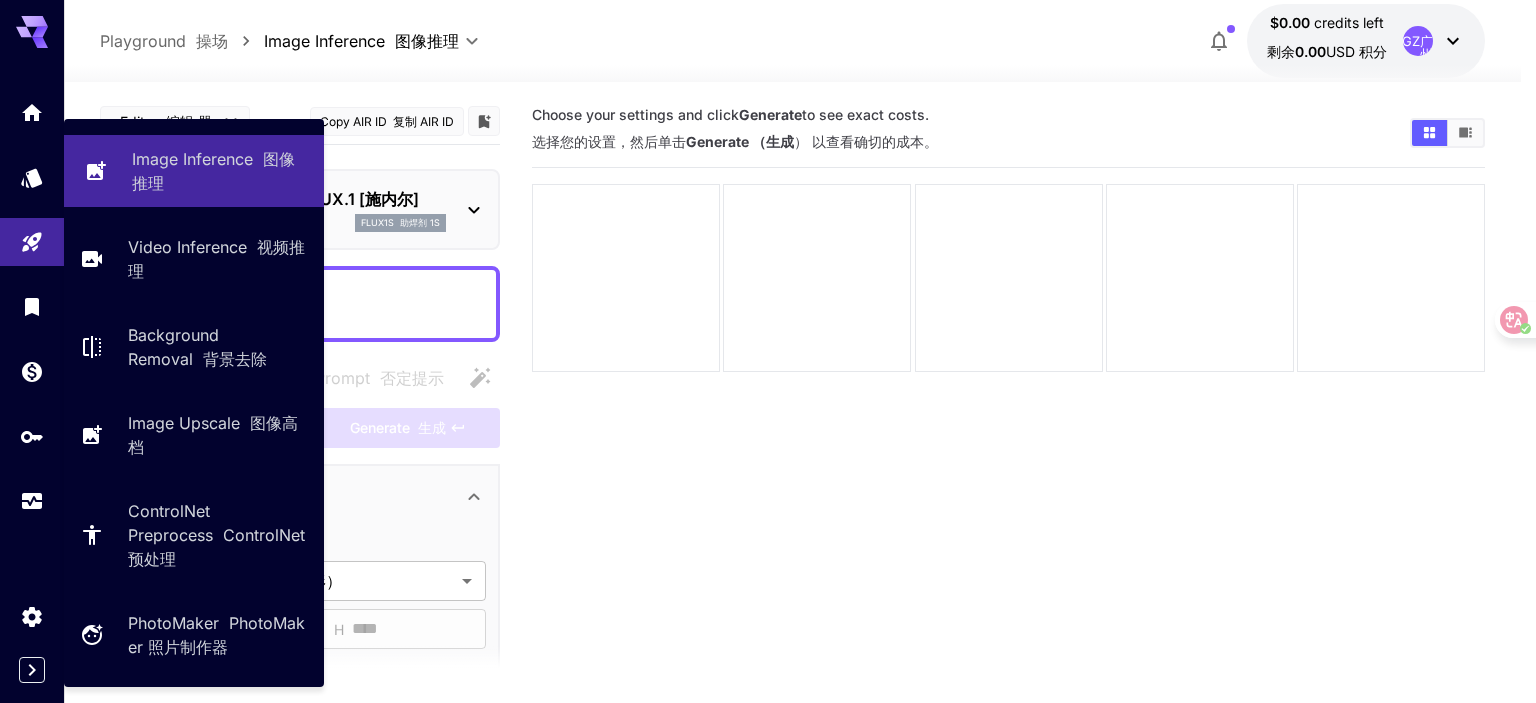 click on "Image Inference    图像推理" at bounding box center (220, 171) 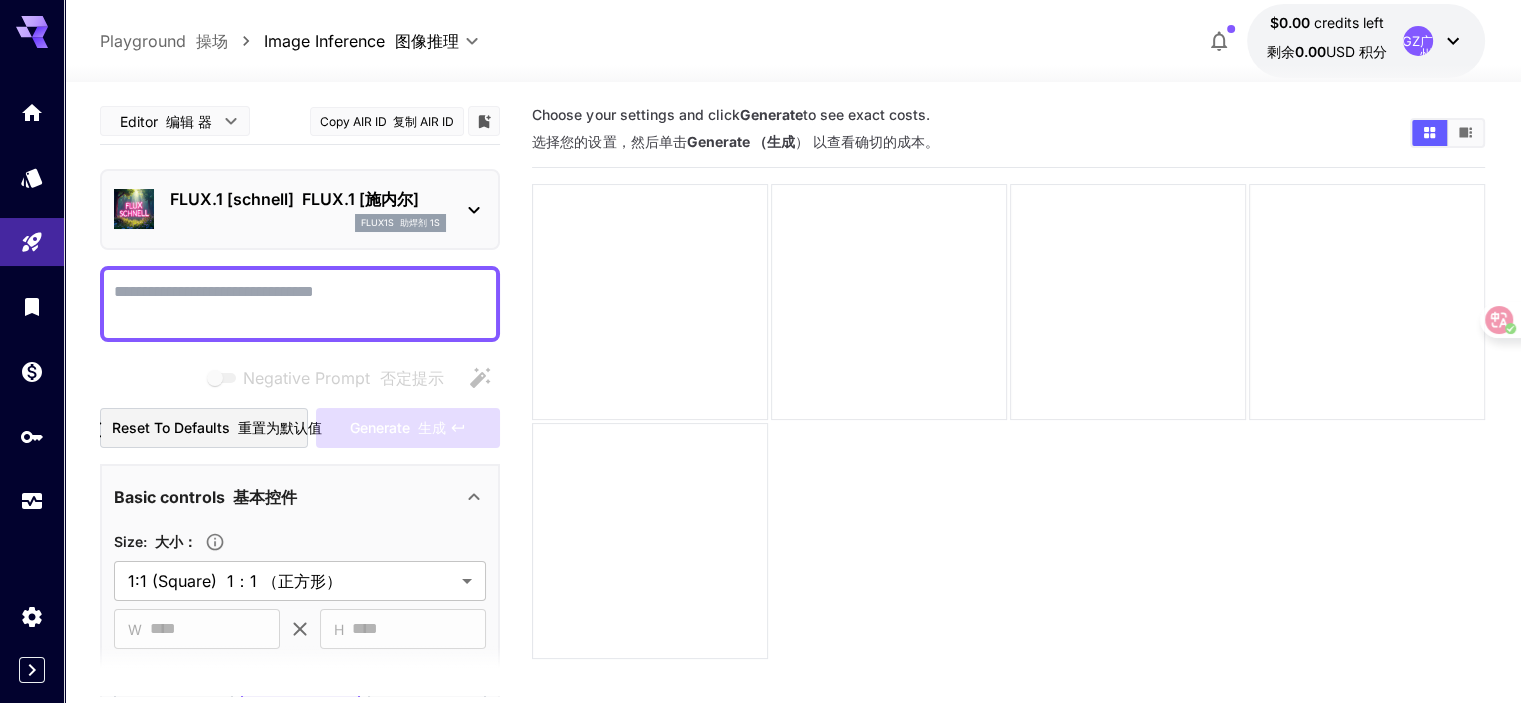 click on "**********" at bounding box center [760, 430] 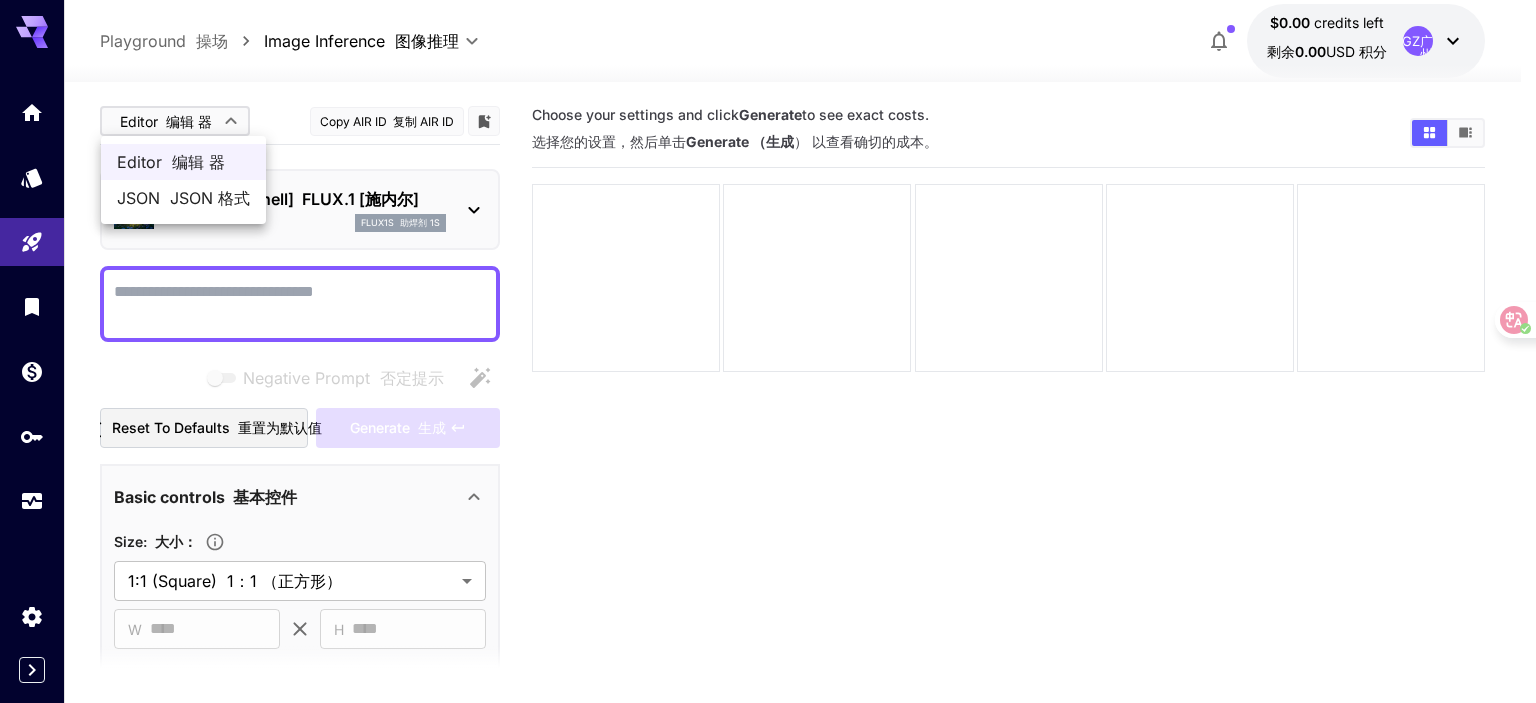 click at bounding box center (768, 351) 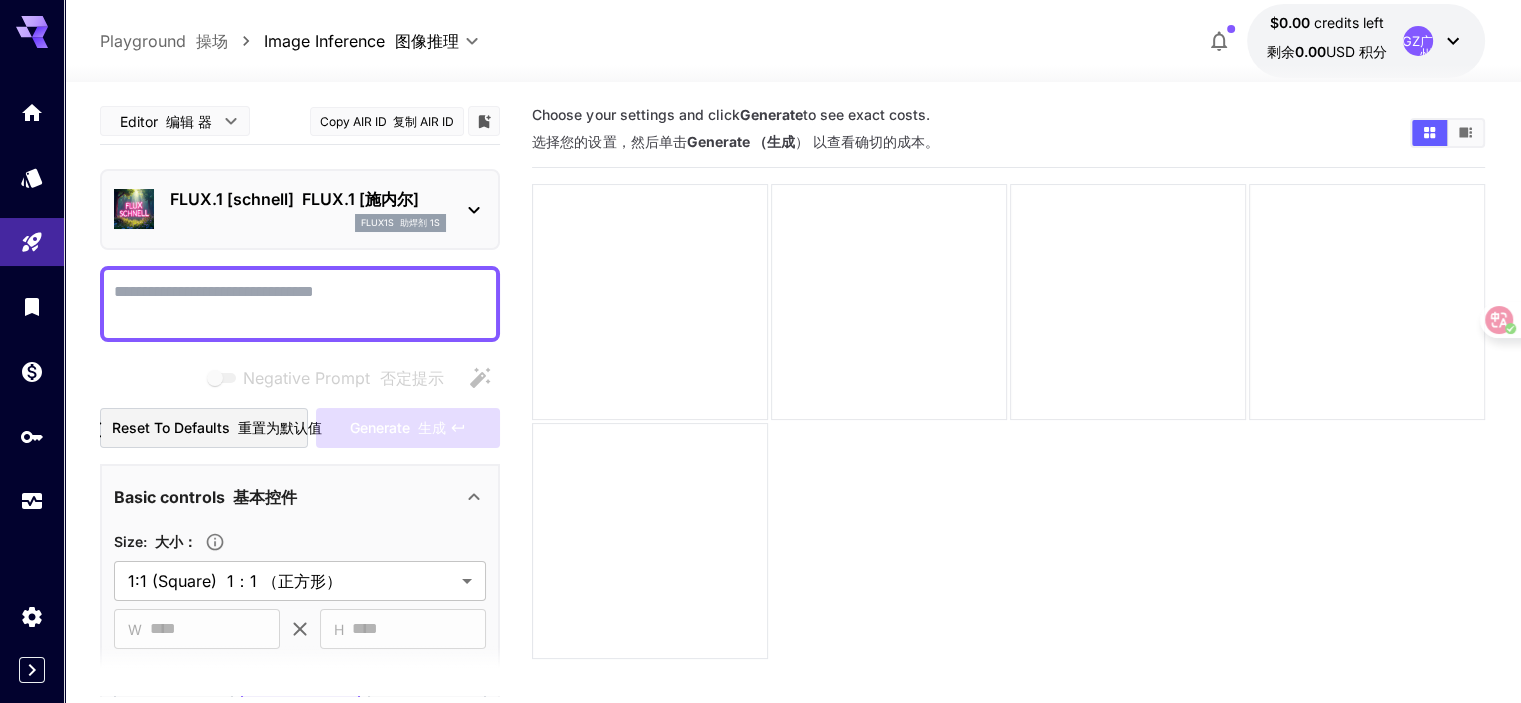 click on "Negative Prompt    否定提示" at bounding box center [300, 304] 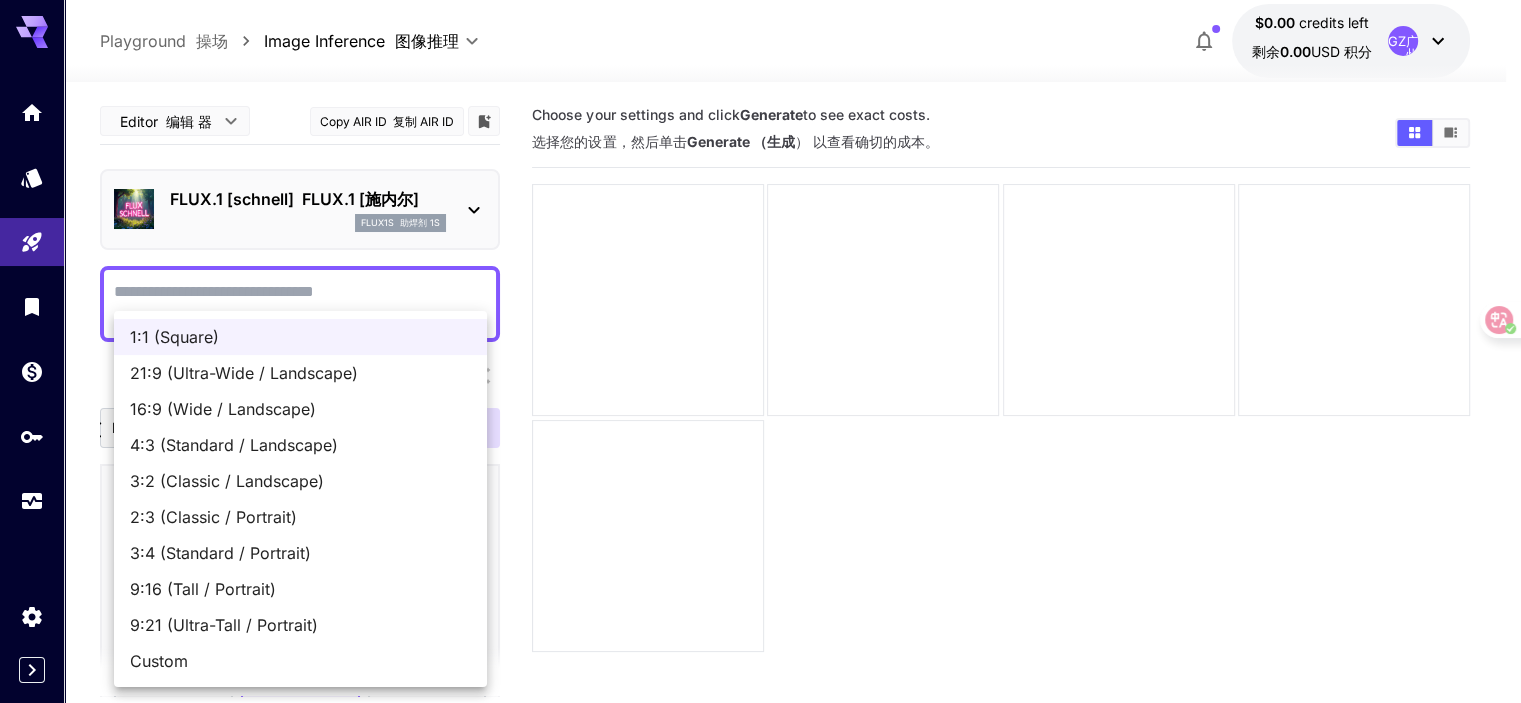 click on "**********" at bounding box center (760, 430) 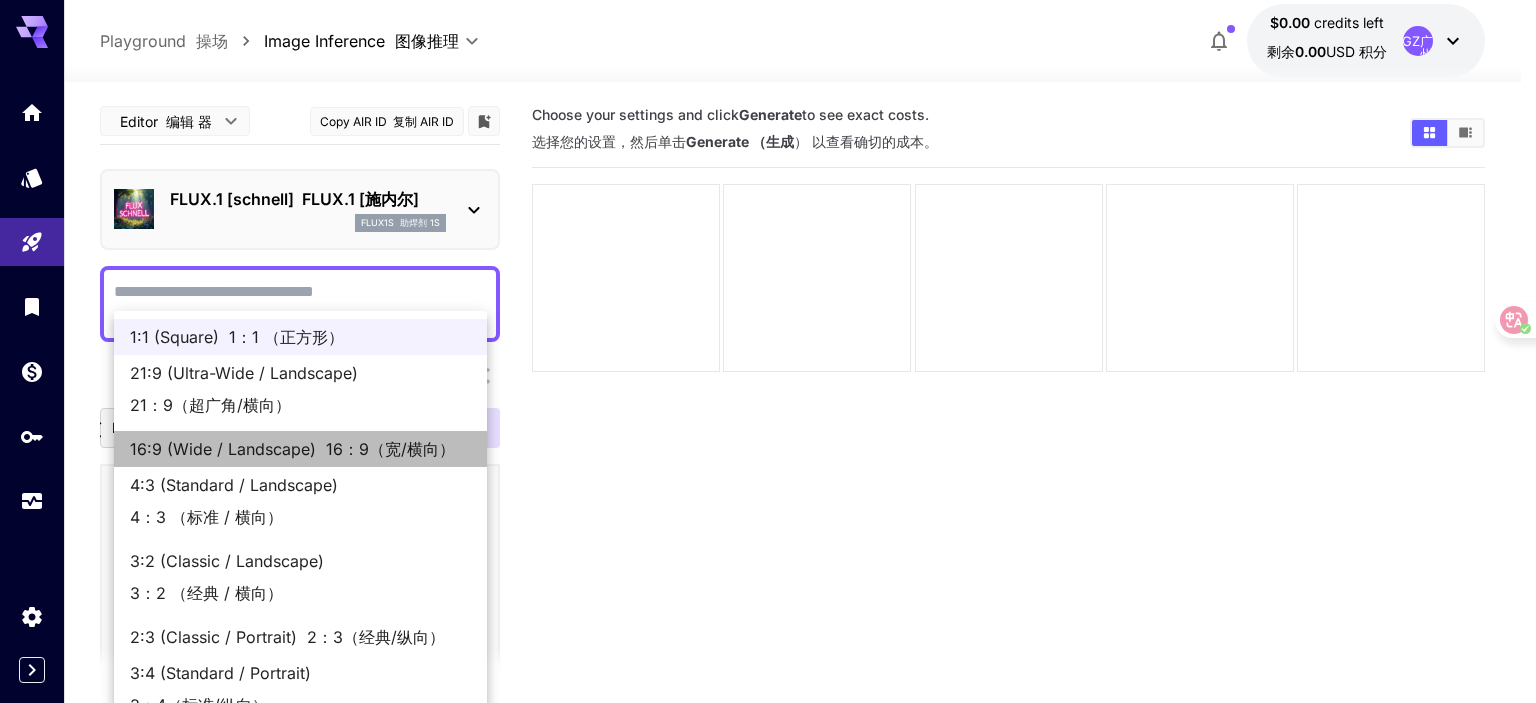 click on "16:9 (Wide / Landscape)    16：9（宽/横向）" at bounding box center [300, 449] 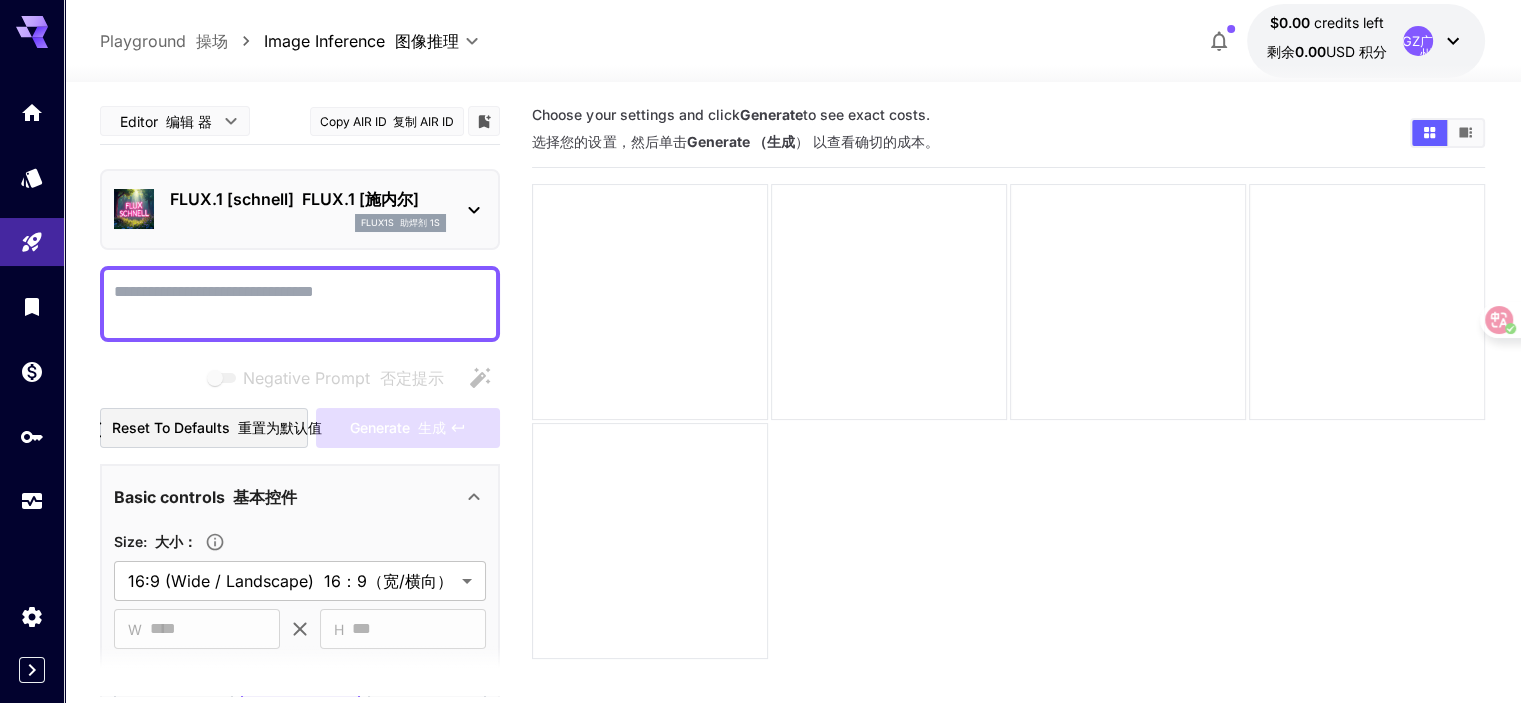 click on "Negative Prompt    否定提示" at bounding box center (300, 304) 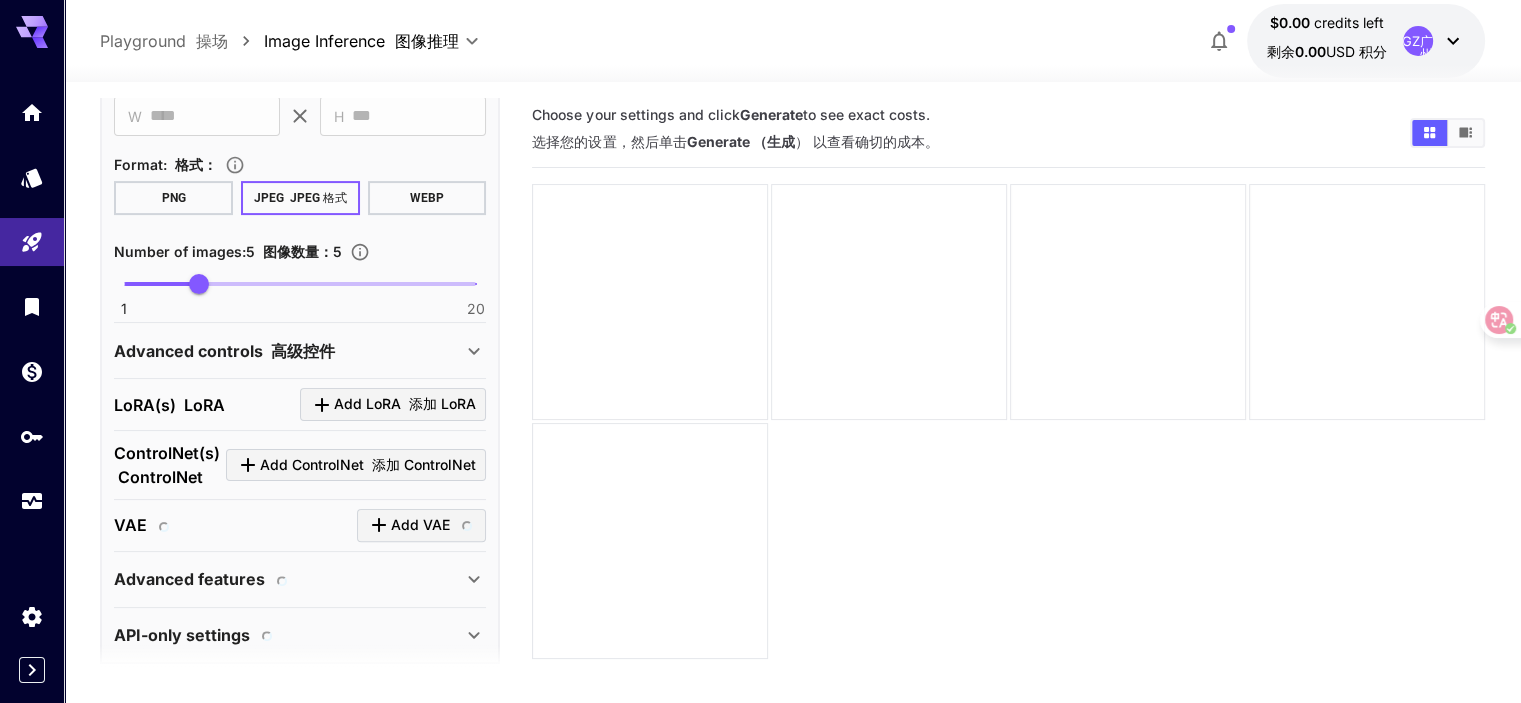 scroll, scrollTop: 526, scrollLeft: 0, axis: vertical 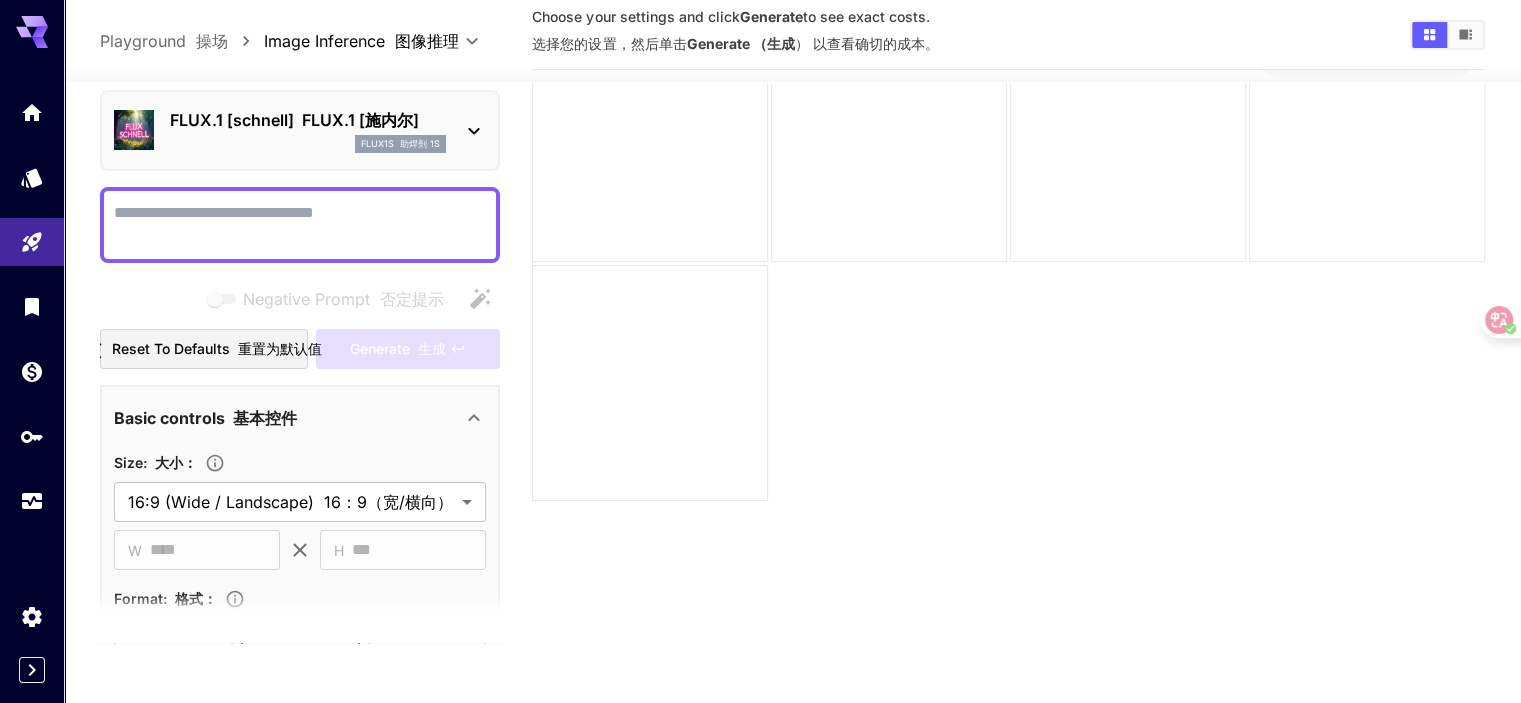 click on "Negative Prompt    否定提示" at bounding box center [300, 225] 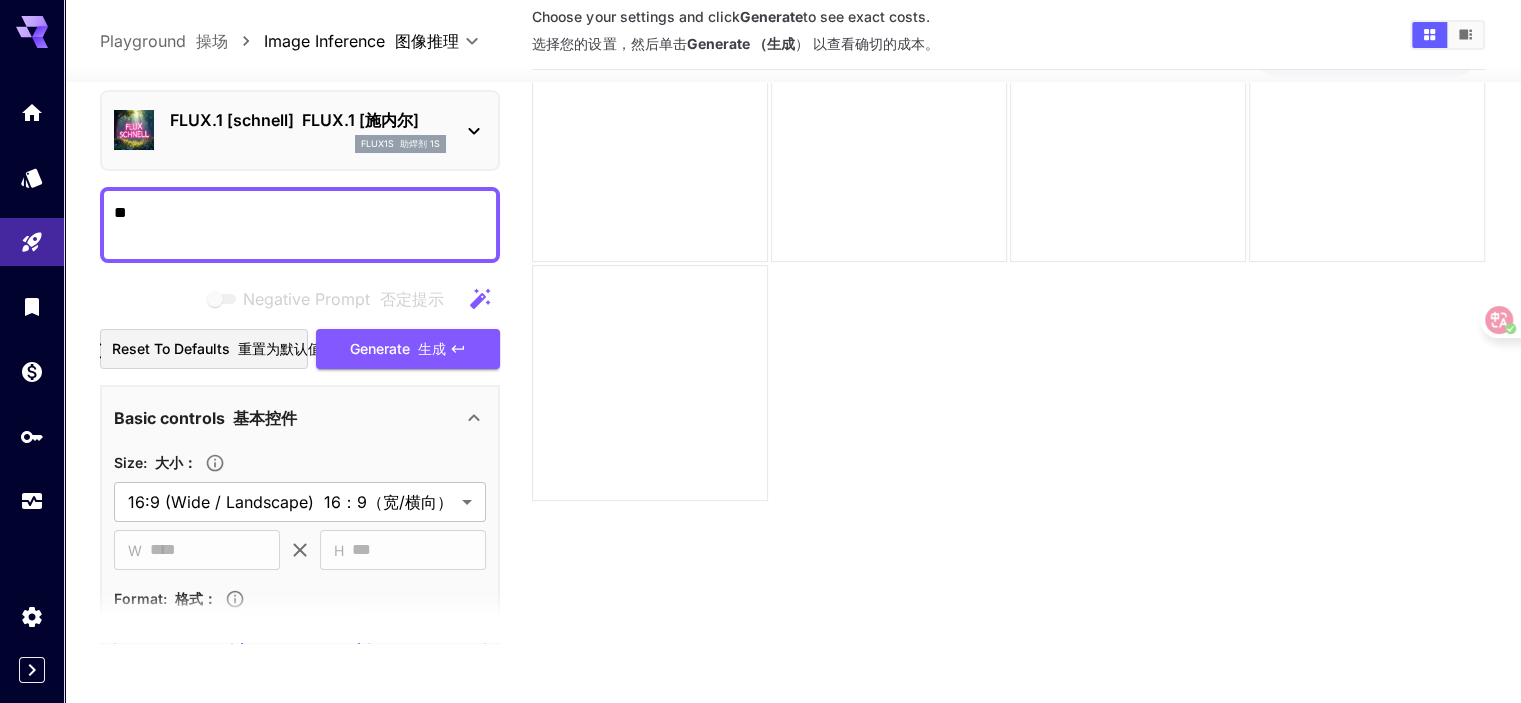 type on "*" 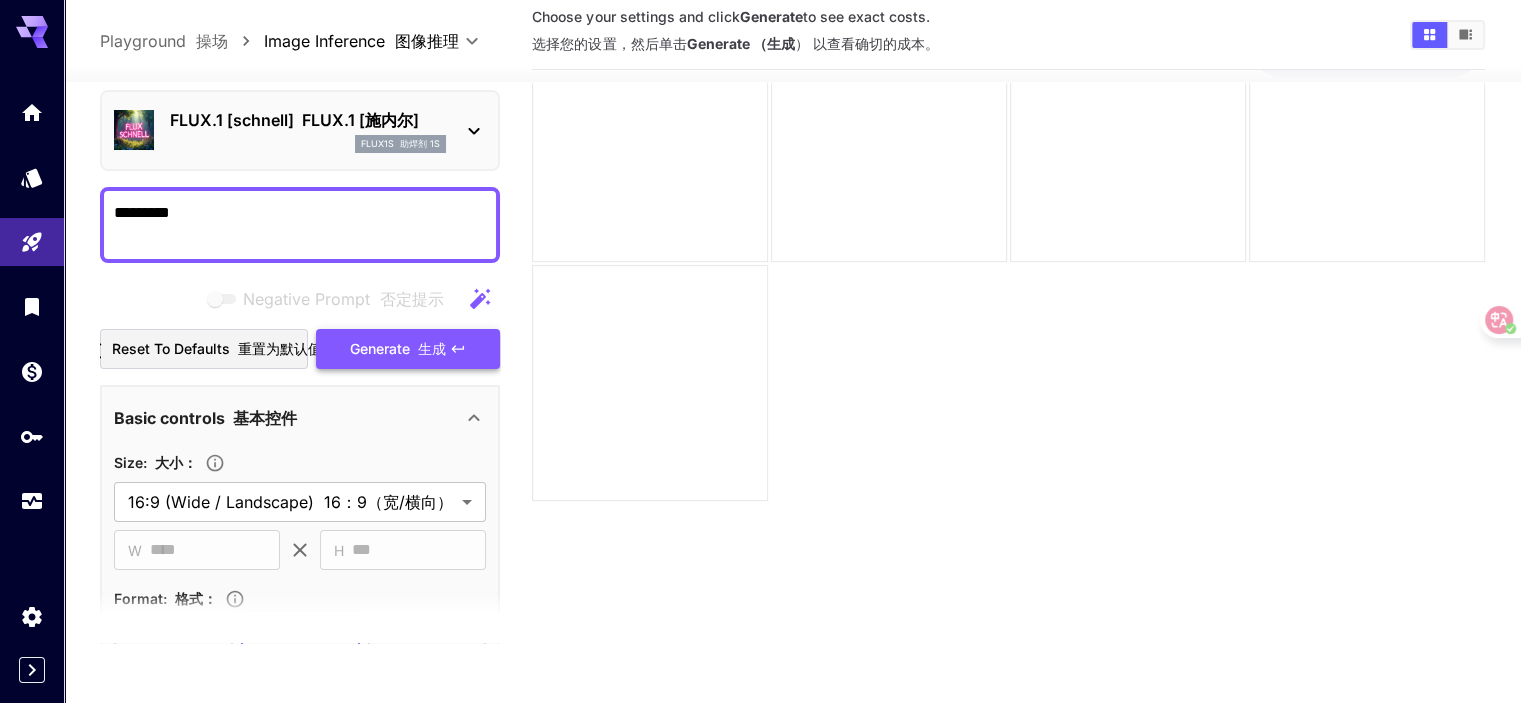 type on "*********" 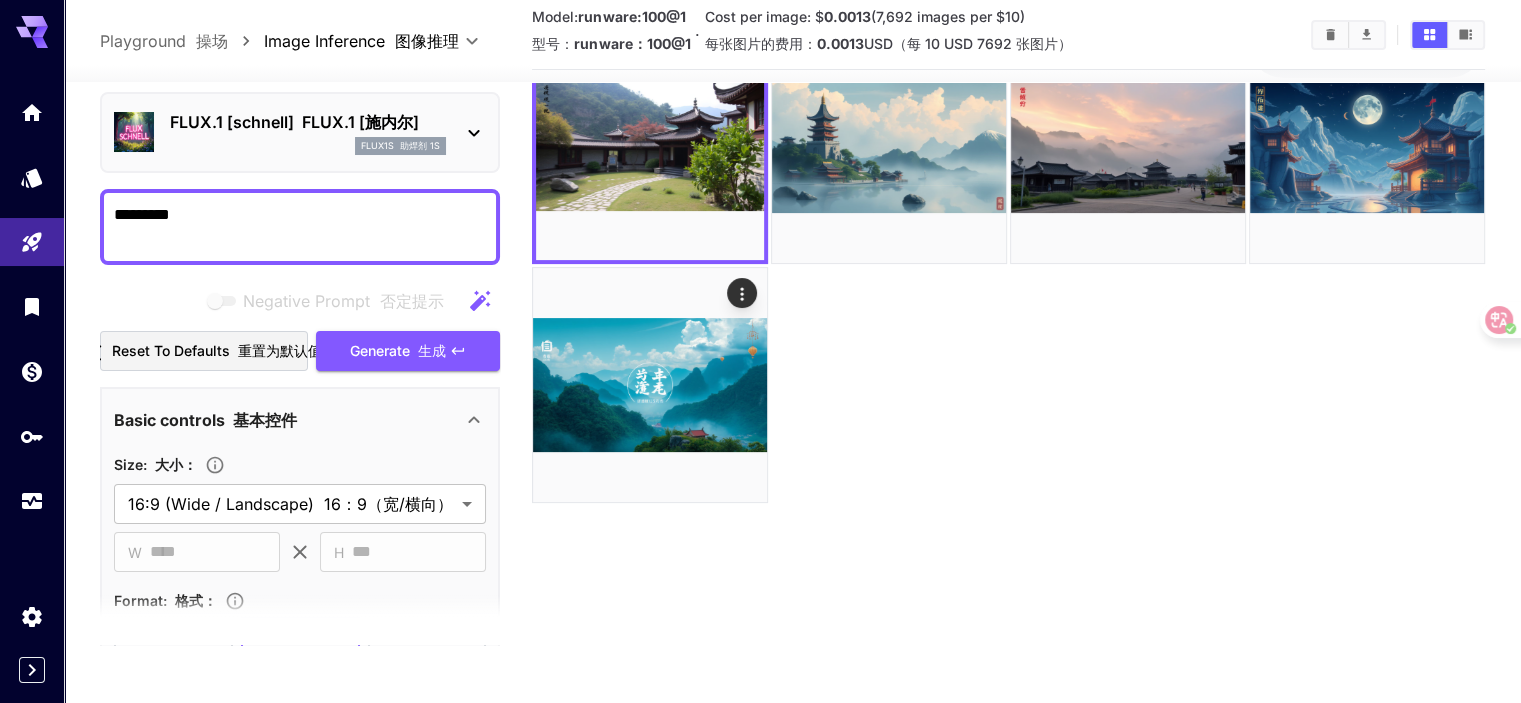 scroll, scrollTop: 0, scrollLeft: 0, axis: both 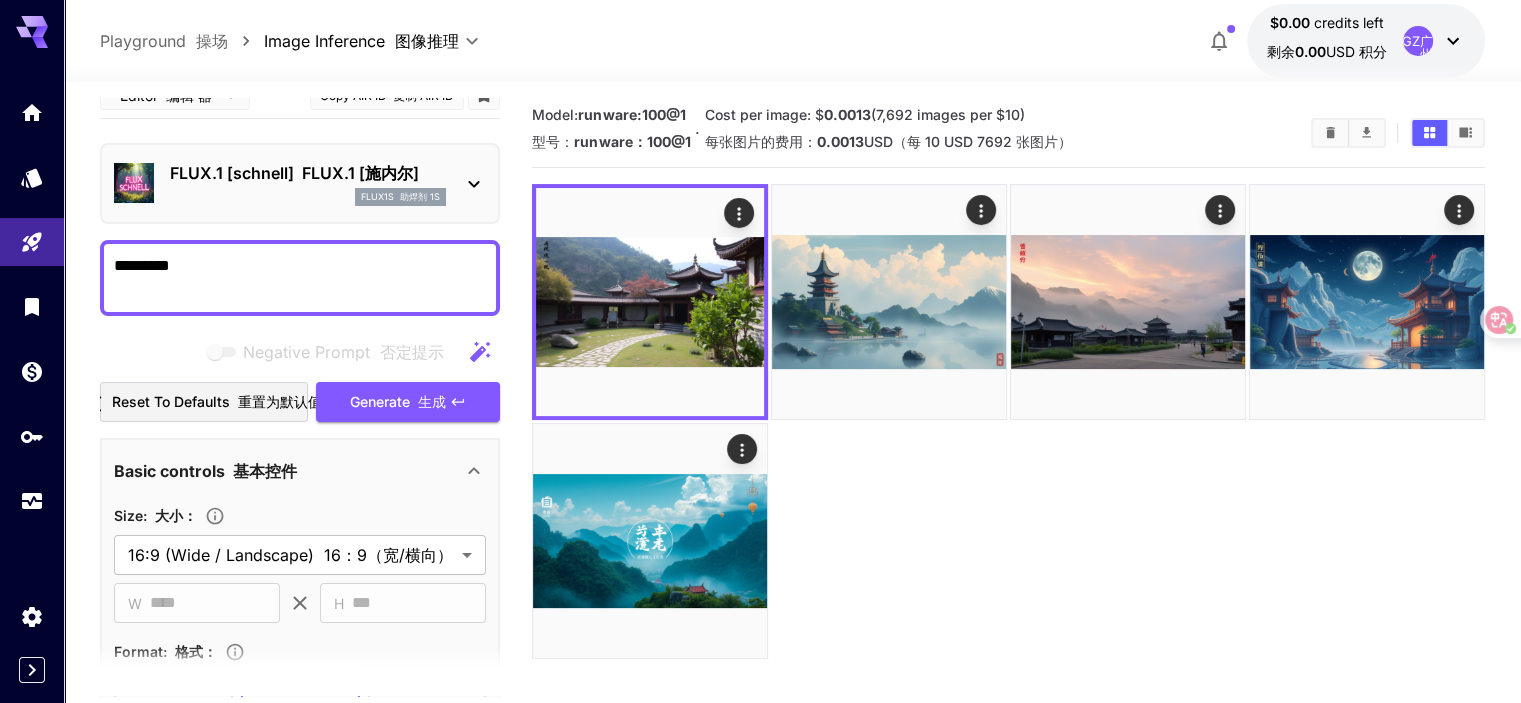 drag, startPoint x: 302, startPoint y: 259, endPoint x: 76, endPoint y: 263, distance: 226.0354 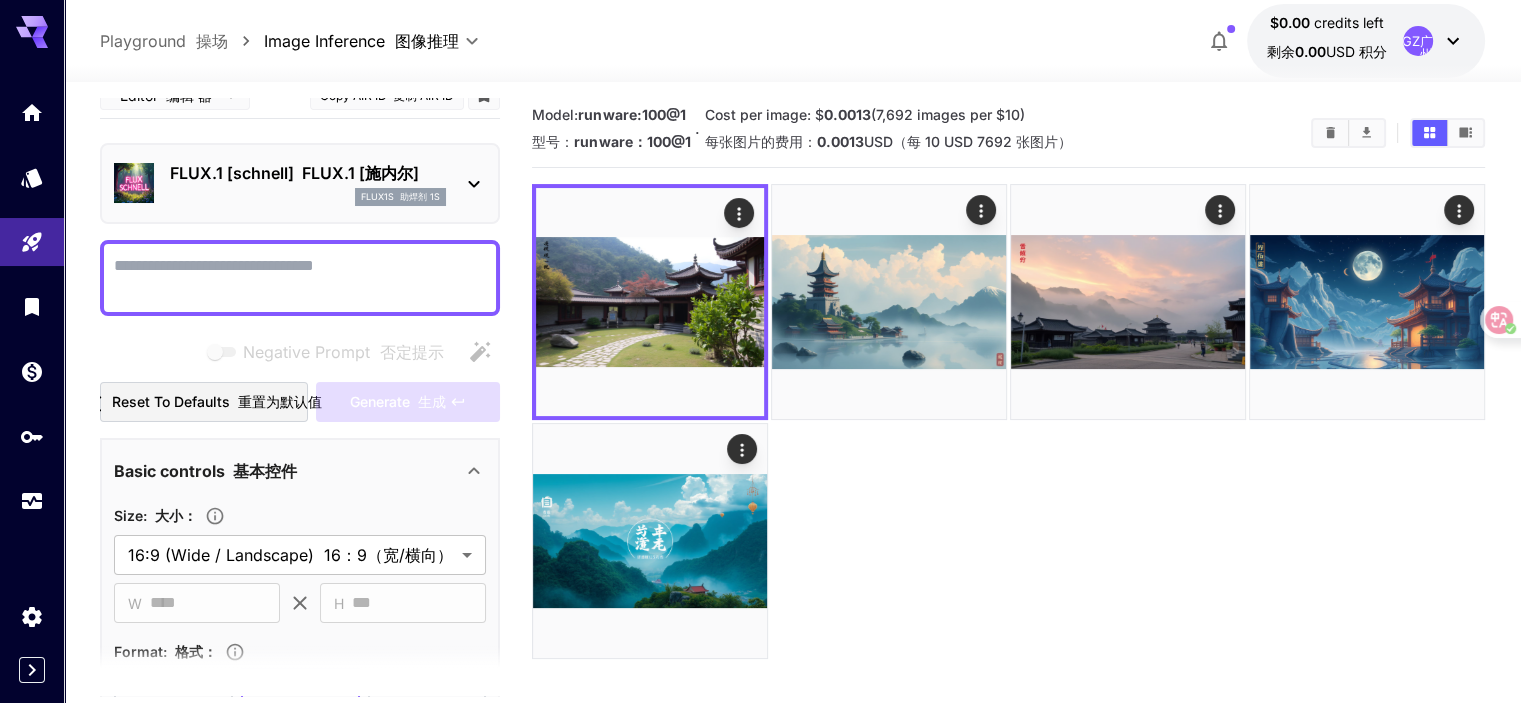 click on "Negative Prompt    否定提示" at bounding box center (300, 278) 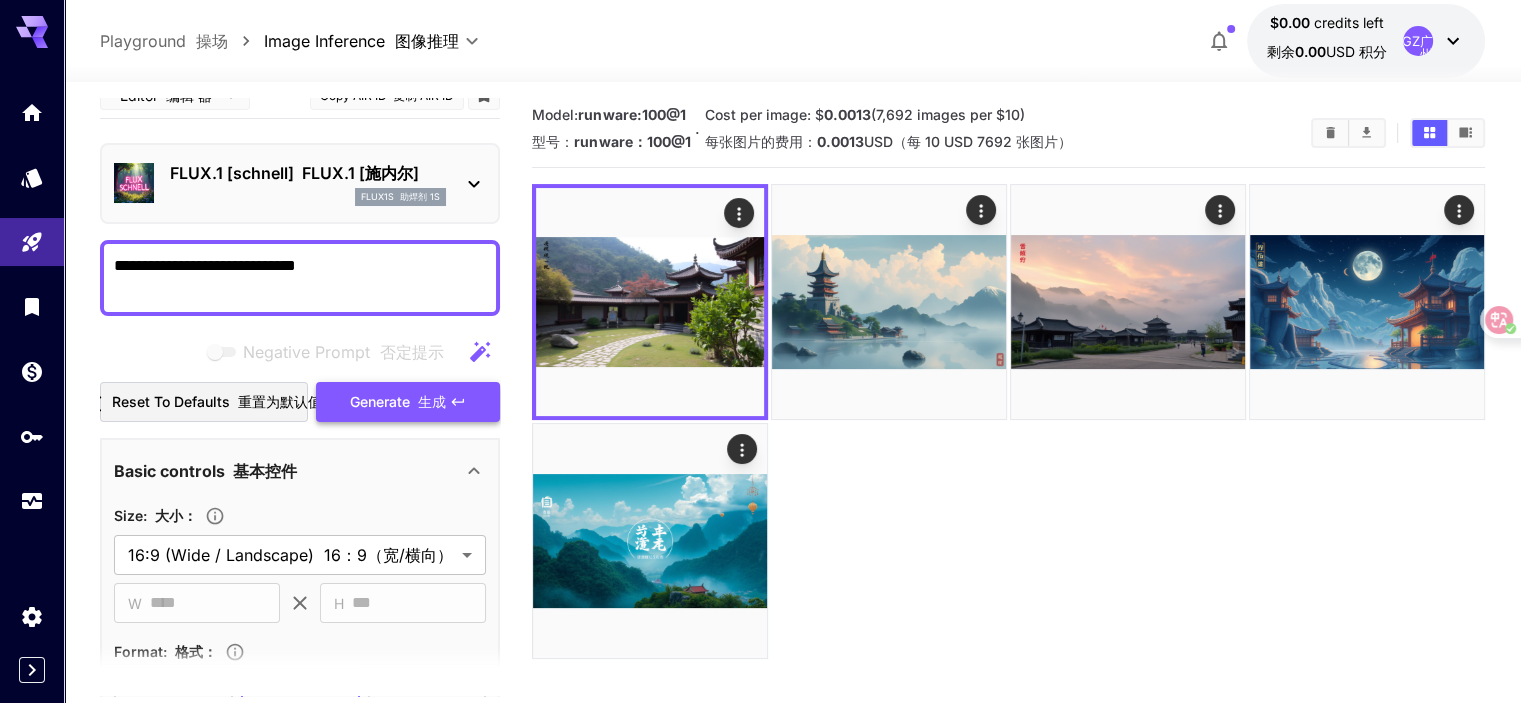 type on "**********" 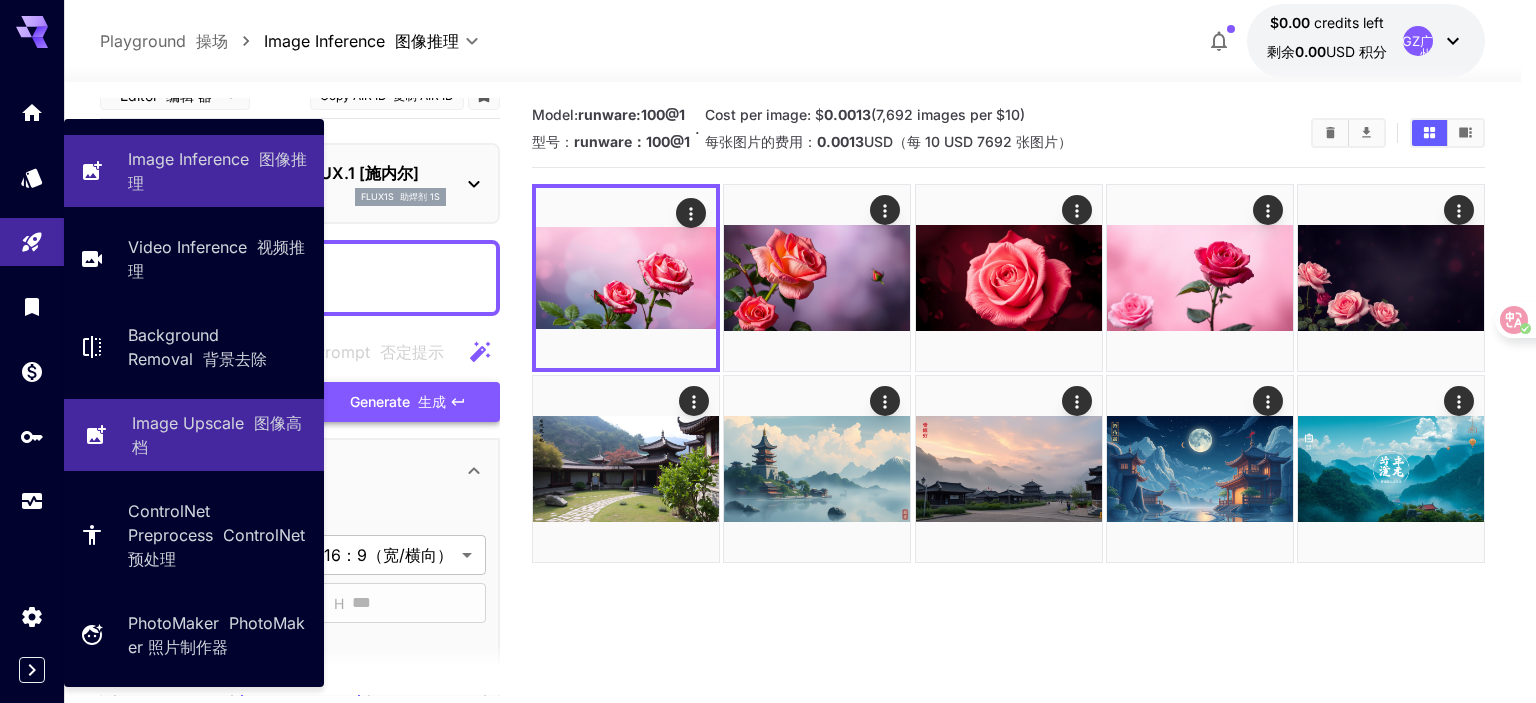 click at bounding box center [249, 423] 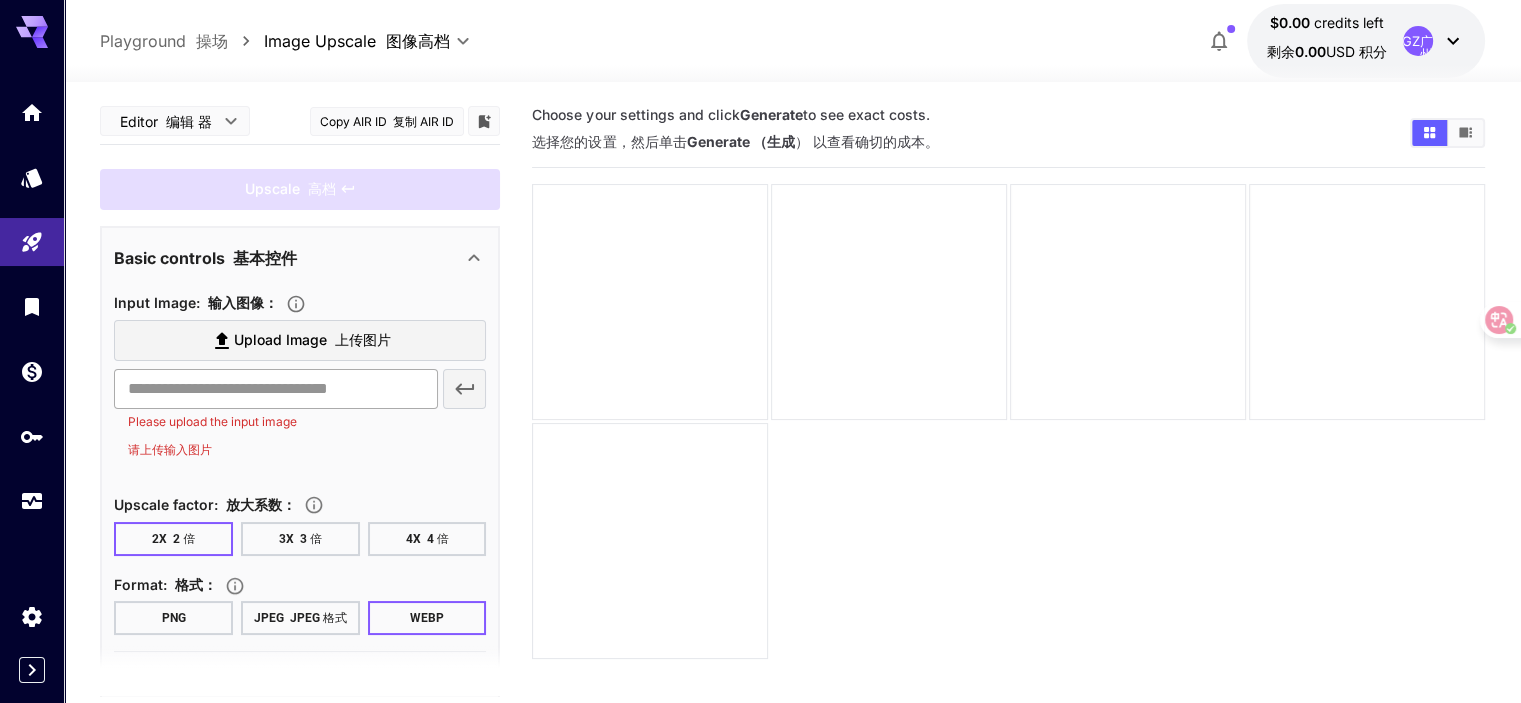 click at bounding box center [275, 389] 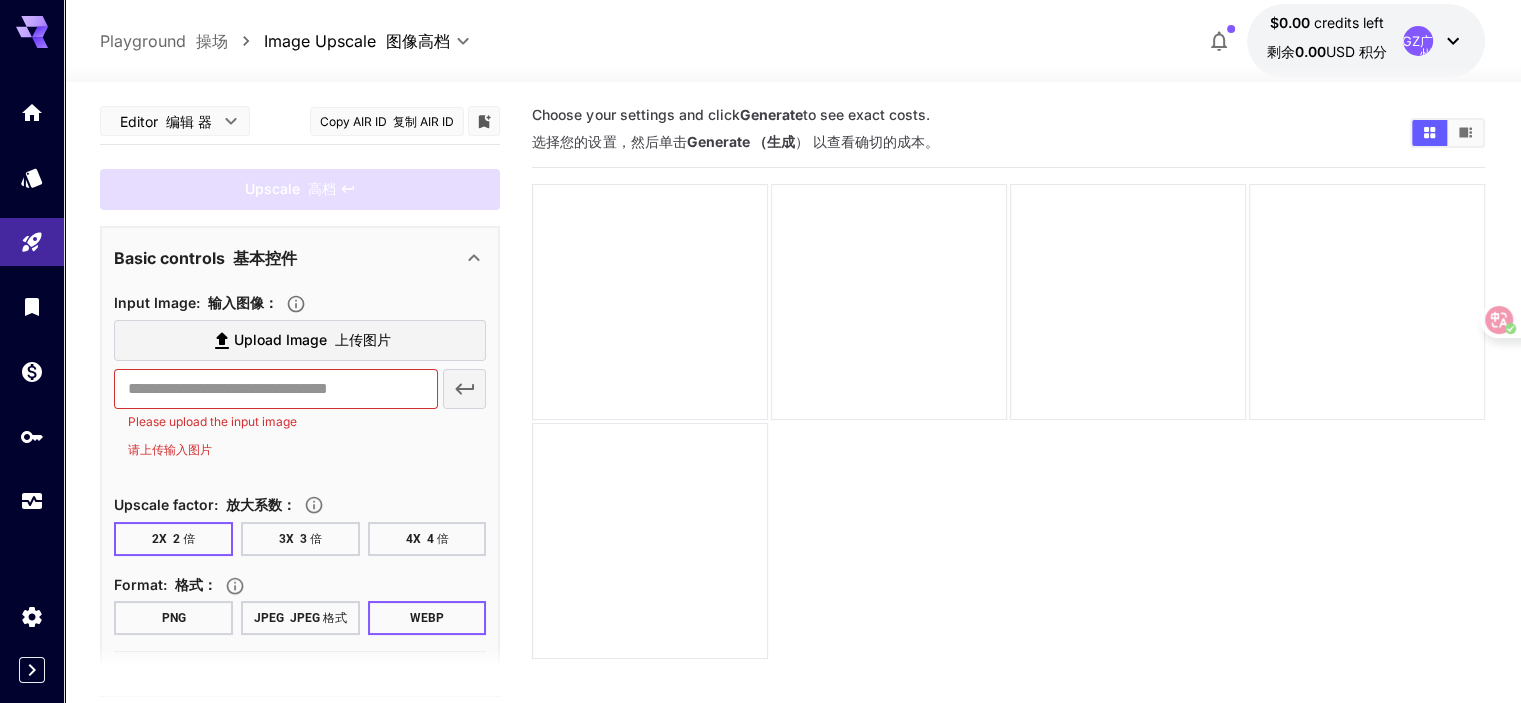 click on "JPEG 格式" at bounding box center [318, 618] 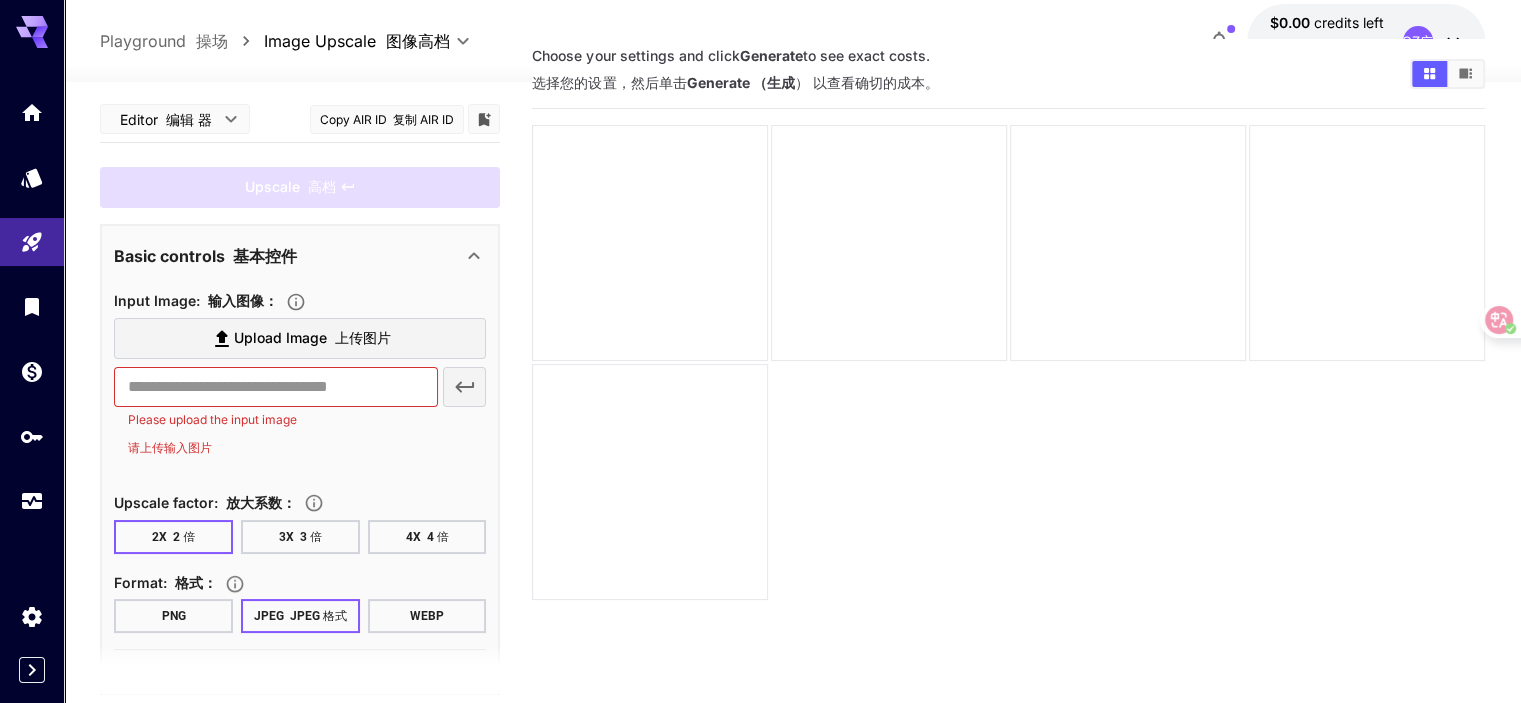 scroll, scrollTop: 58, scrollLeft: 0, axis: vertical 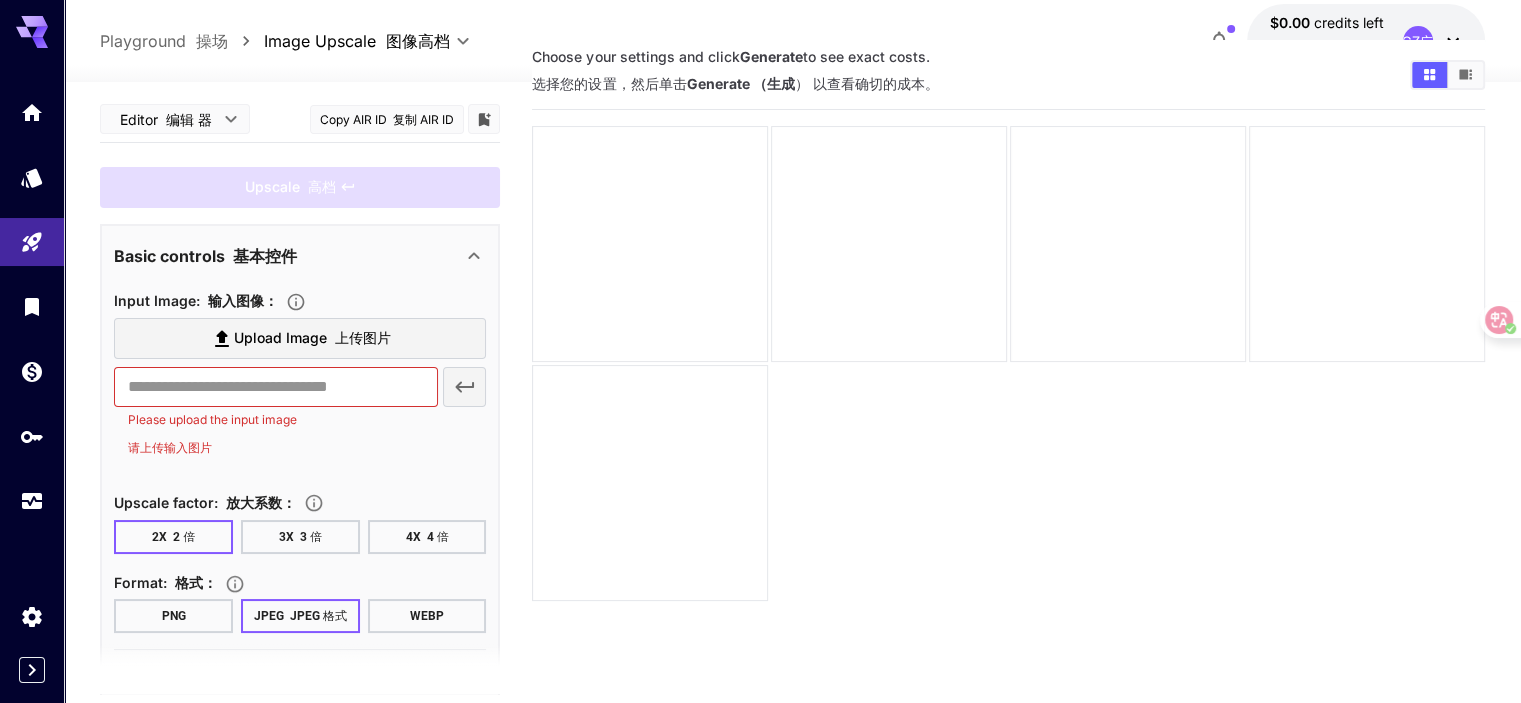 click on "Upload Image    上传图片" at bounding box center (312, 338) 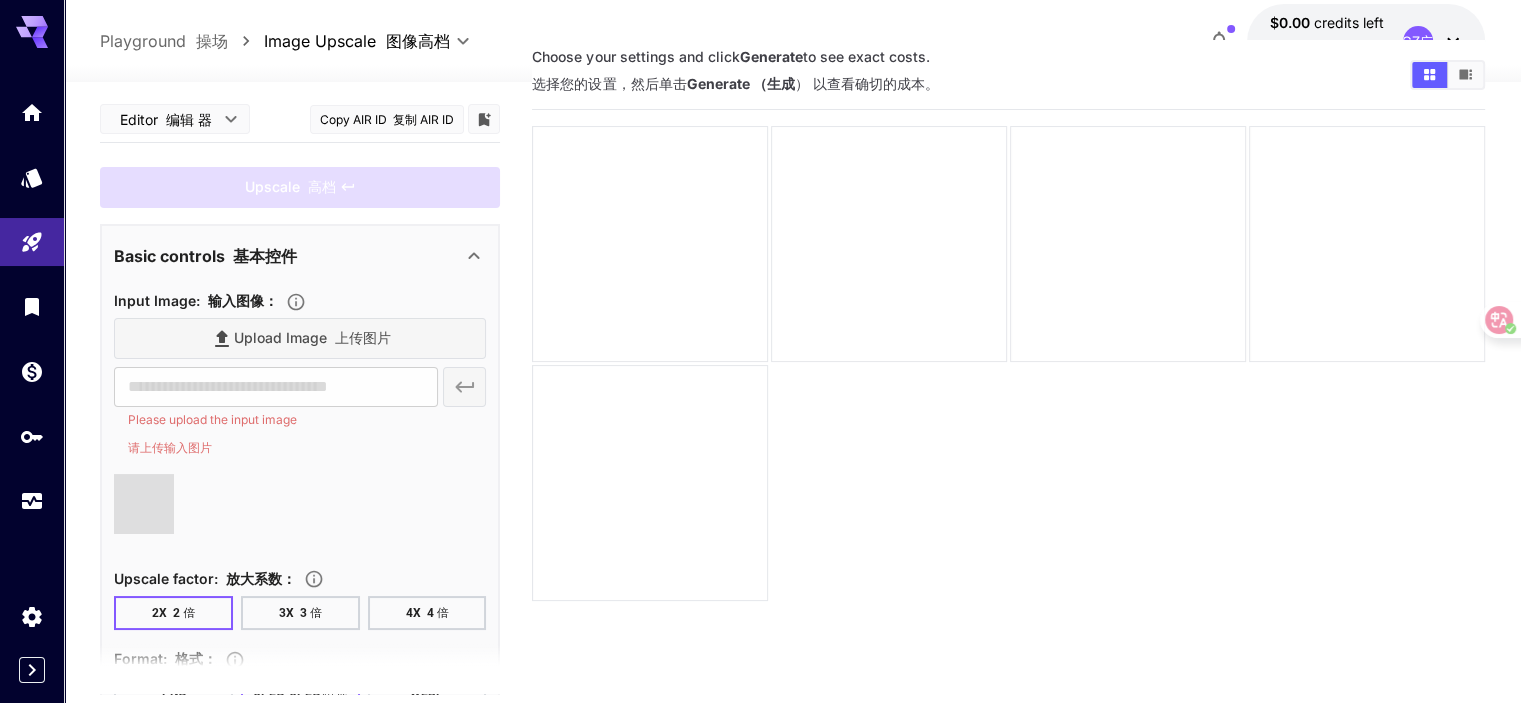 type on "**********" 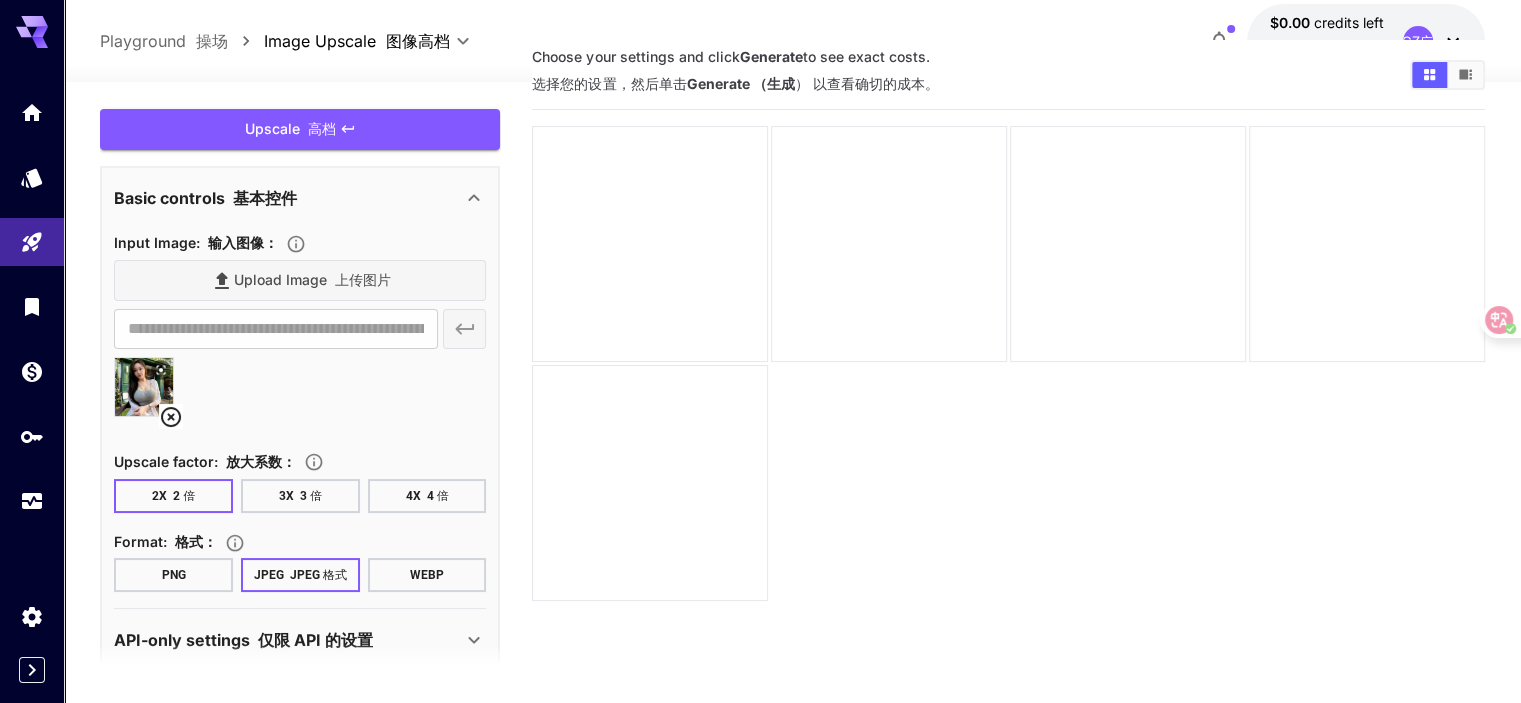 scroll, scrollTop: 83, scrollLeft: 0, axis: vertical 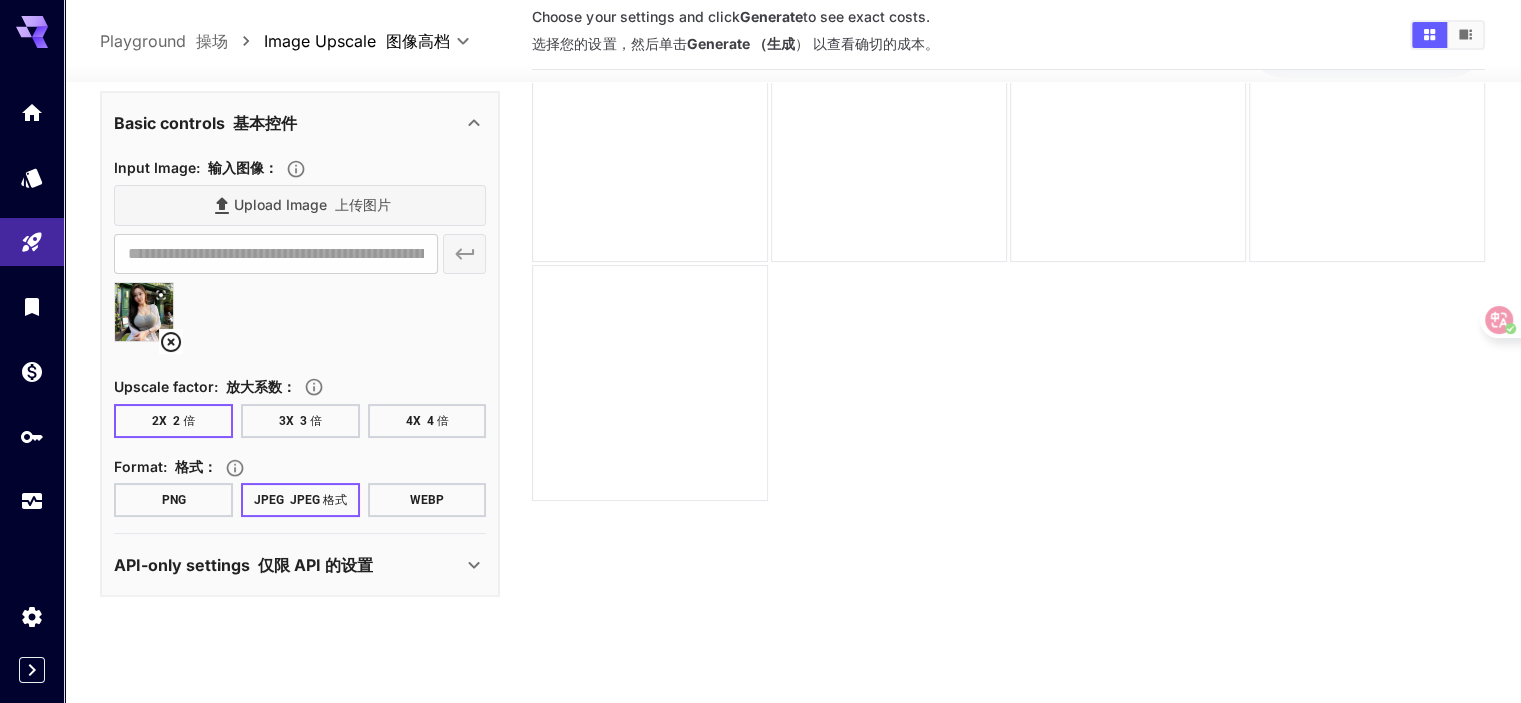 click 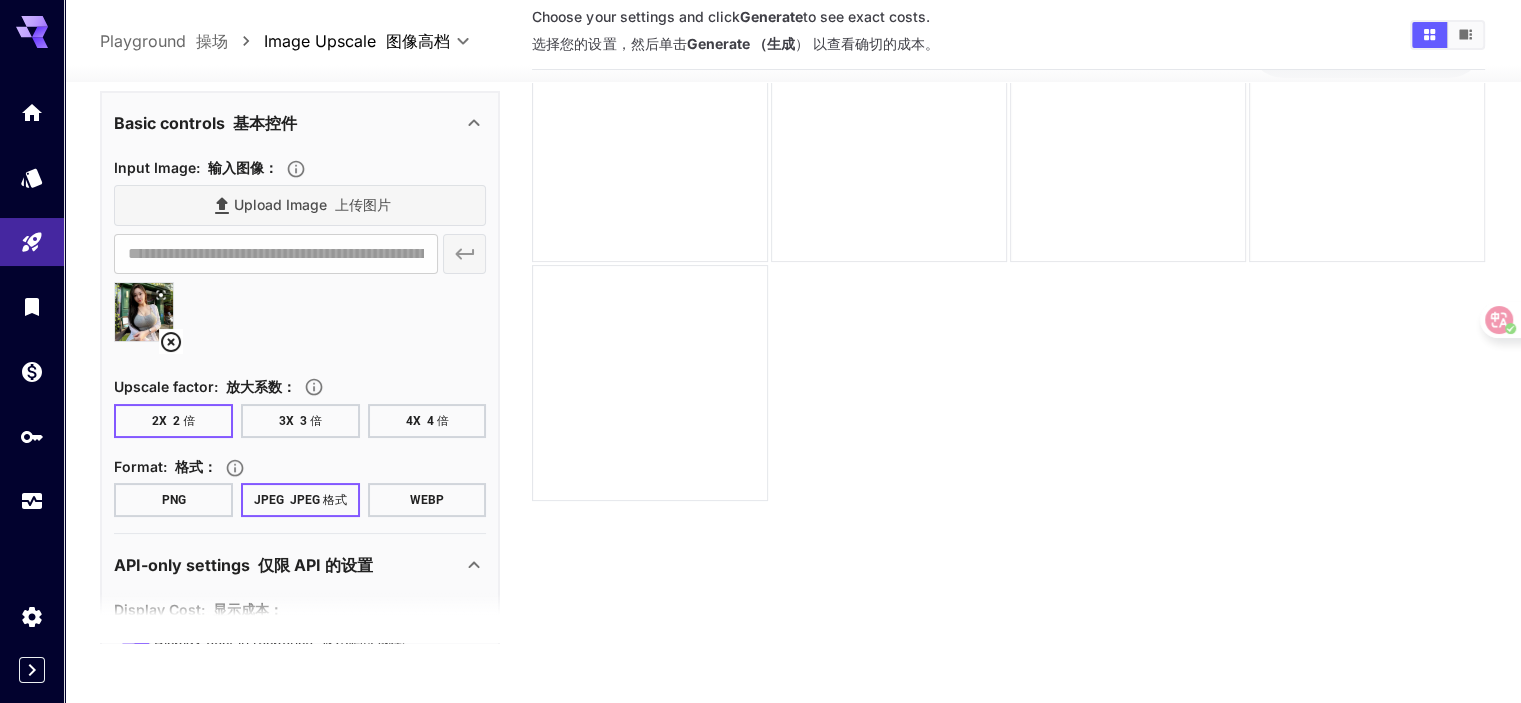 click 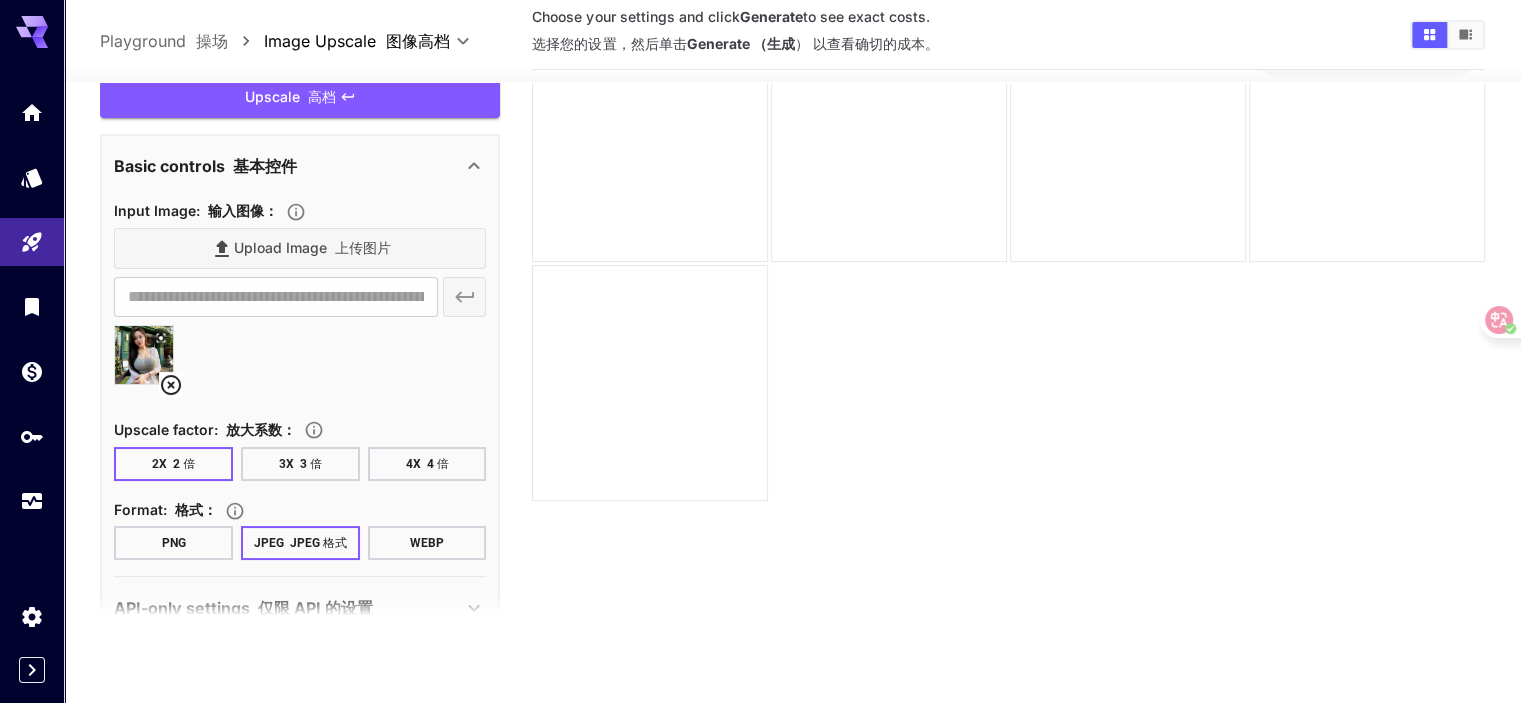 scroll, scrollTop: 0, scrollLeft: 0, axis: both 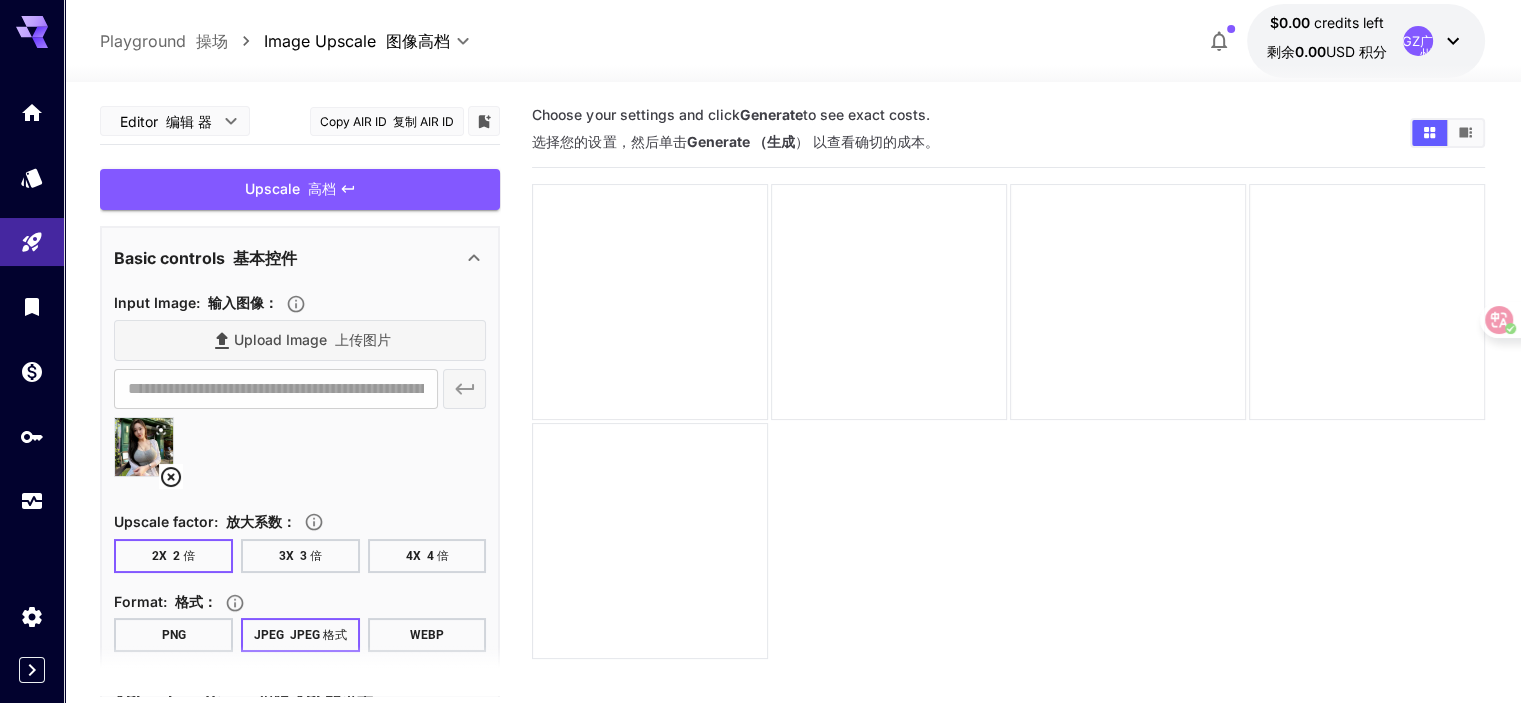click on "**********" at bounding box center [760, 430] 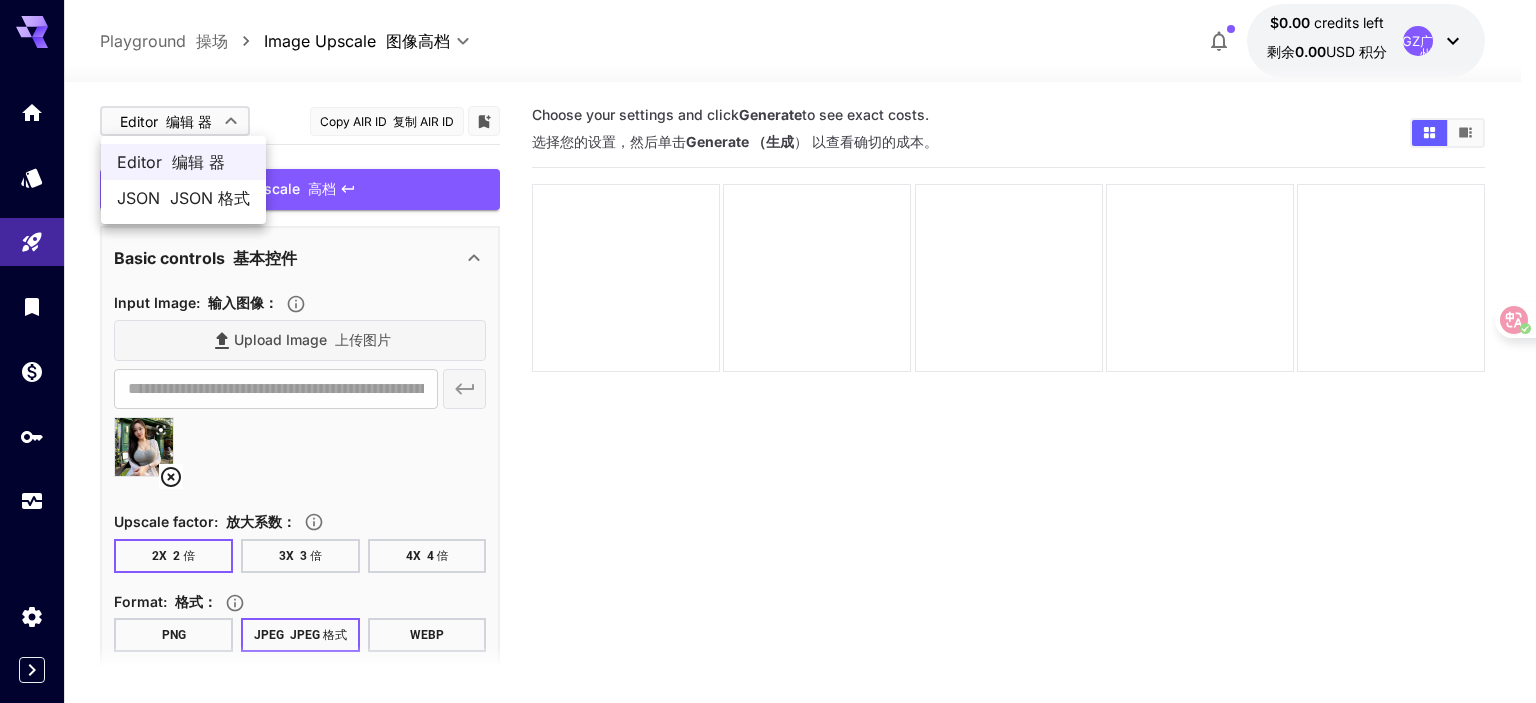click at bounding box center [768, 351] 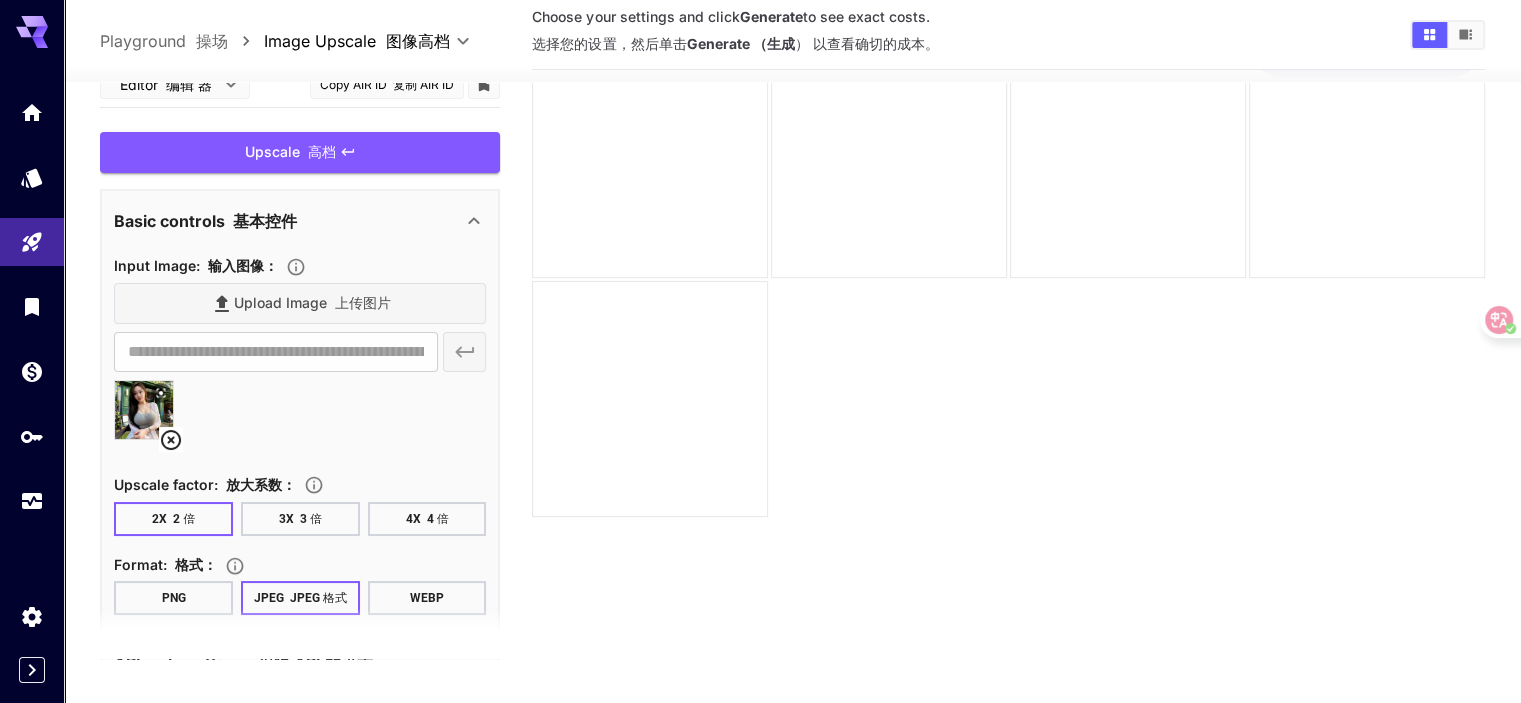 scroll, scrollTop: 158, scrollLeft: 0, axis: vertical 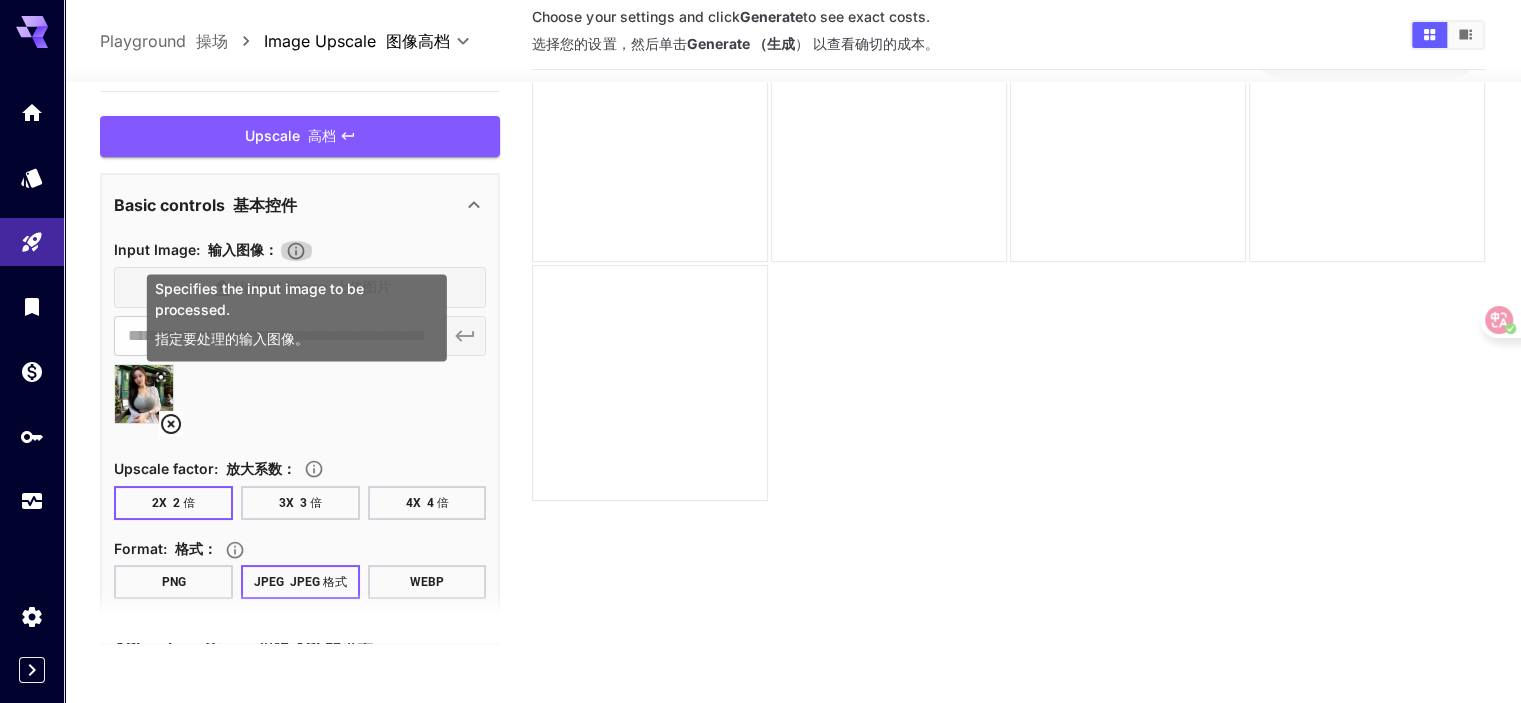 click 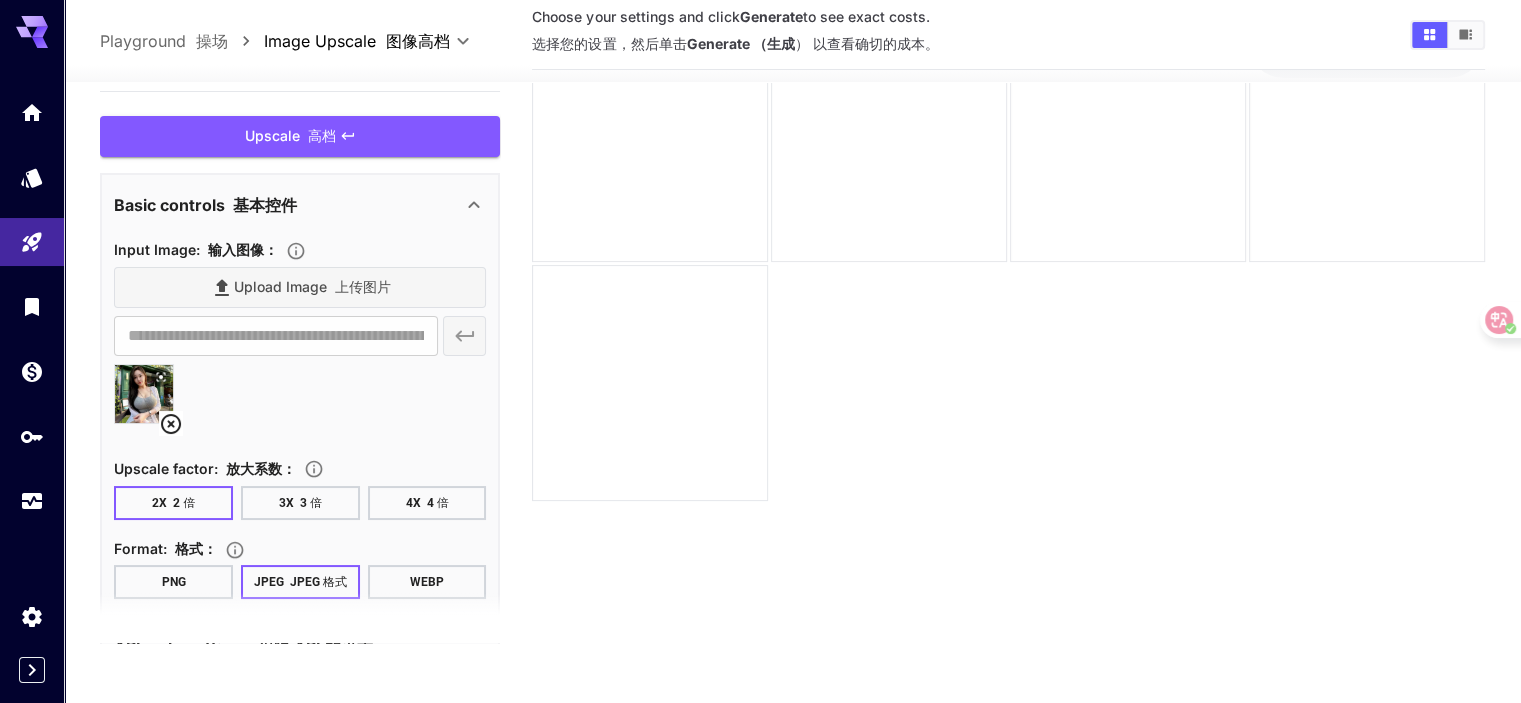click 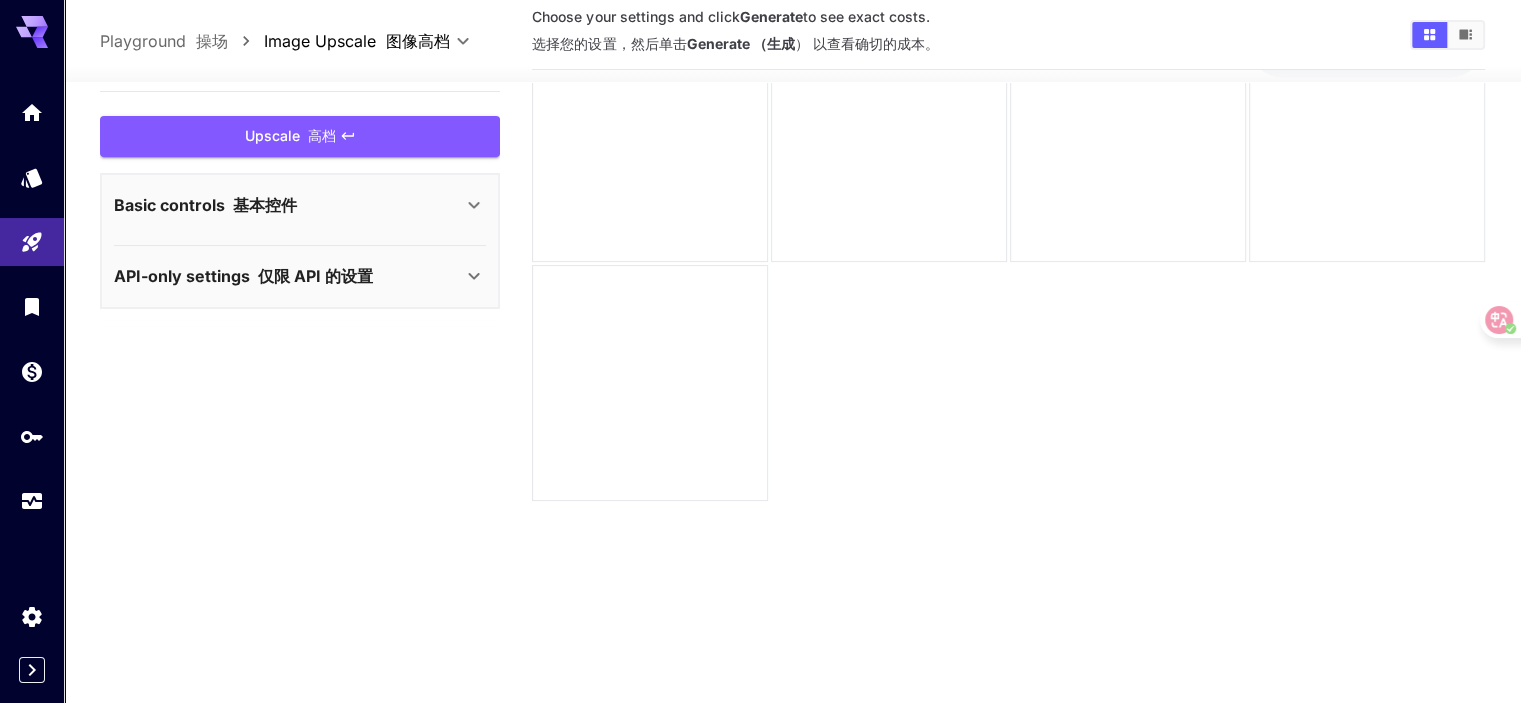 click 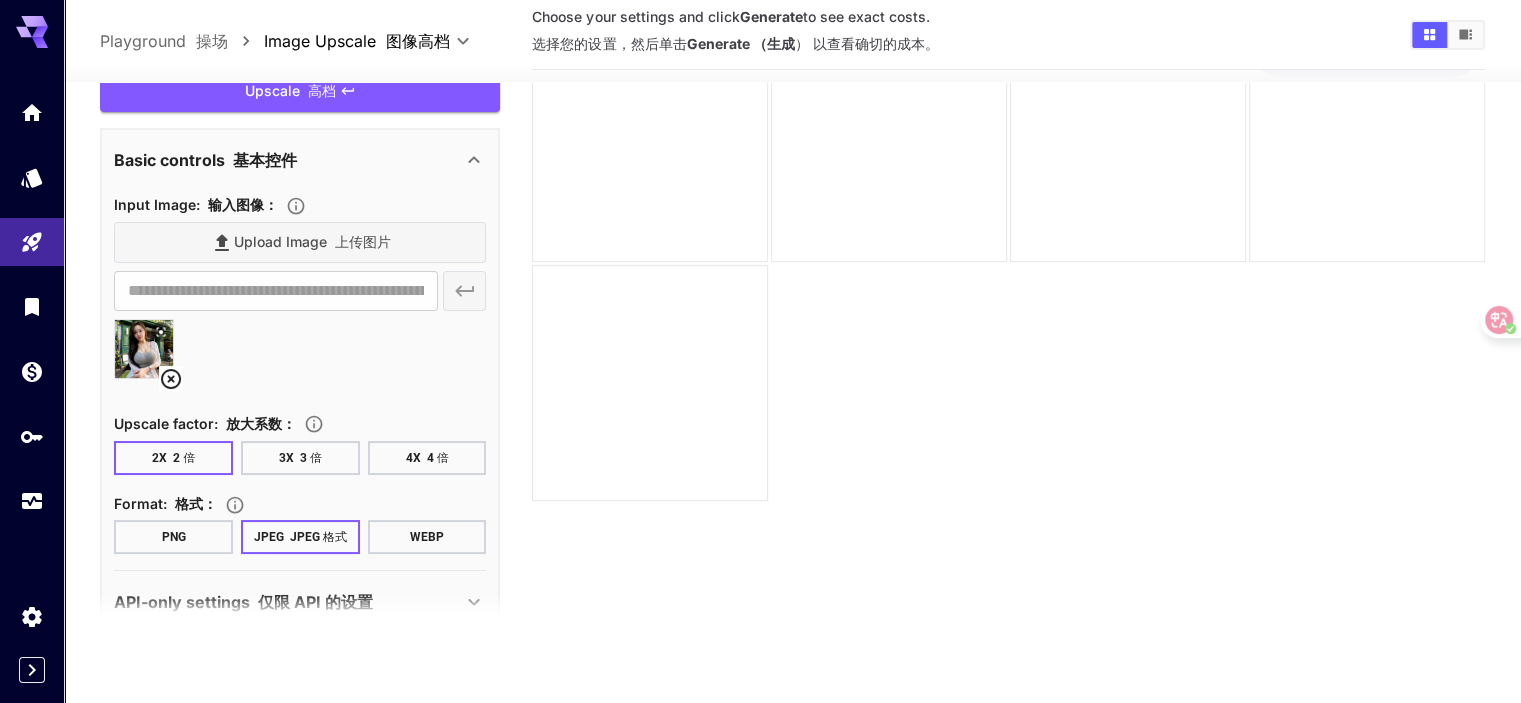 scroll, scrollTop: 82, scrollLeft: 0, axis: vertical 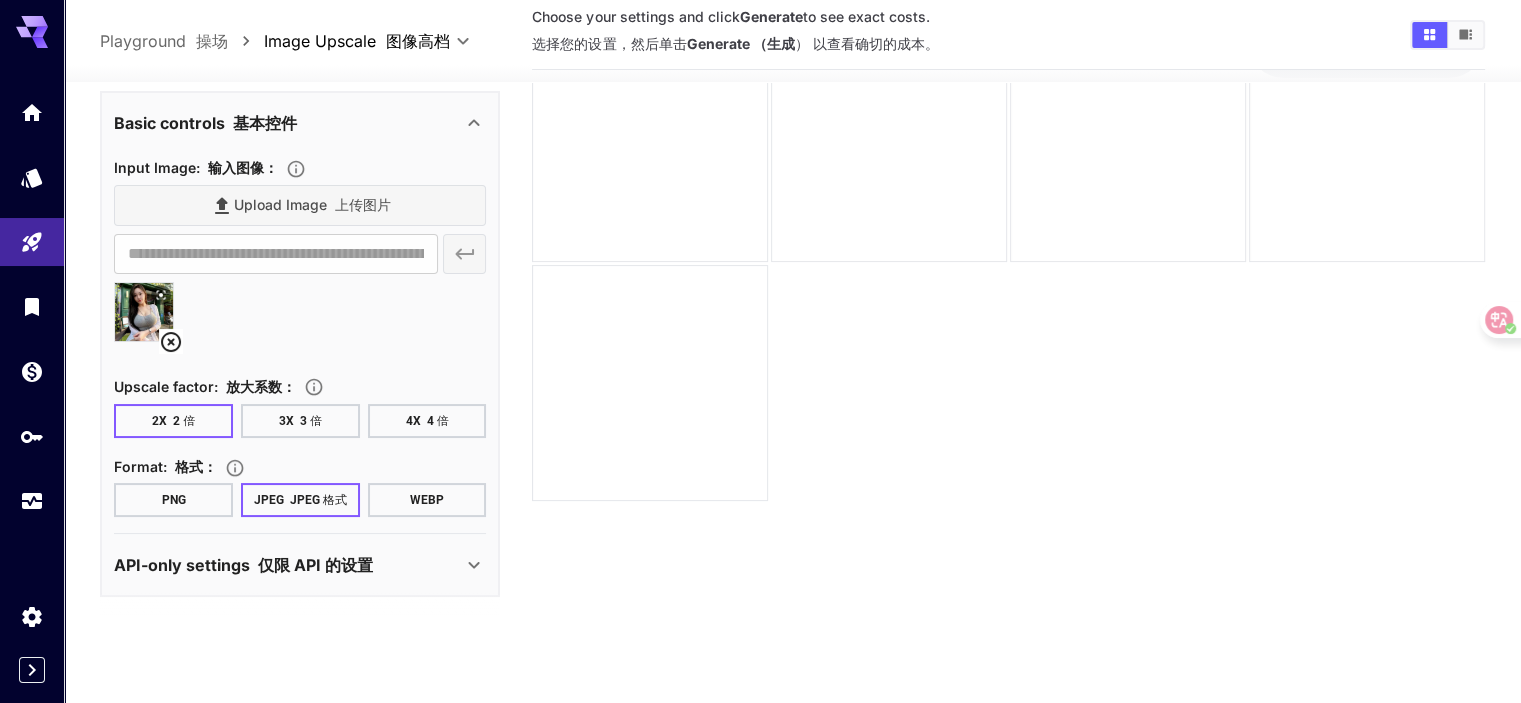 click 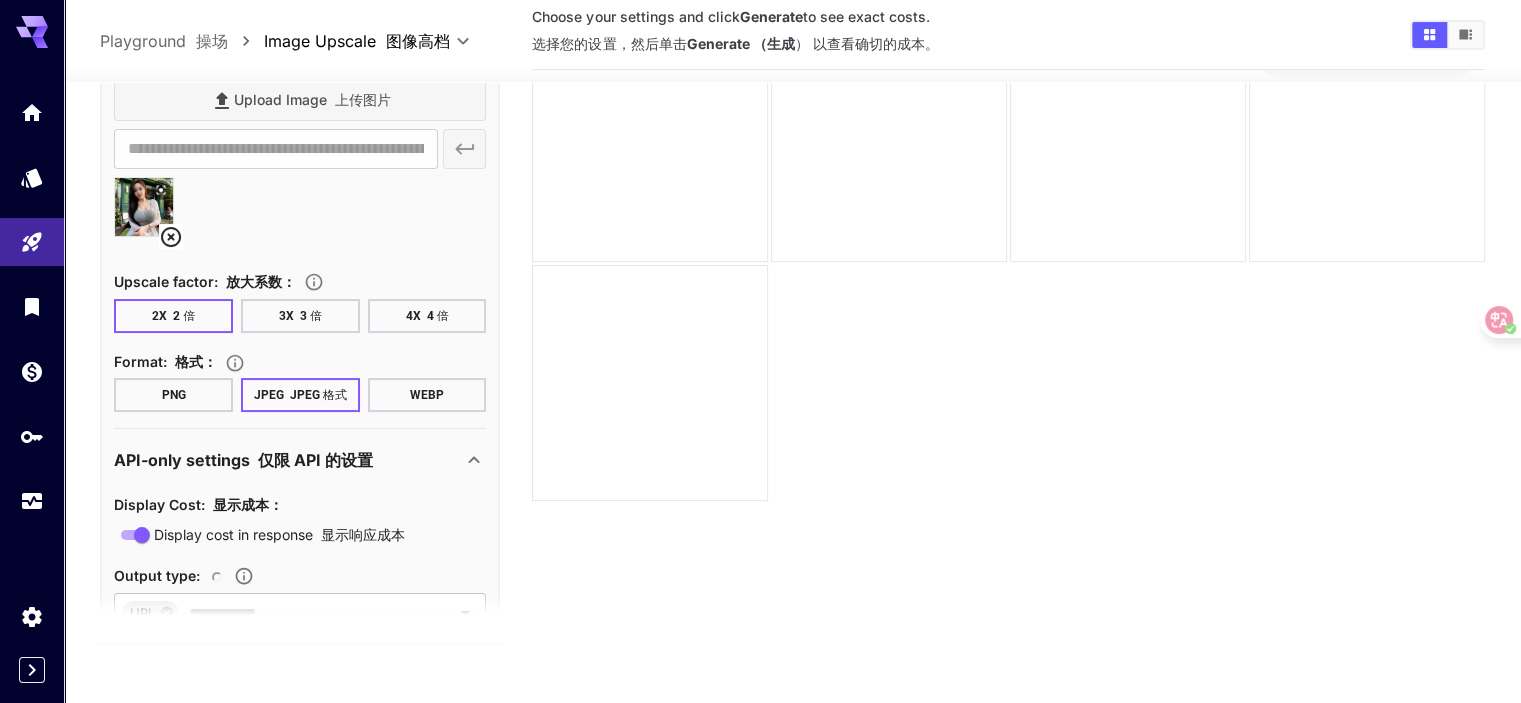 scroll, scrollTop: 264, scrollLeft: 0, axis: vertical 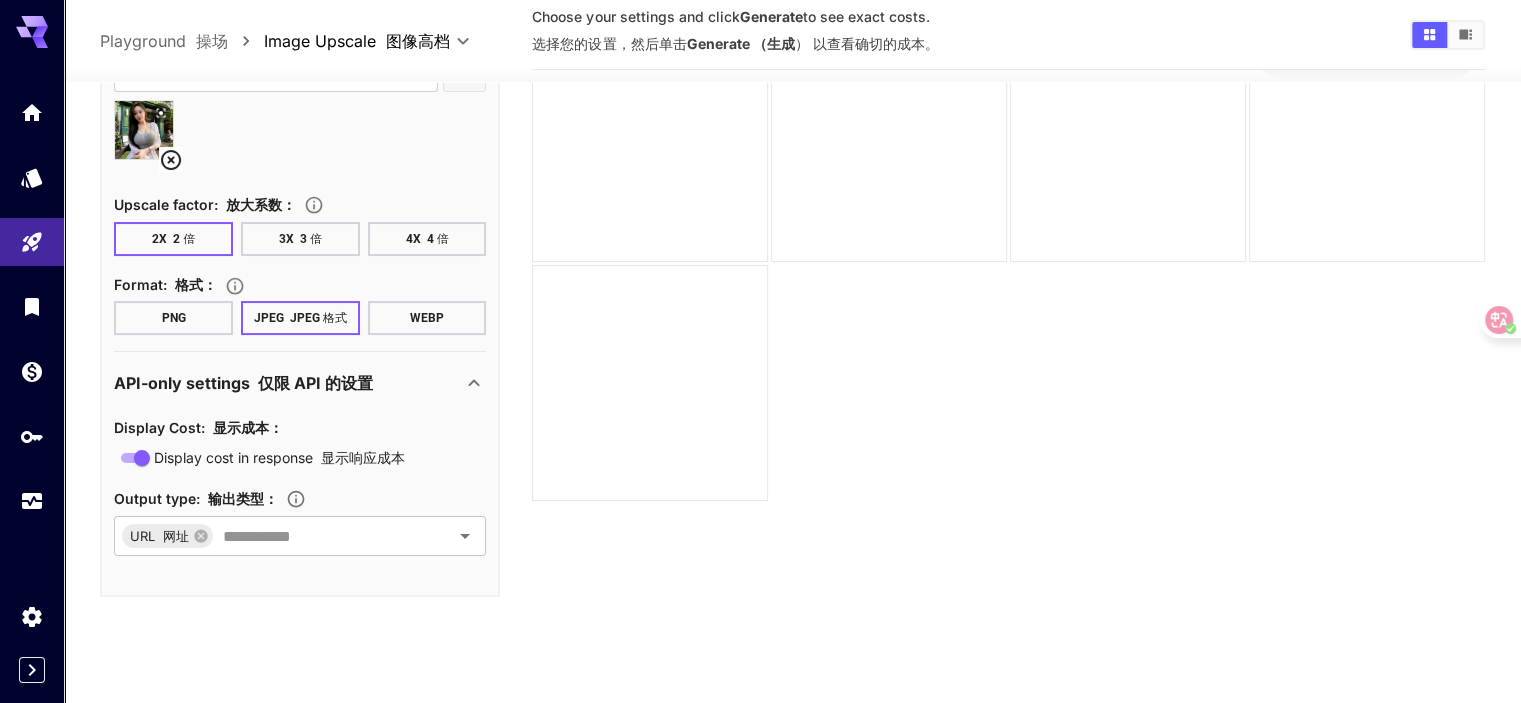 click on "WEBP" at bounding box center [427, 319] 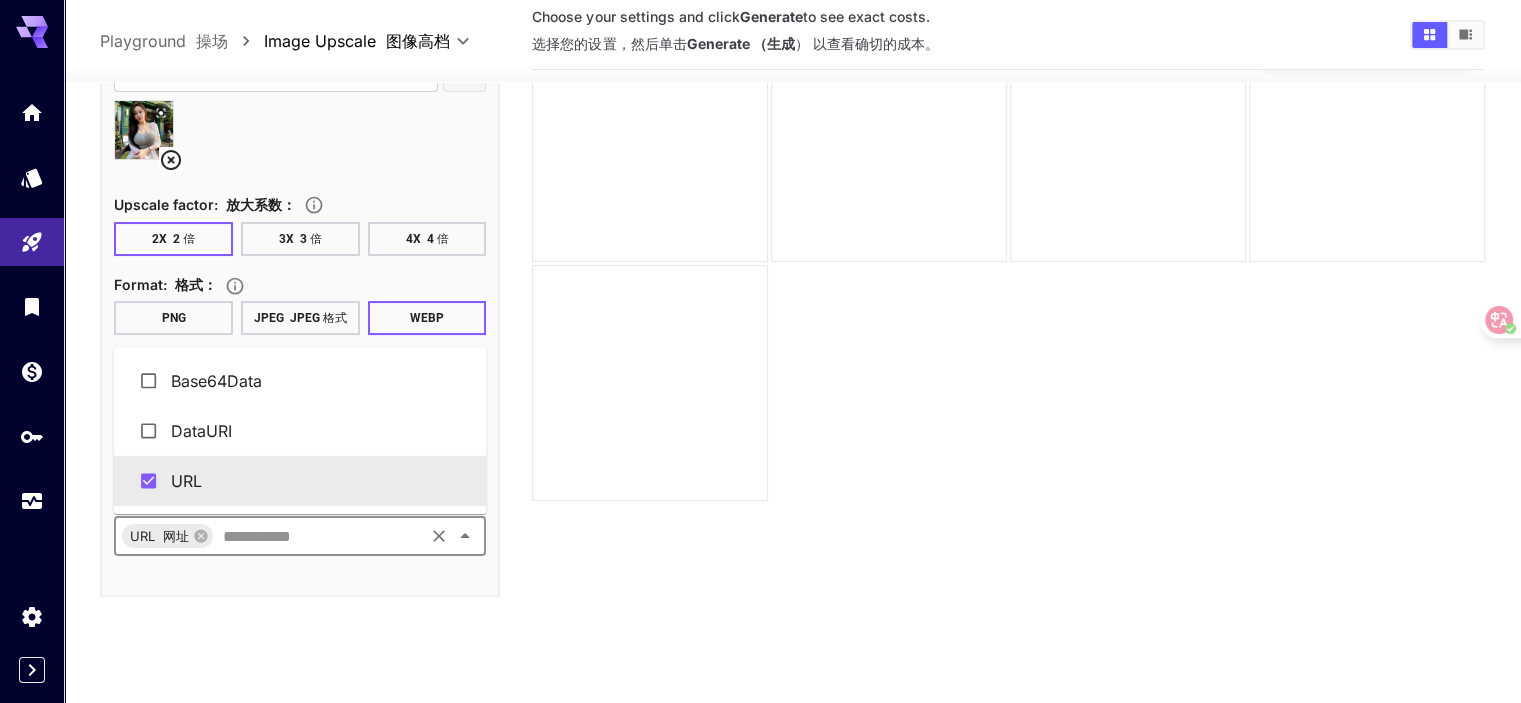 click at bounding box center [318, 537] 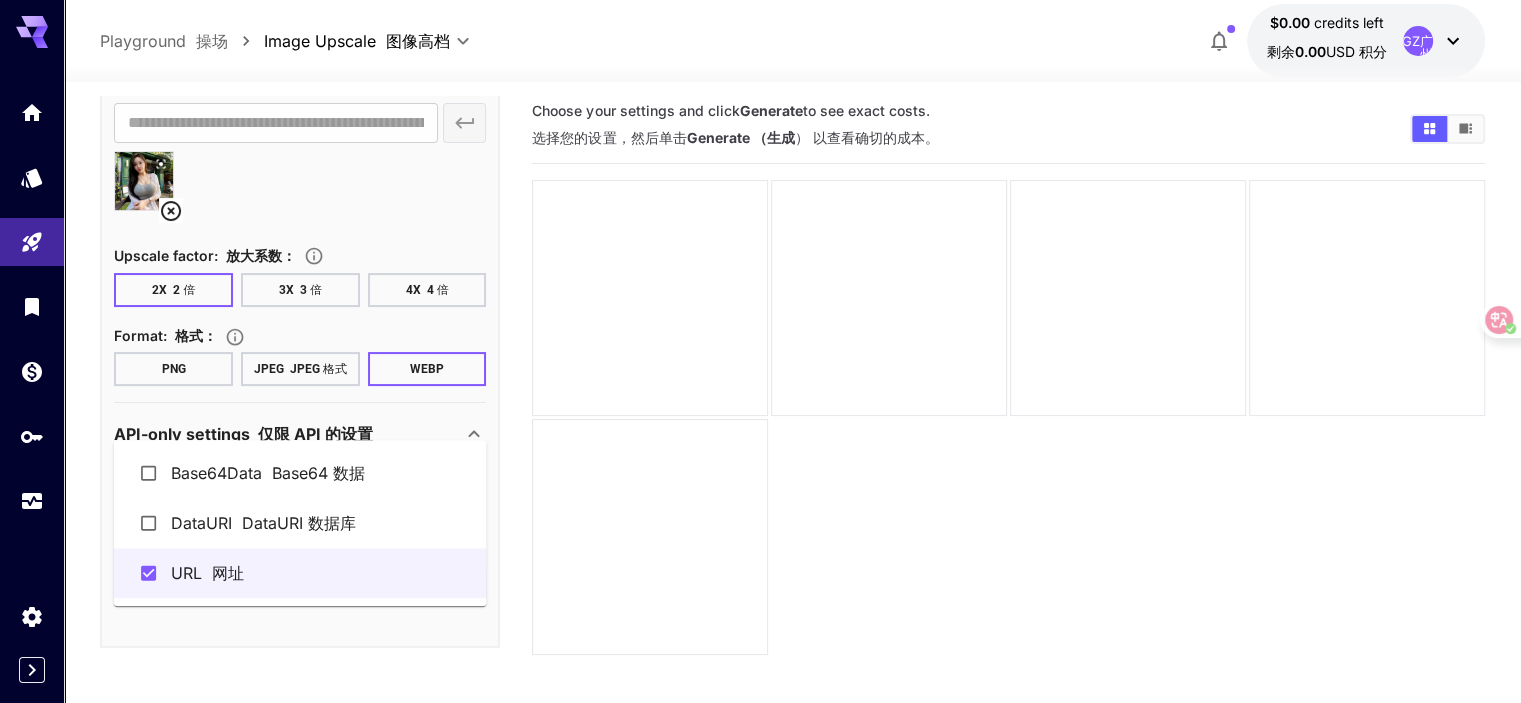 scroll, scrollTop: 0, scrollLeft: 0, axis: both 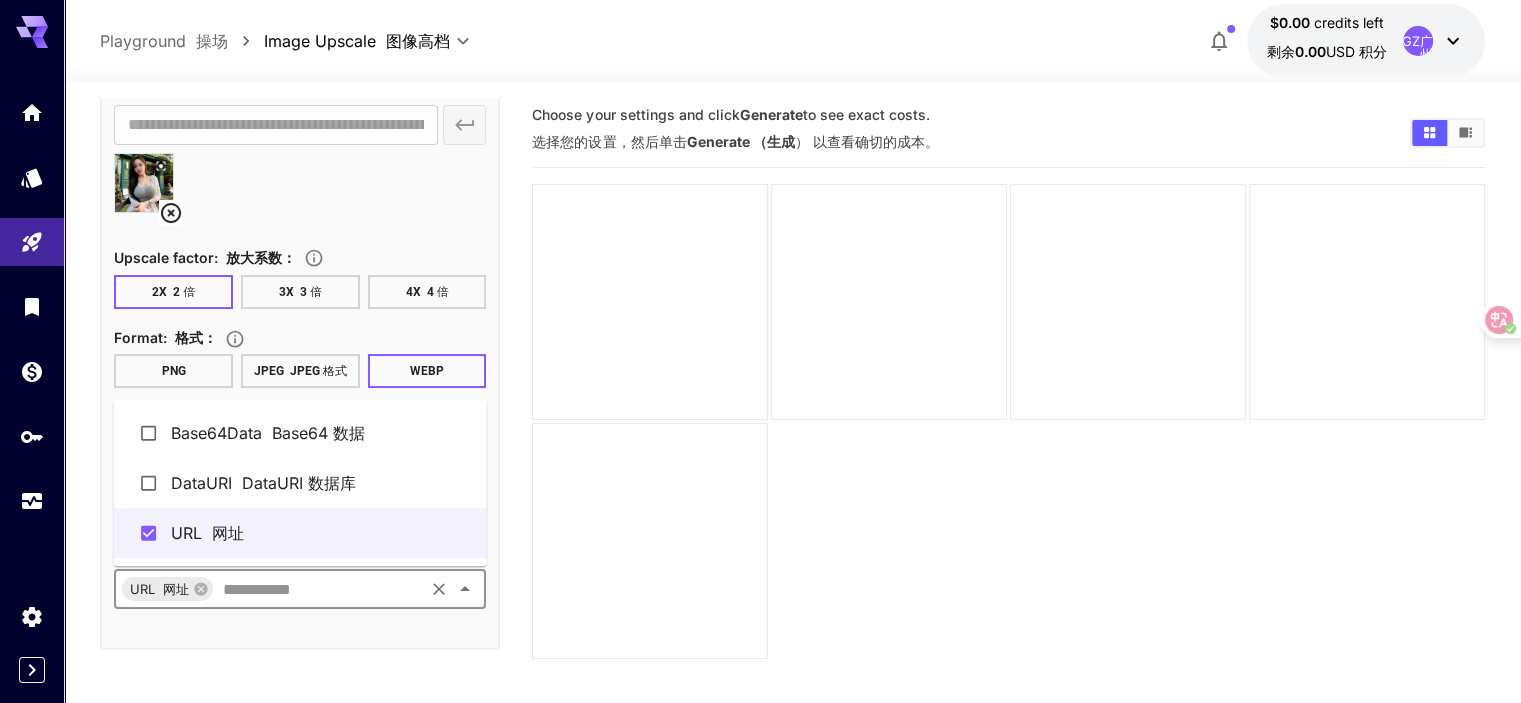 click on "Choose your settings and click  Generate  to see exact costs. 选择您的设置，然后单击  Generate （生成  ） 以查看确切的成本。" at bounding box center [1008, 449] 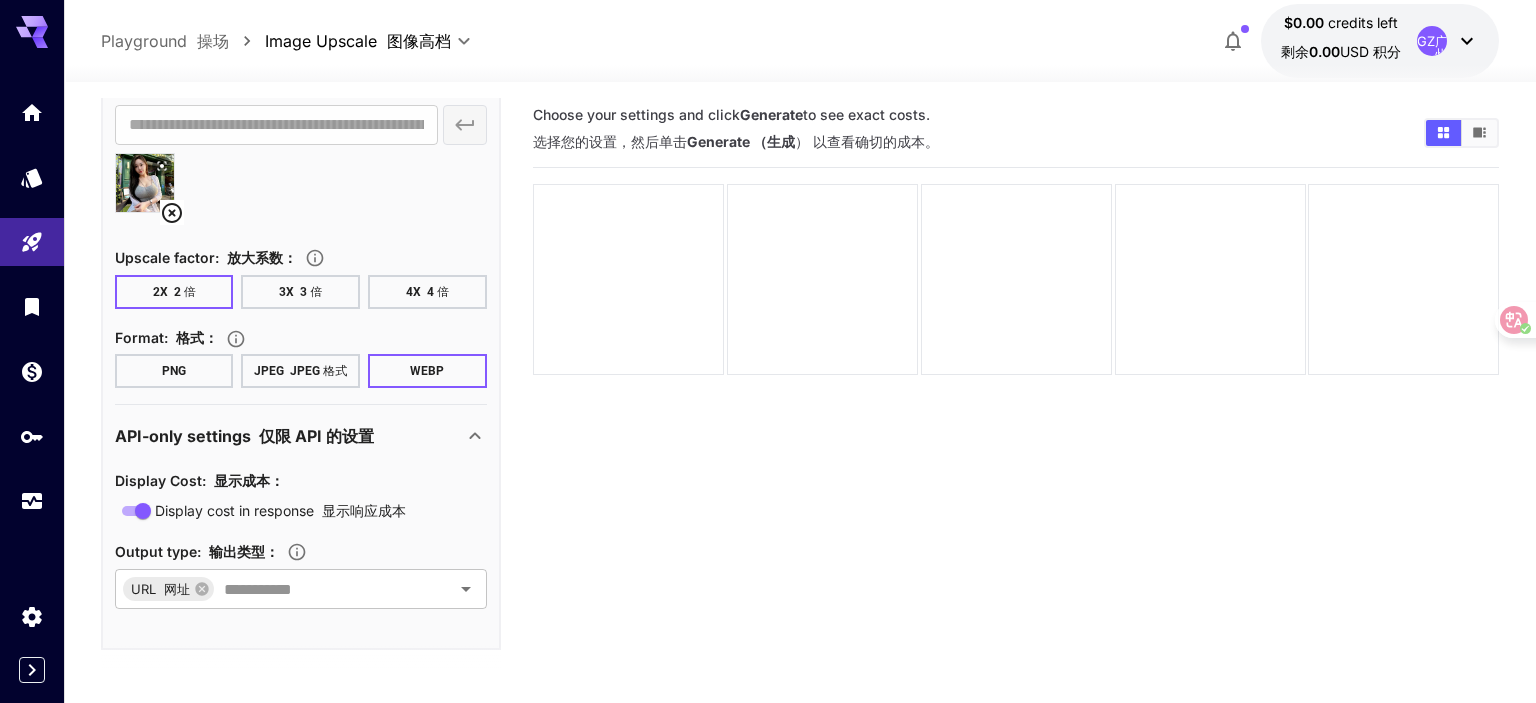 click on "**********" at bounding box center (768, 430) 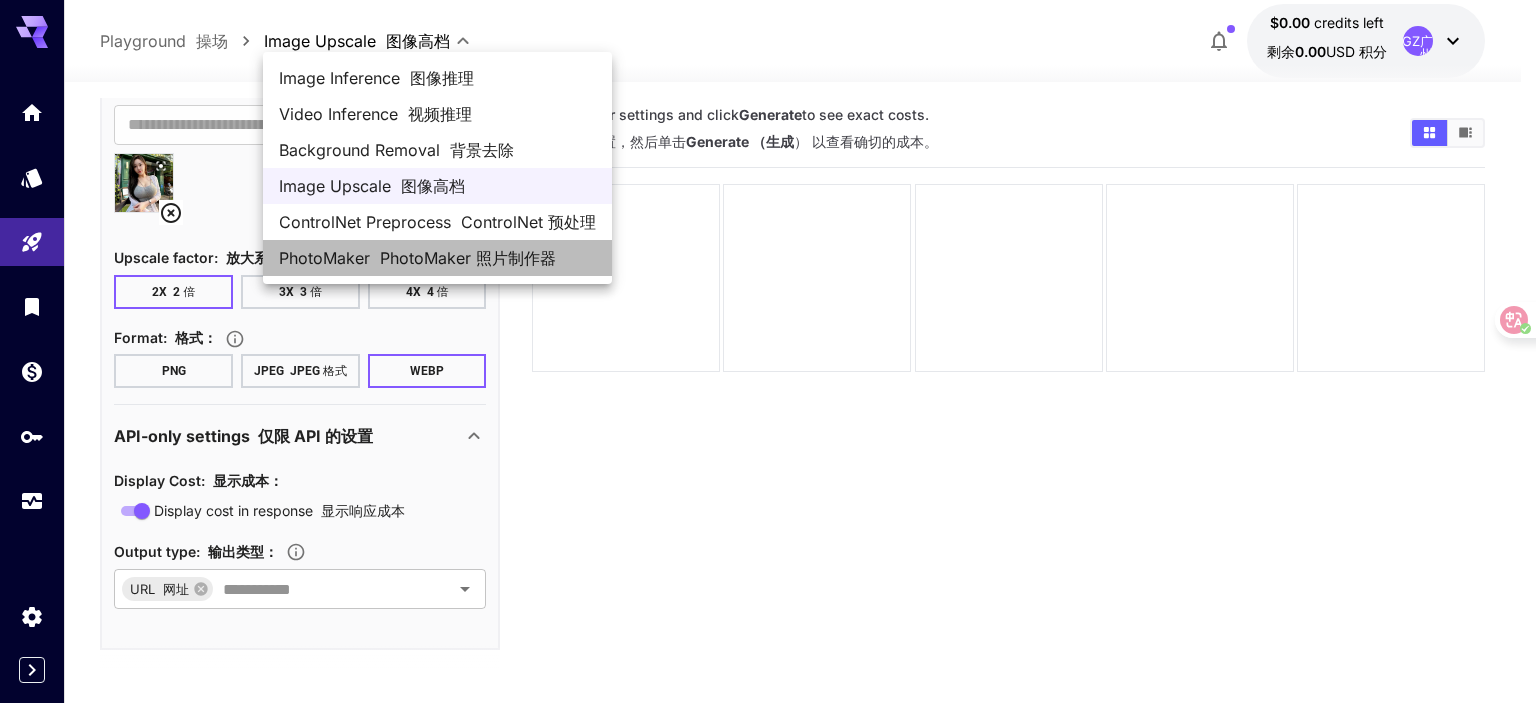 click on "PhotoMaker 照片制作器" at bounding box center [468, 258] 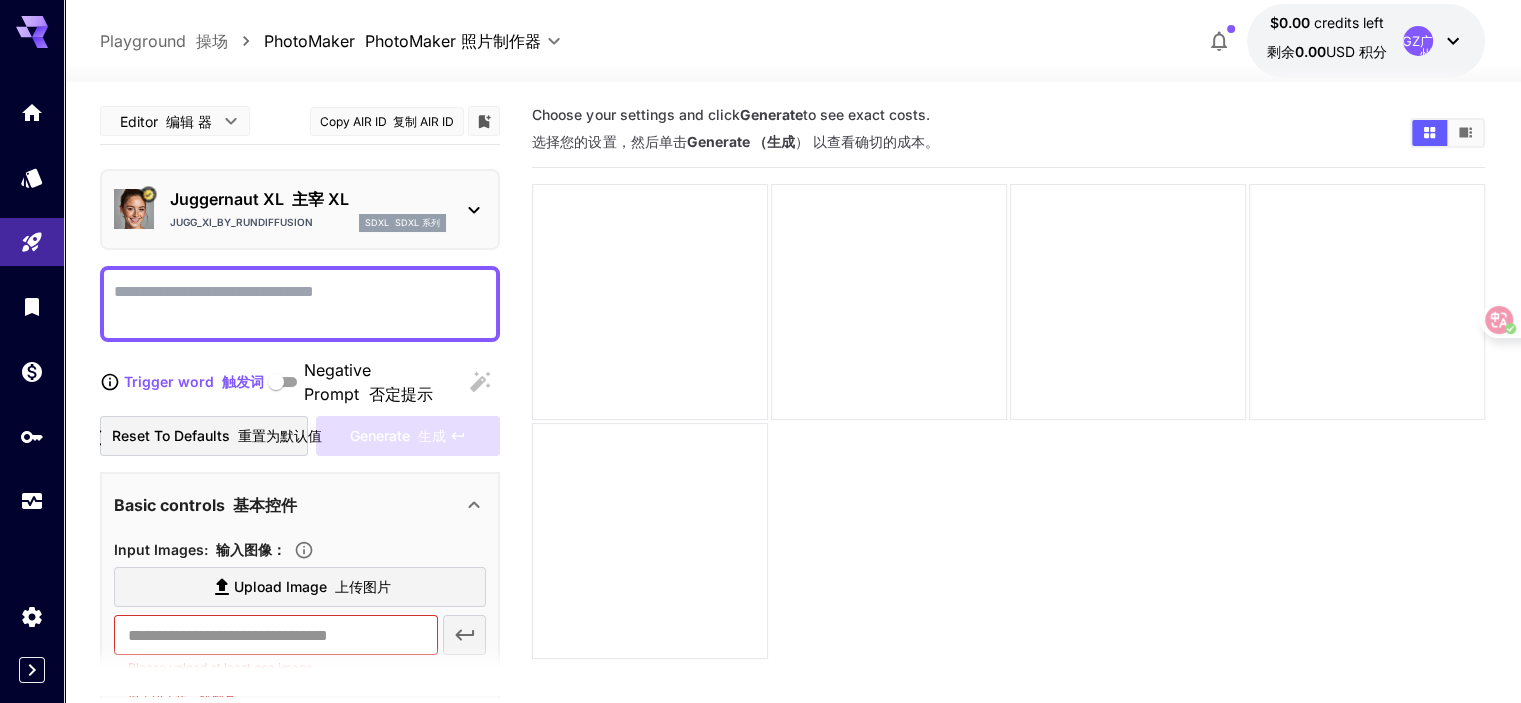 click 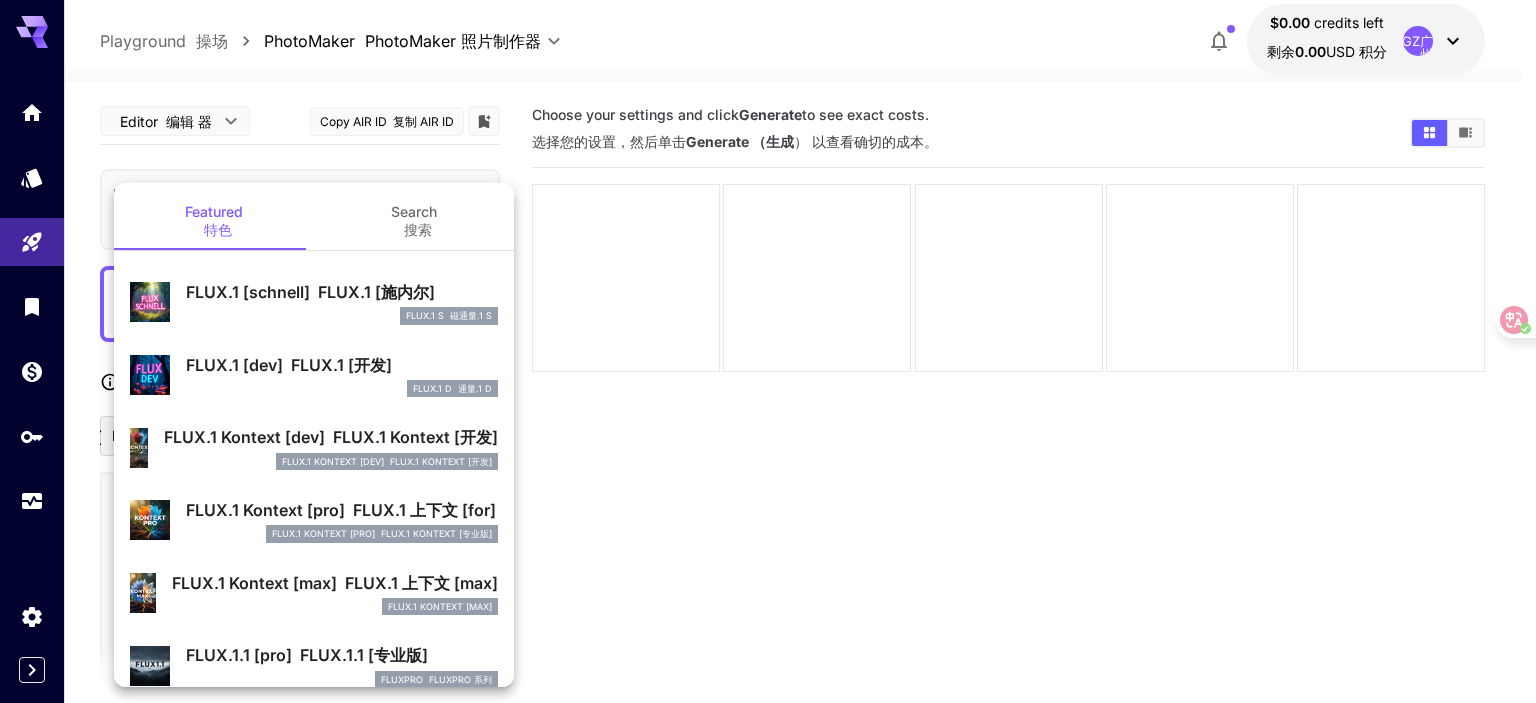 click on "FLUX.1 [schnell]    FLUX.1 [施内尔]" at bounding box center (342, 292) 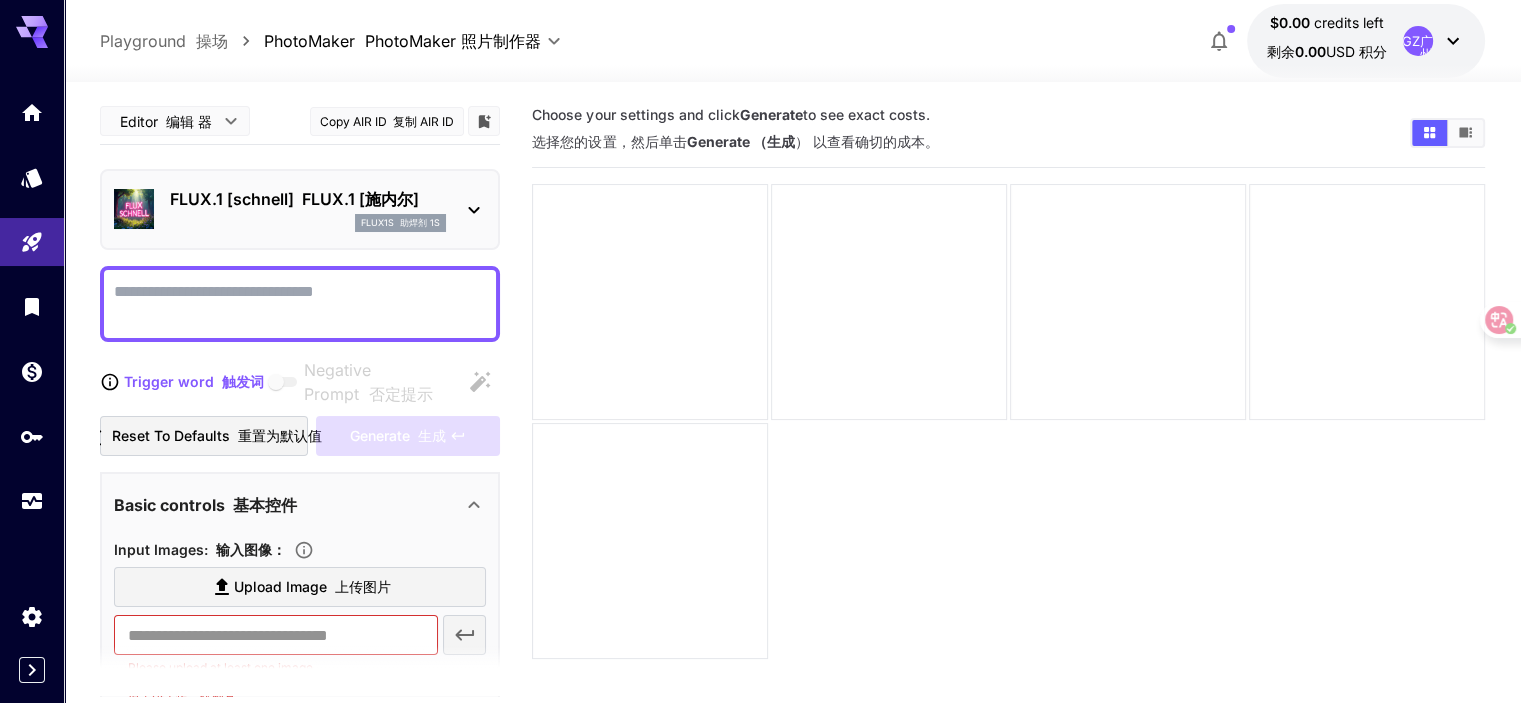 click on "Negative Prompt    否定提示" at bounding box center (300, 304) 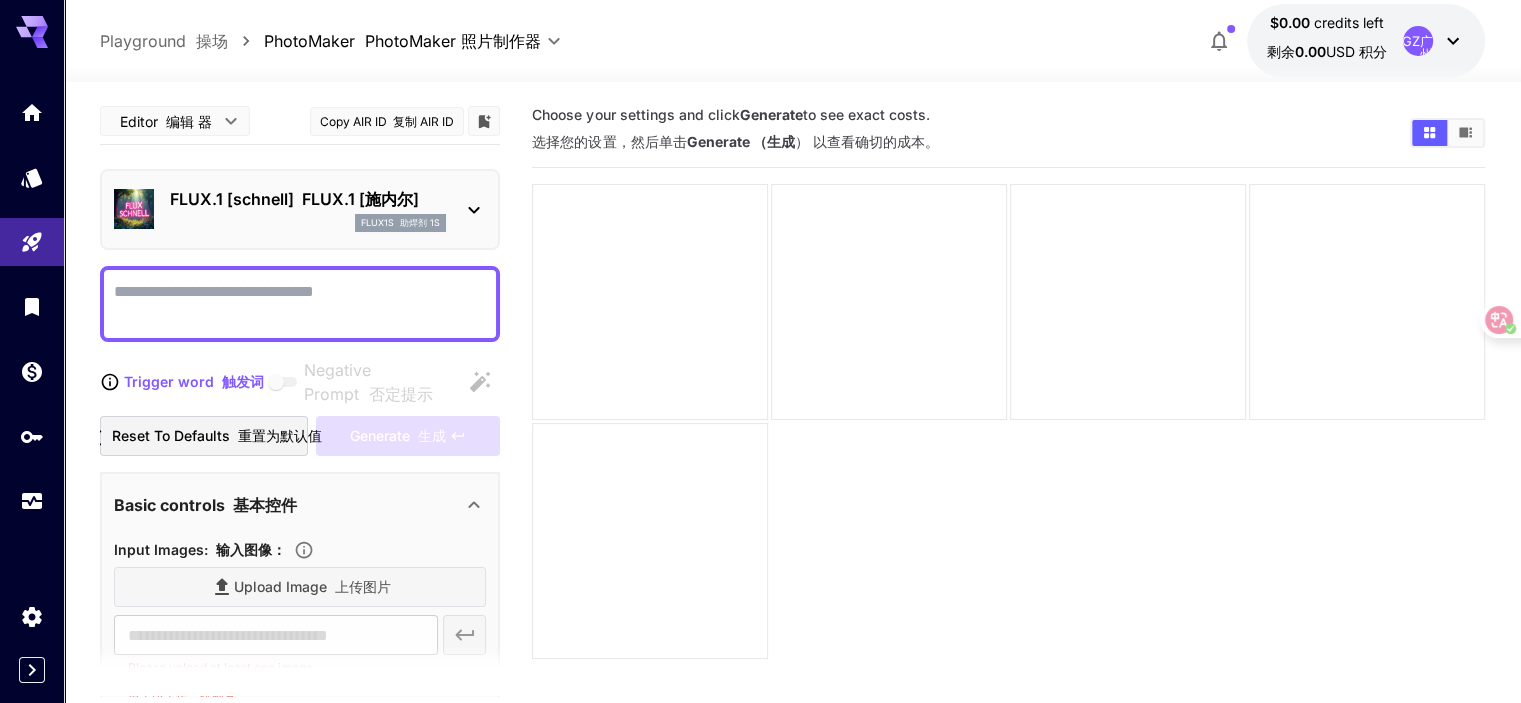 type on "**********" 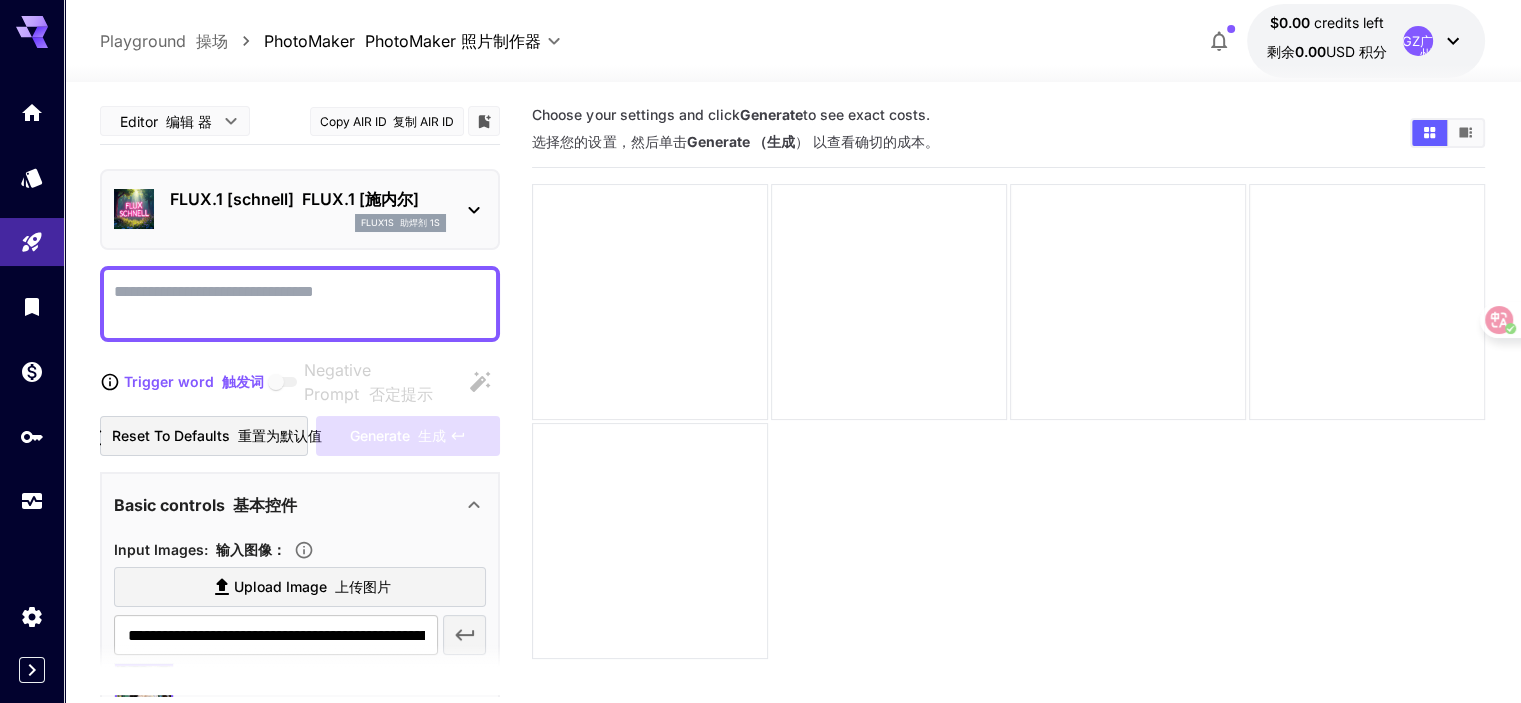 click on "Negative Prompt    否定提示" at bounding box center [300, 304] 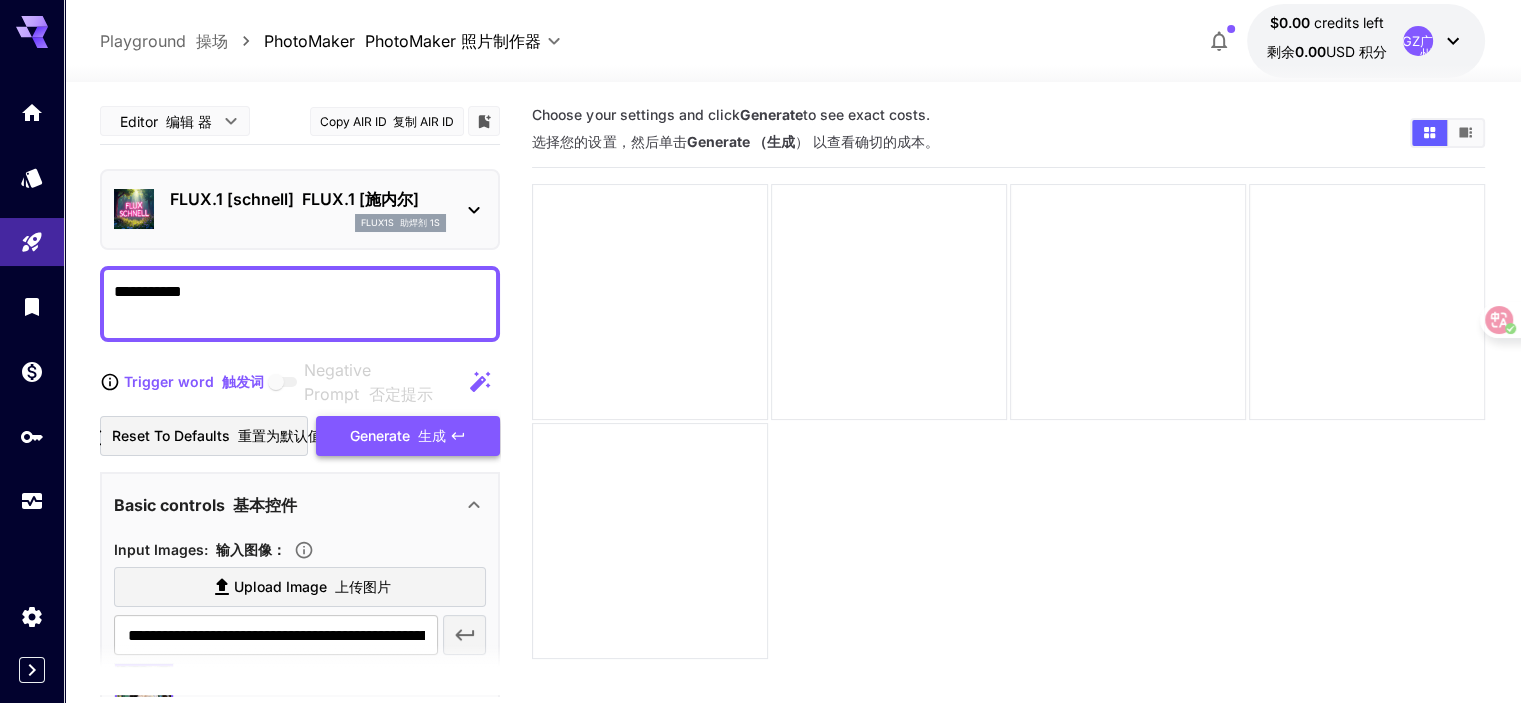 type on "**********" 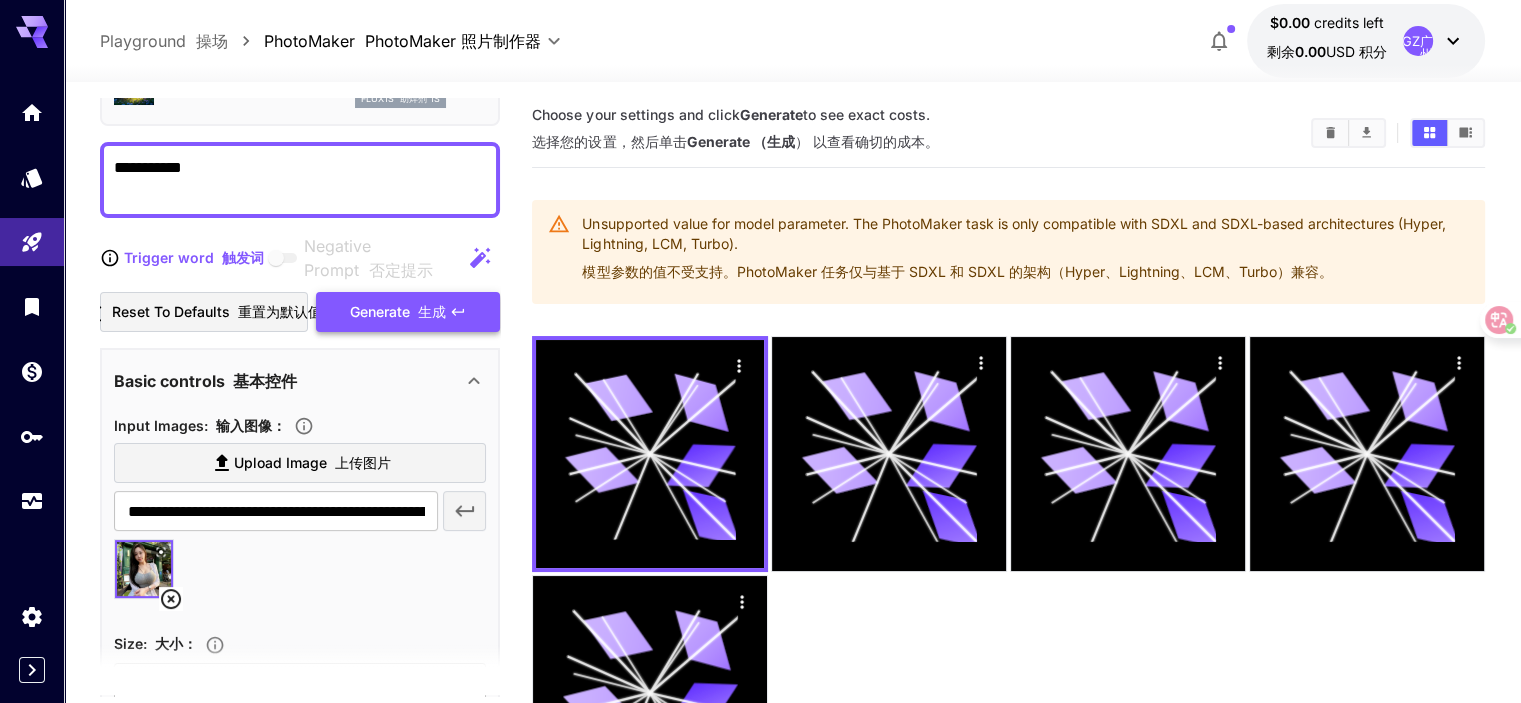 scroll, scrollTop: 0, scrollLeft: 0, axis: both 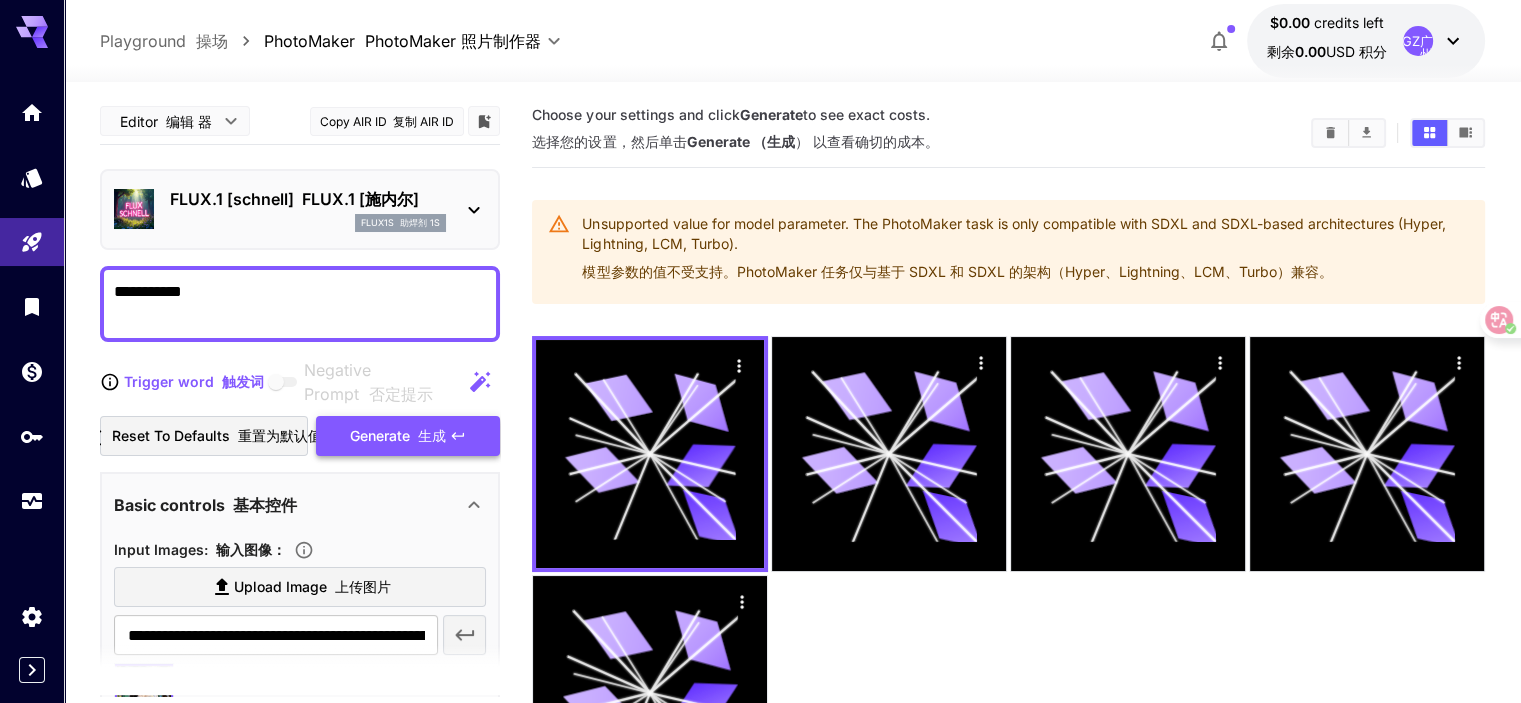 drag, startPoint x: 319, startPoint y: 299, endPoint x: 86, endPoint y: 299, distance: 233 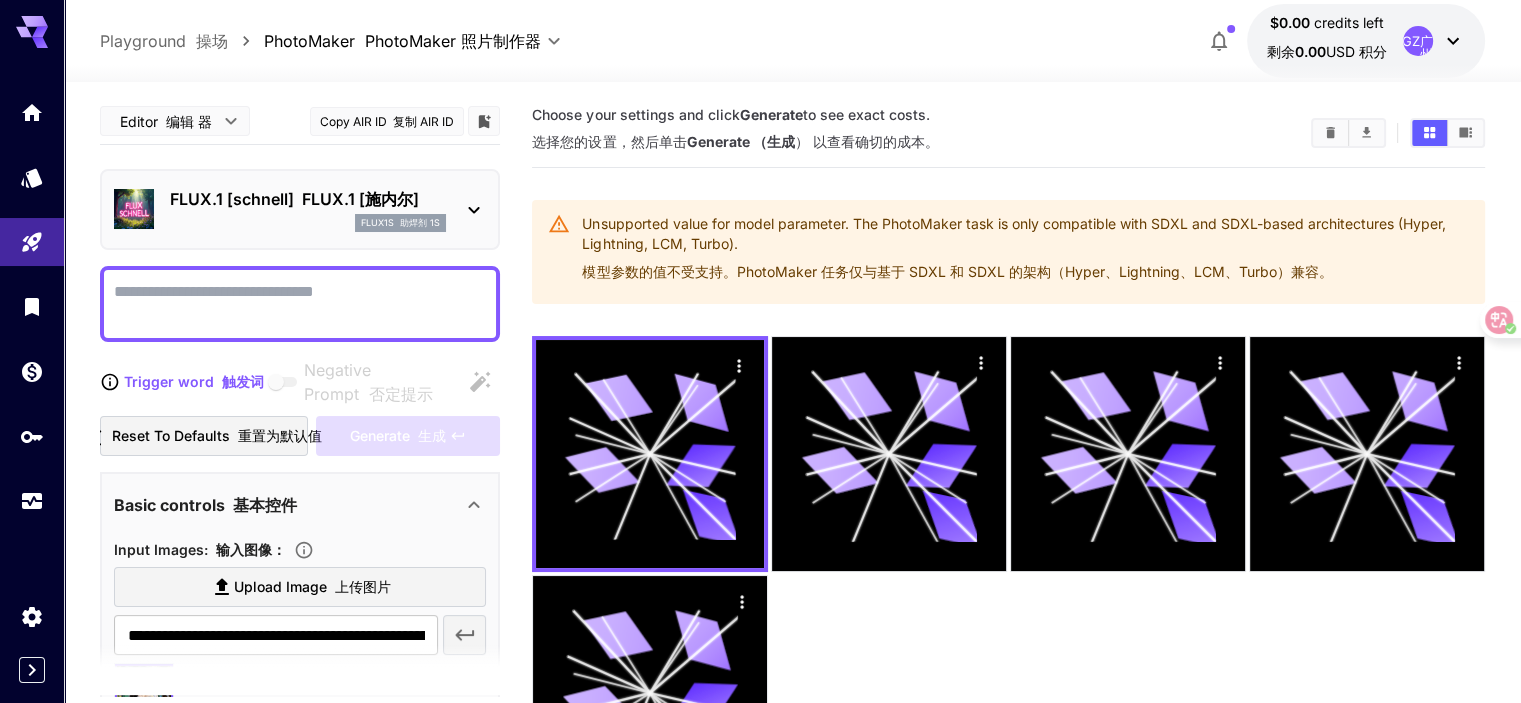 click on "Negative Prompt    否定提示" at bounding box center (300, 304) 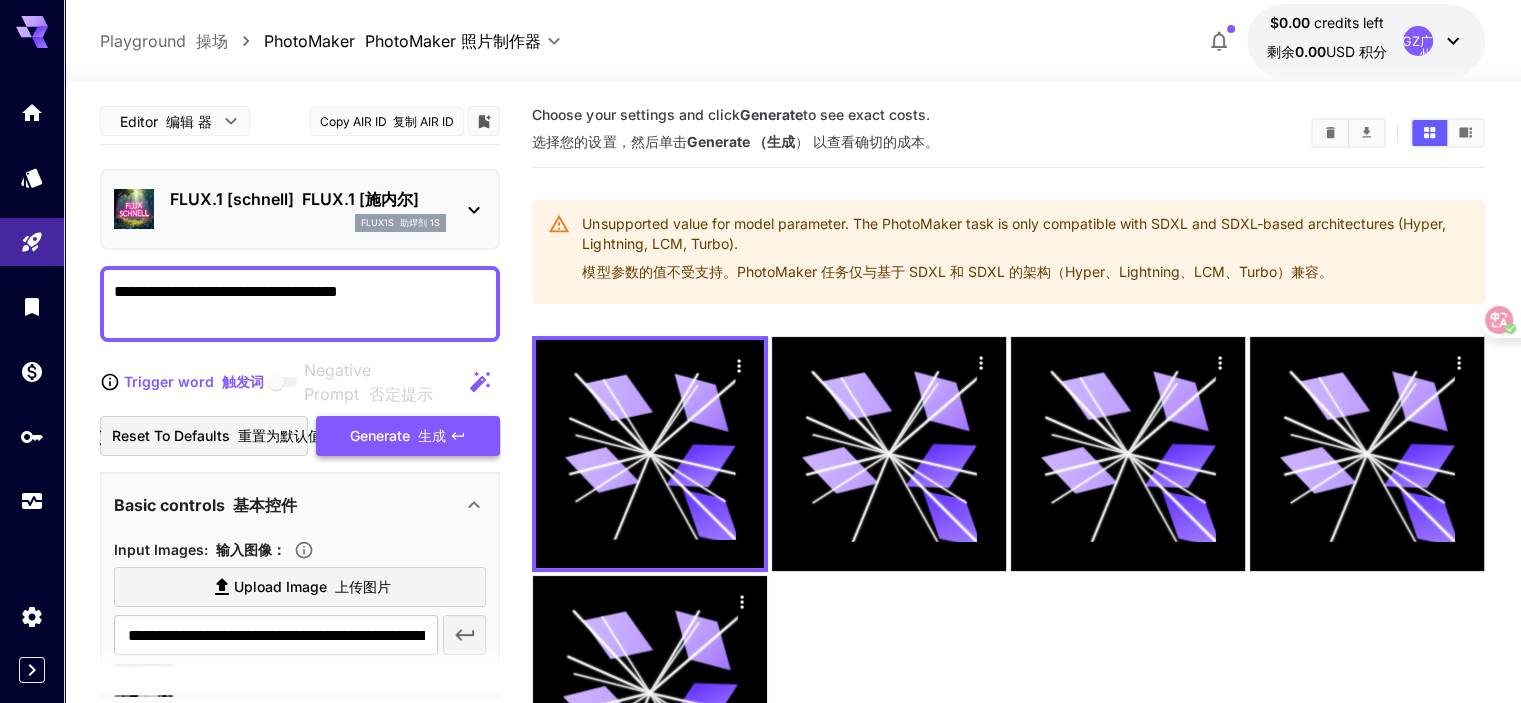 type on "**********" 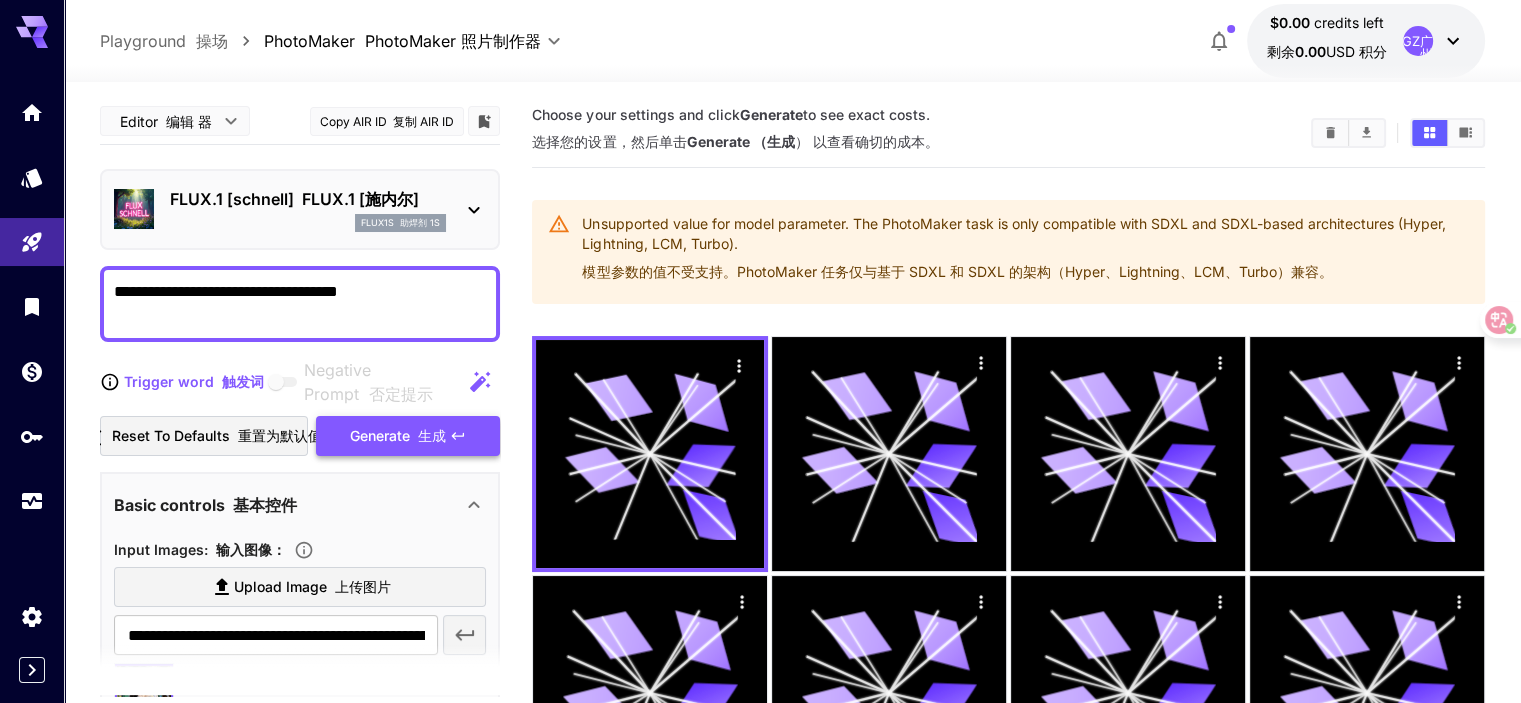 click on "FLUX.1 [施内尔]" at bounding box center [360, 199] 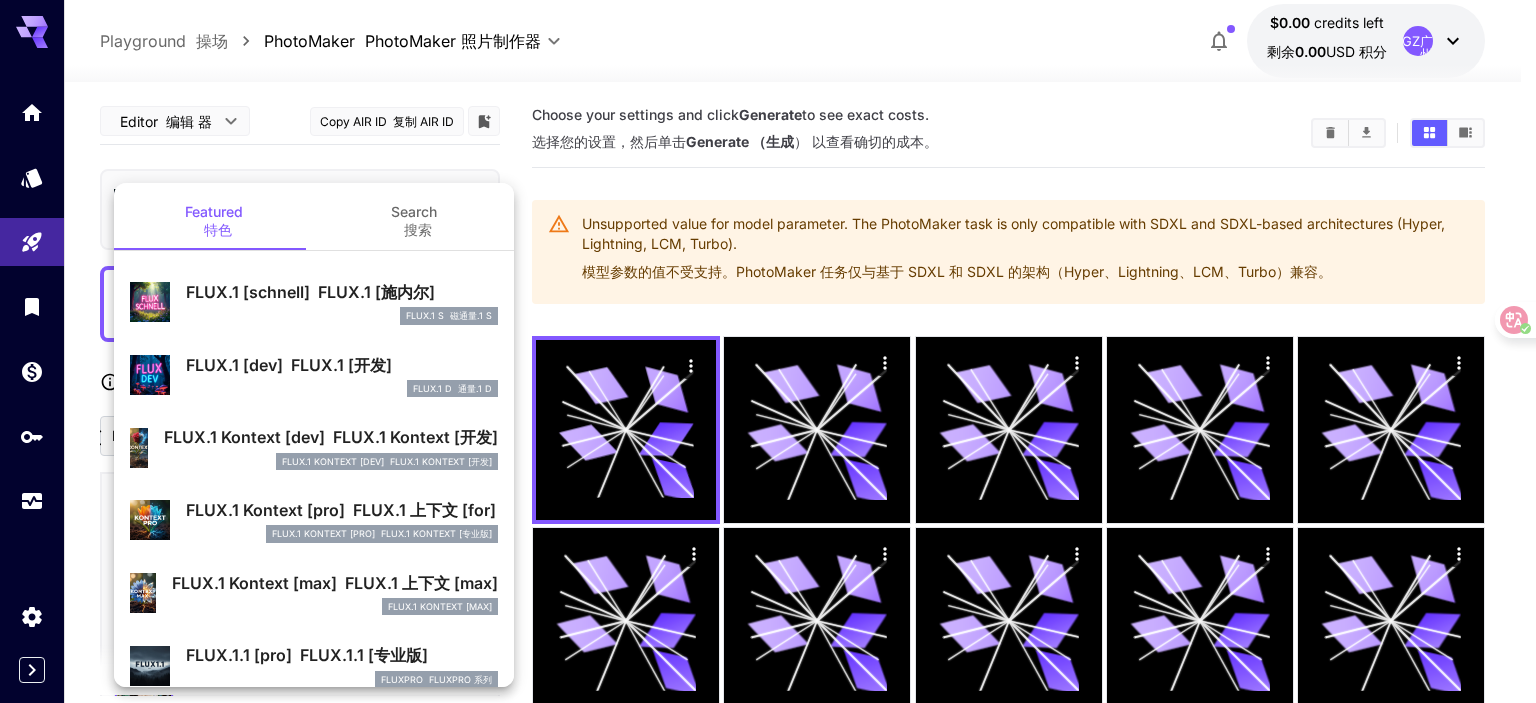 click on "FLUX.1 Kontext [dev]    FLUX.1 Kontext [开发]" at bounding box center (331, 437) 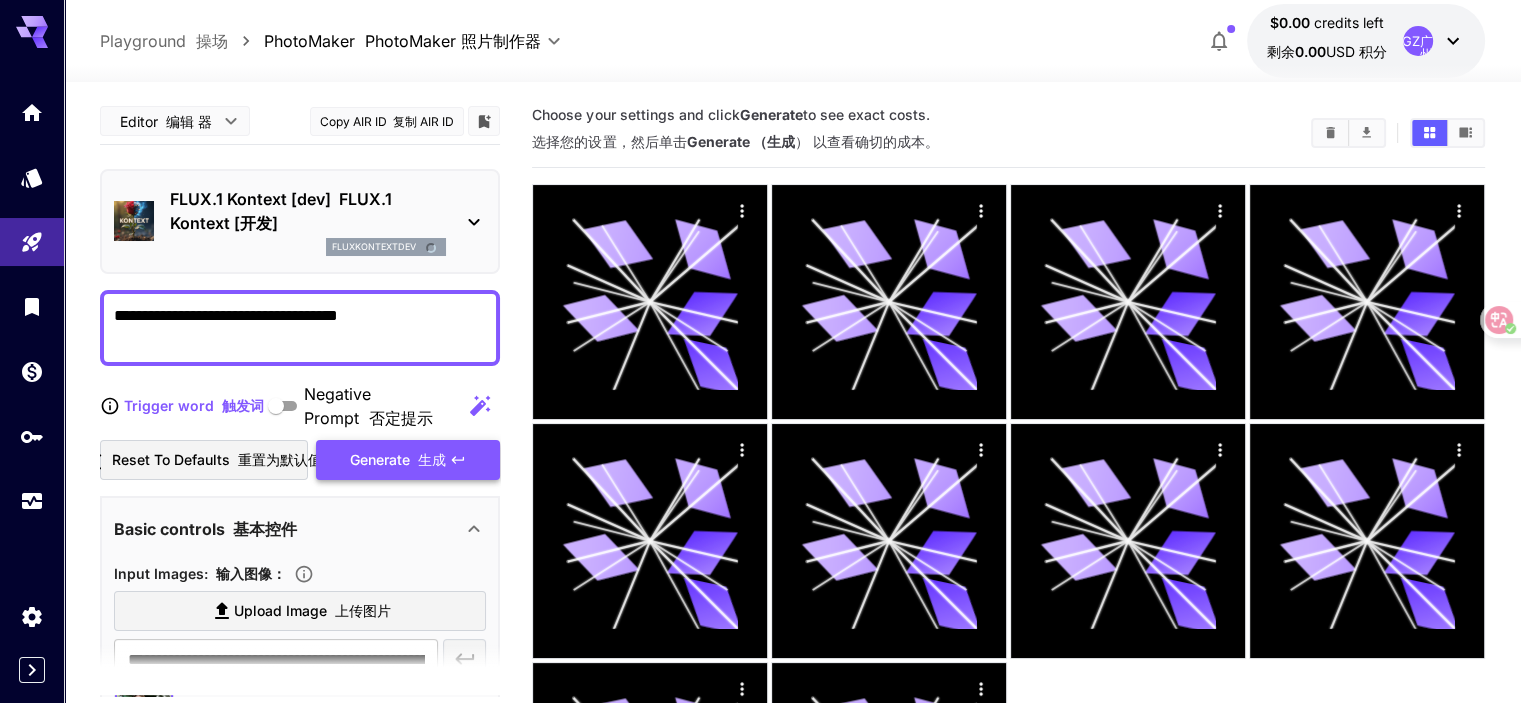 click on "Generate    生成" at bounding box center [398, 460] 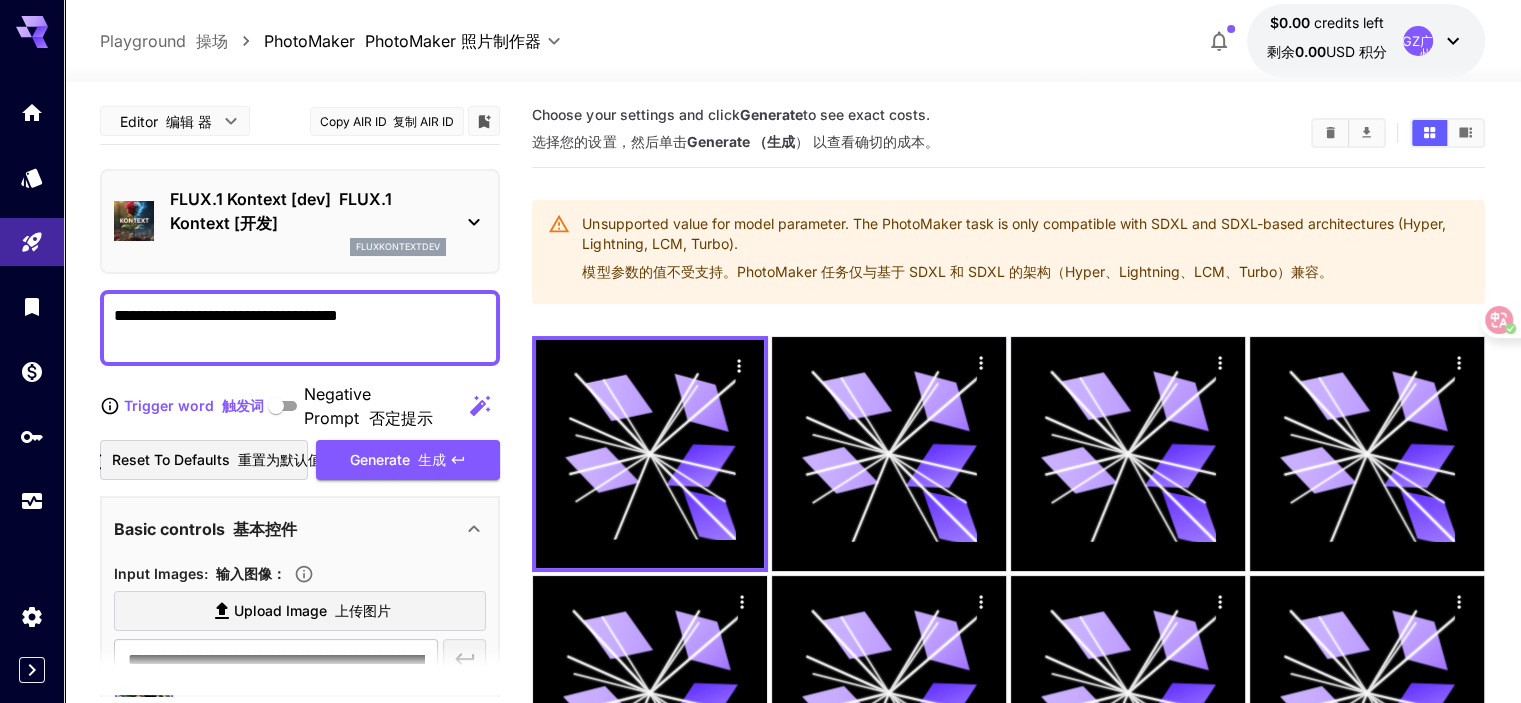 click on "FLUX.1 Kontext [dev]    FLUX.1 Kontext [开发]" at bounding box center [308, 211] 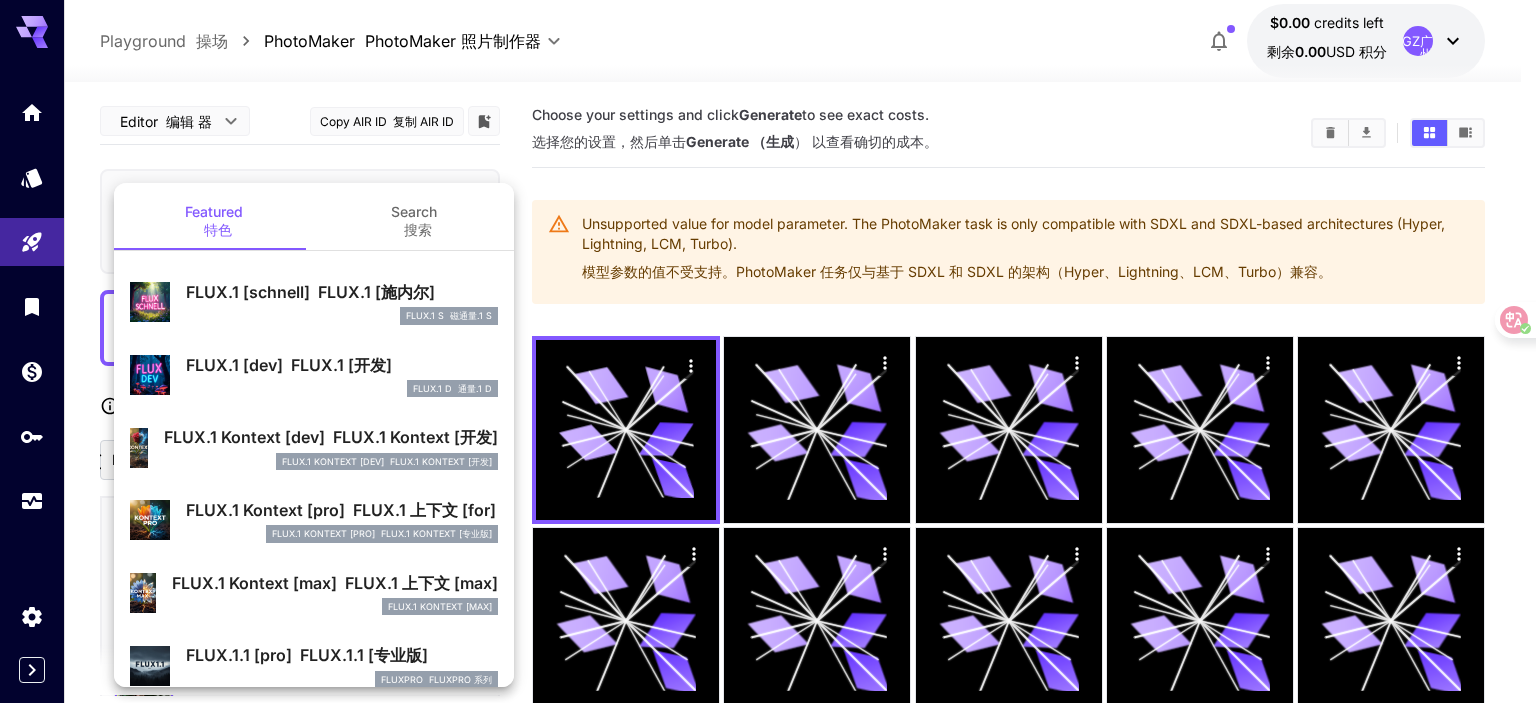 click on "FLUX.1 [dev]    FLUX.1 [开发]" at bounding box center (342, 365) 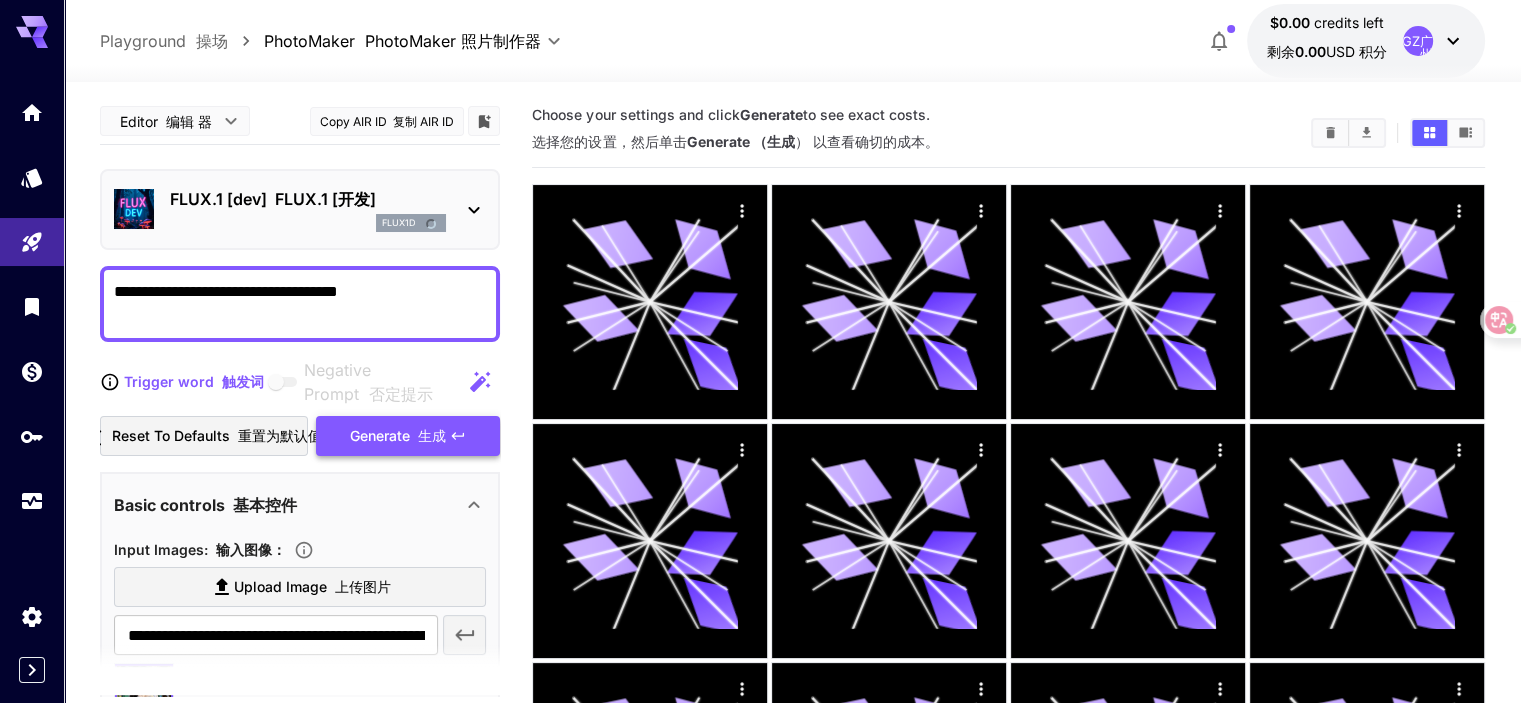 click on "Generate    生成" at bounding box center [398, 436] 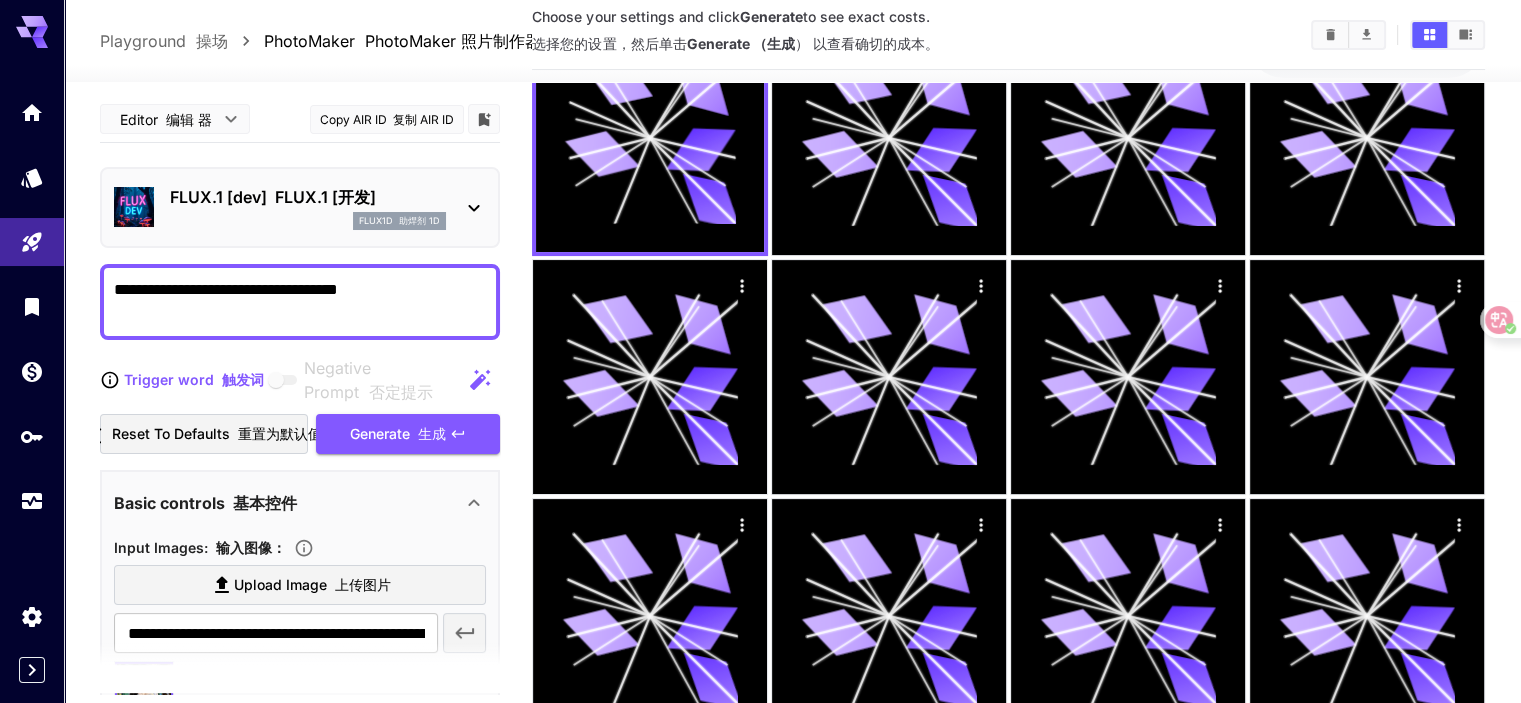 scroll, scrollTop: 153, scrollLeft: 0, axis: vertical 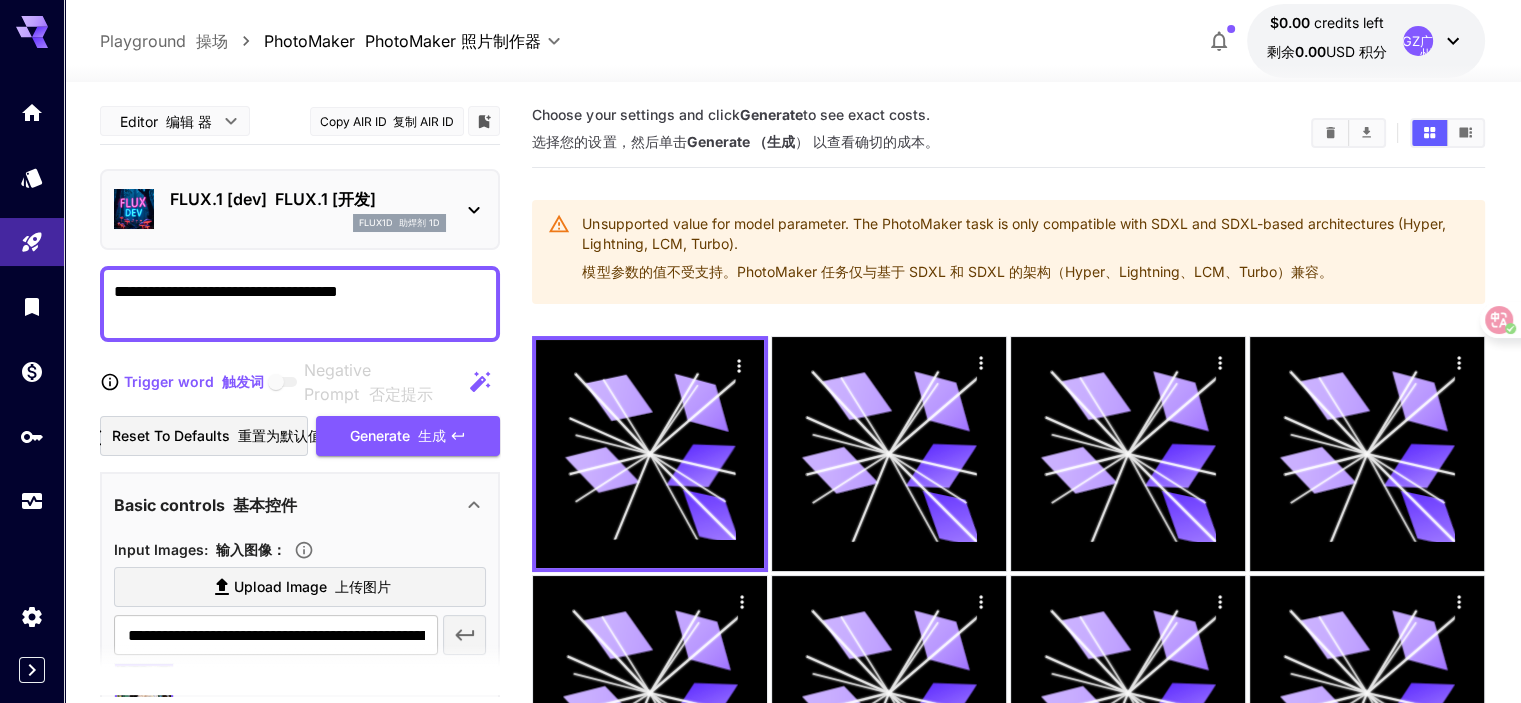 click 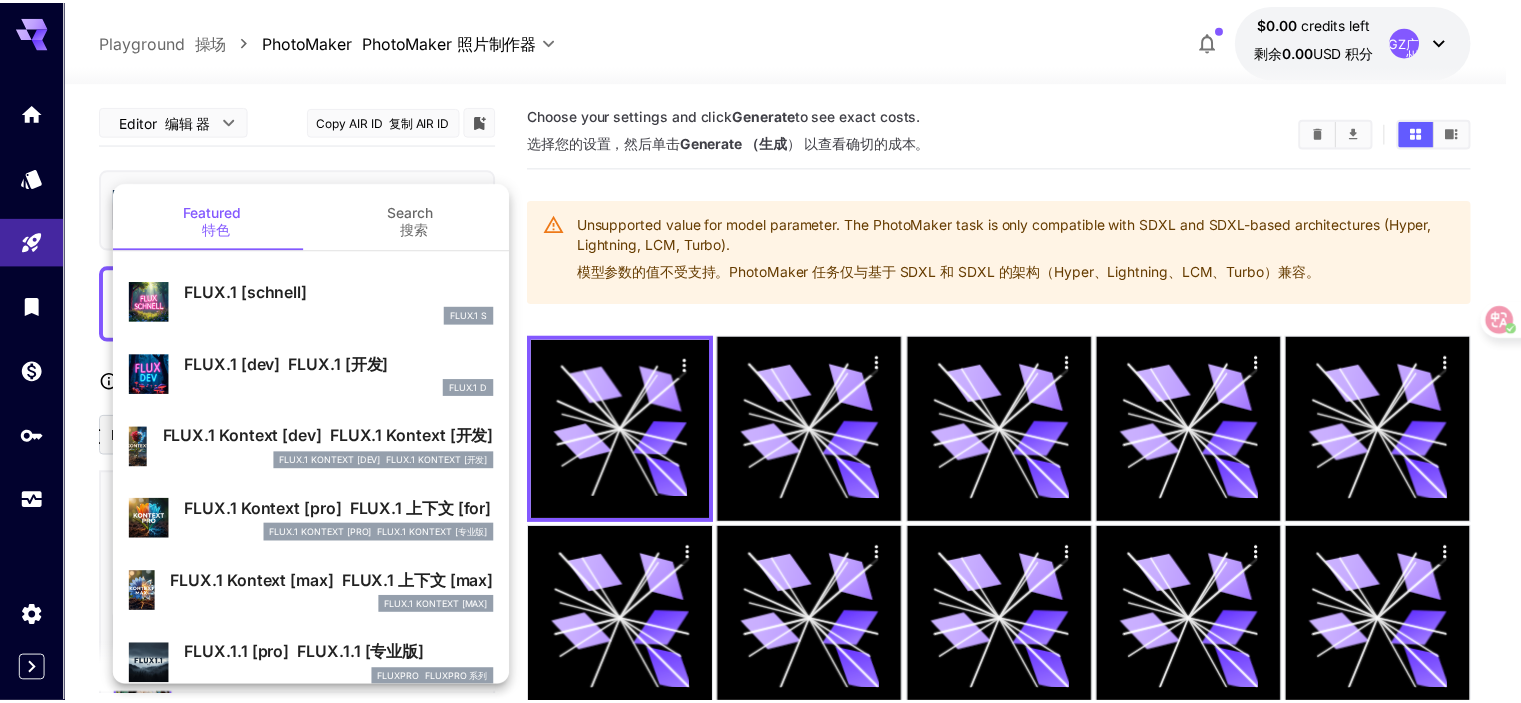 scroll, scrollTop: 0, scrollLeft: 0, axis: both 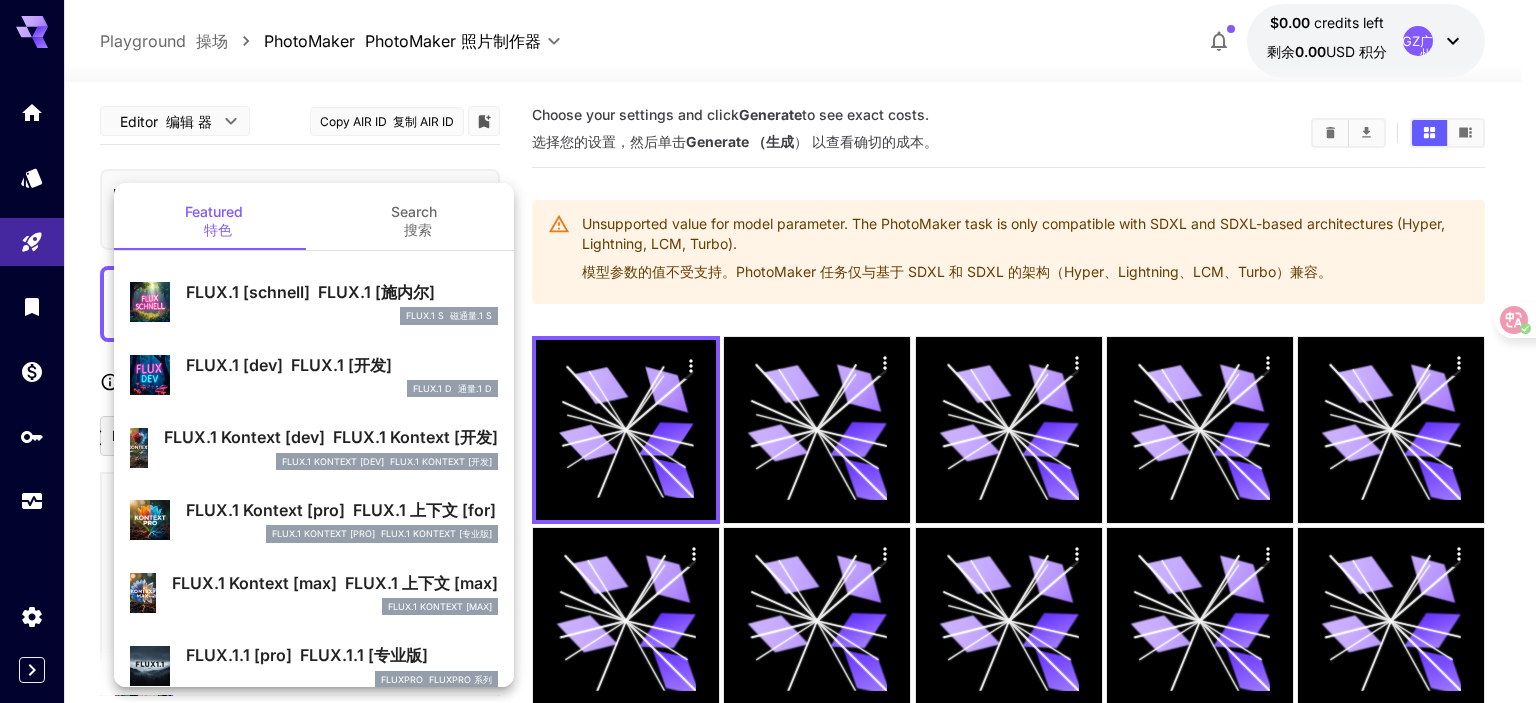 click on "FLUX.1 Kontext [dev]    FLUX.1 Kontext [开发]" at bounding box center (331, 437) 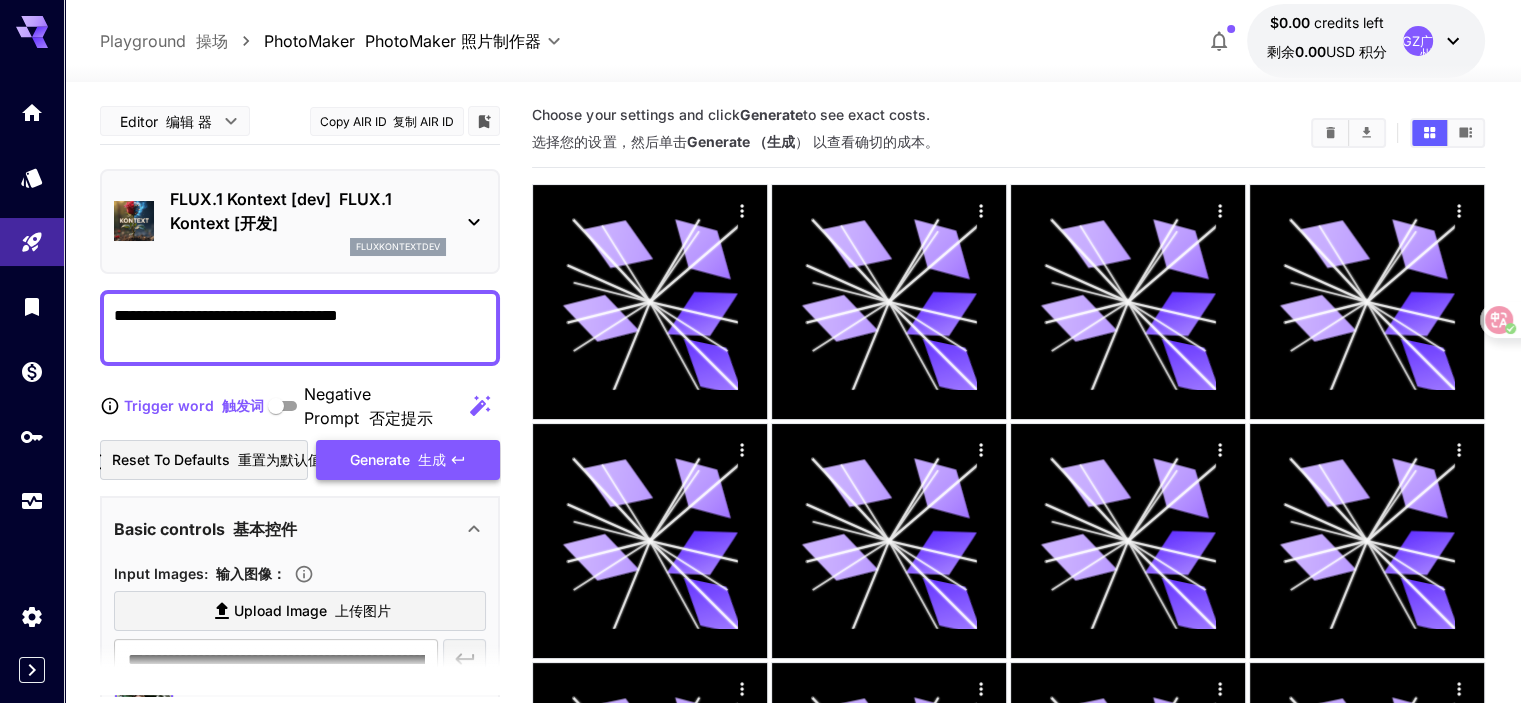 click on "Generate    生成" at bounding box center [398, 460] 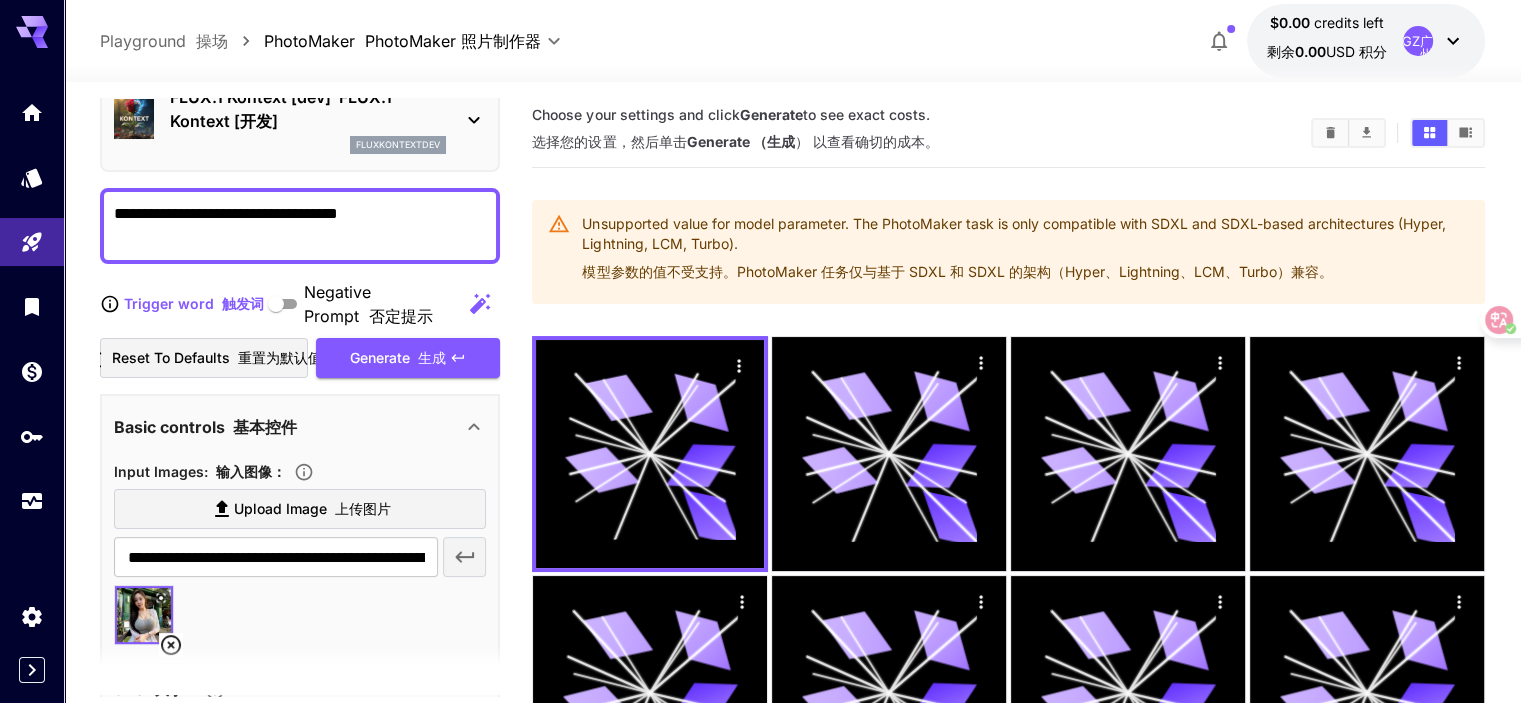 scroll, scrollTop: 100, scrollLeft: 0, axis: vertical 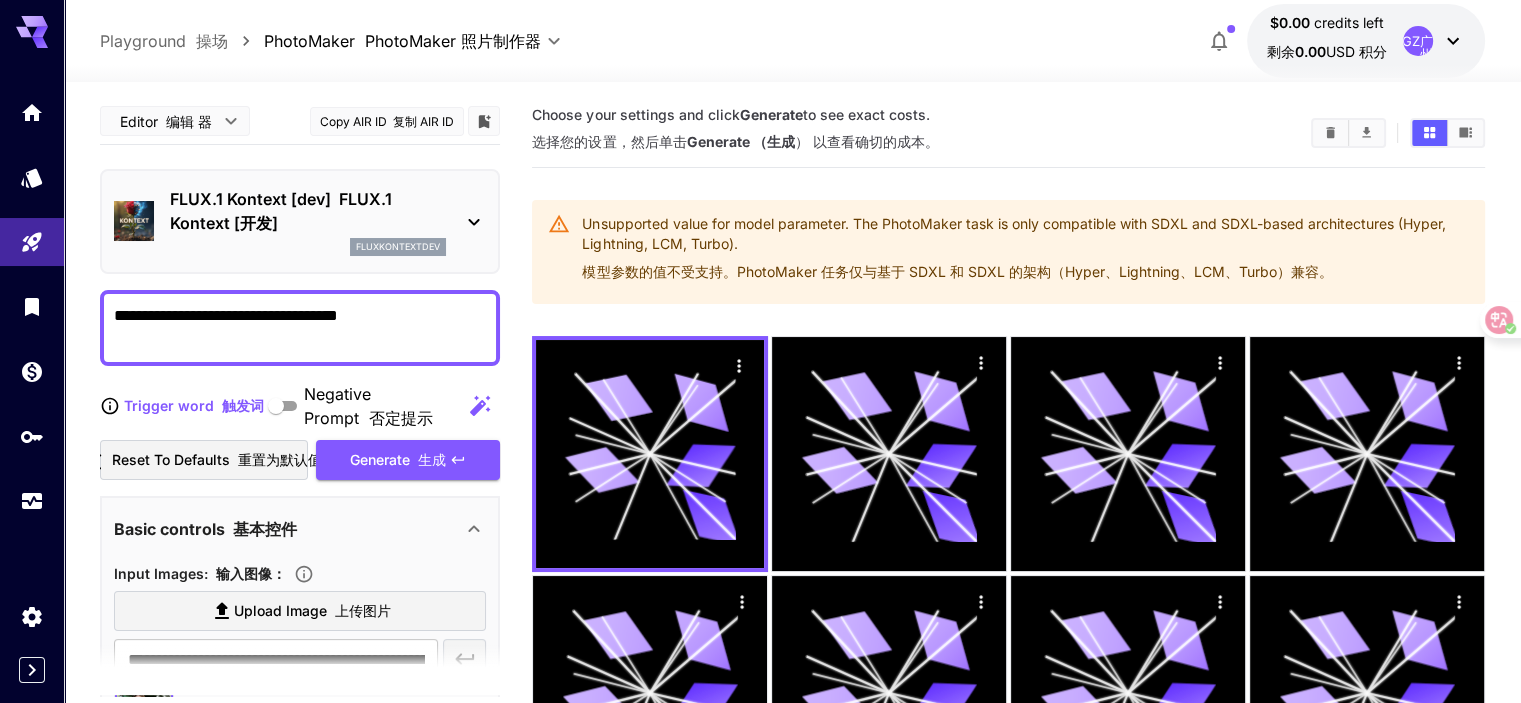 click 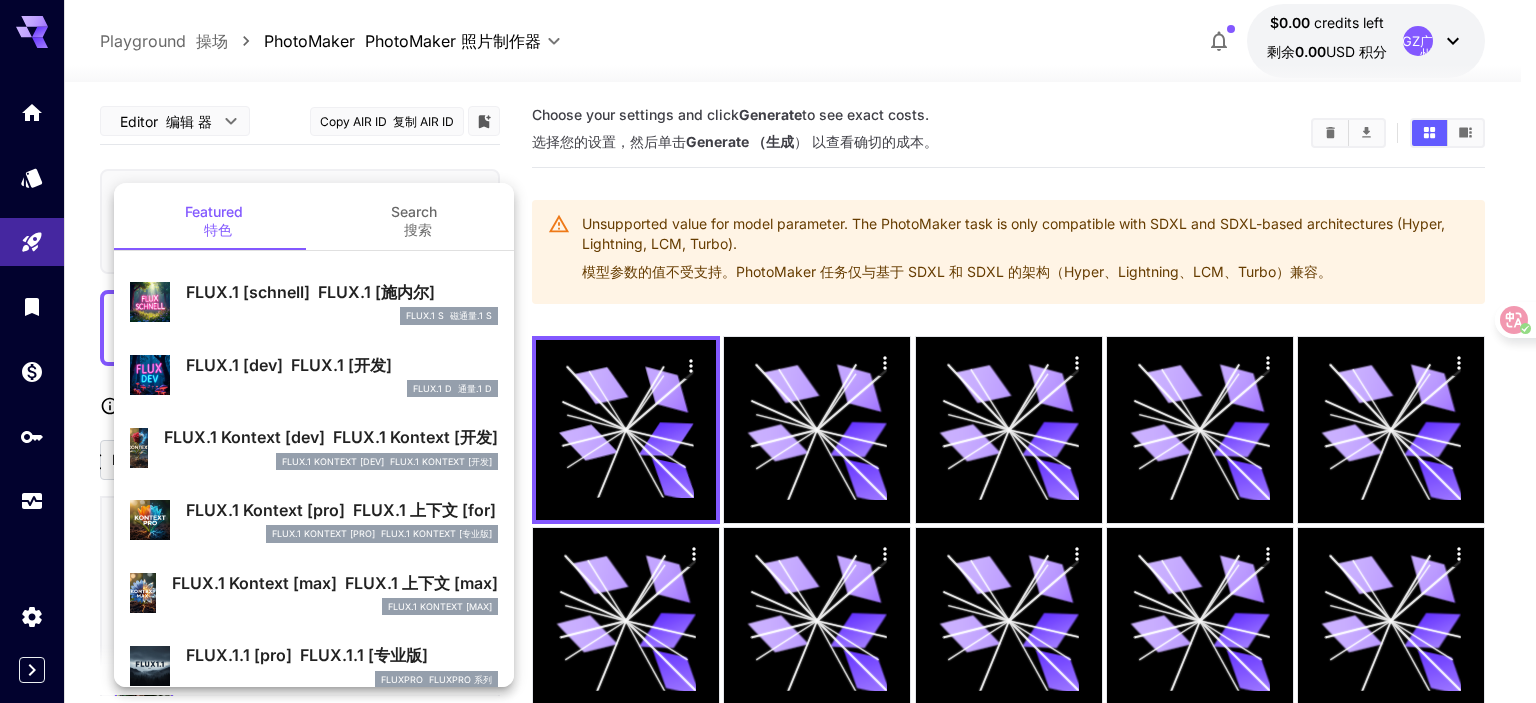 click on "Search    搜索" at bounding box center (414, 220) 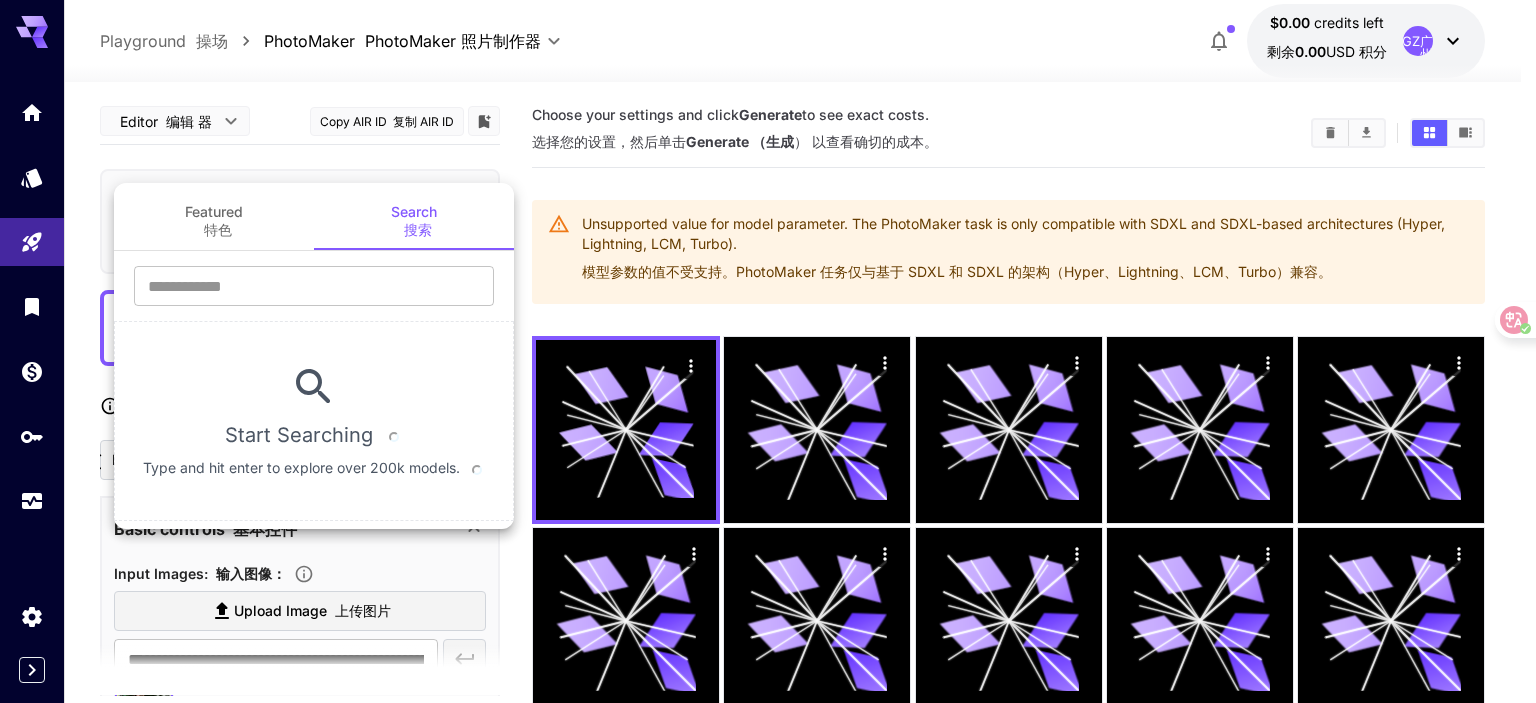 click on "Featured    特色" at bounding box center (214, 220) 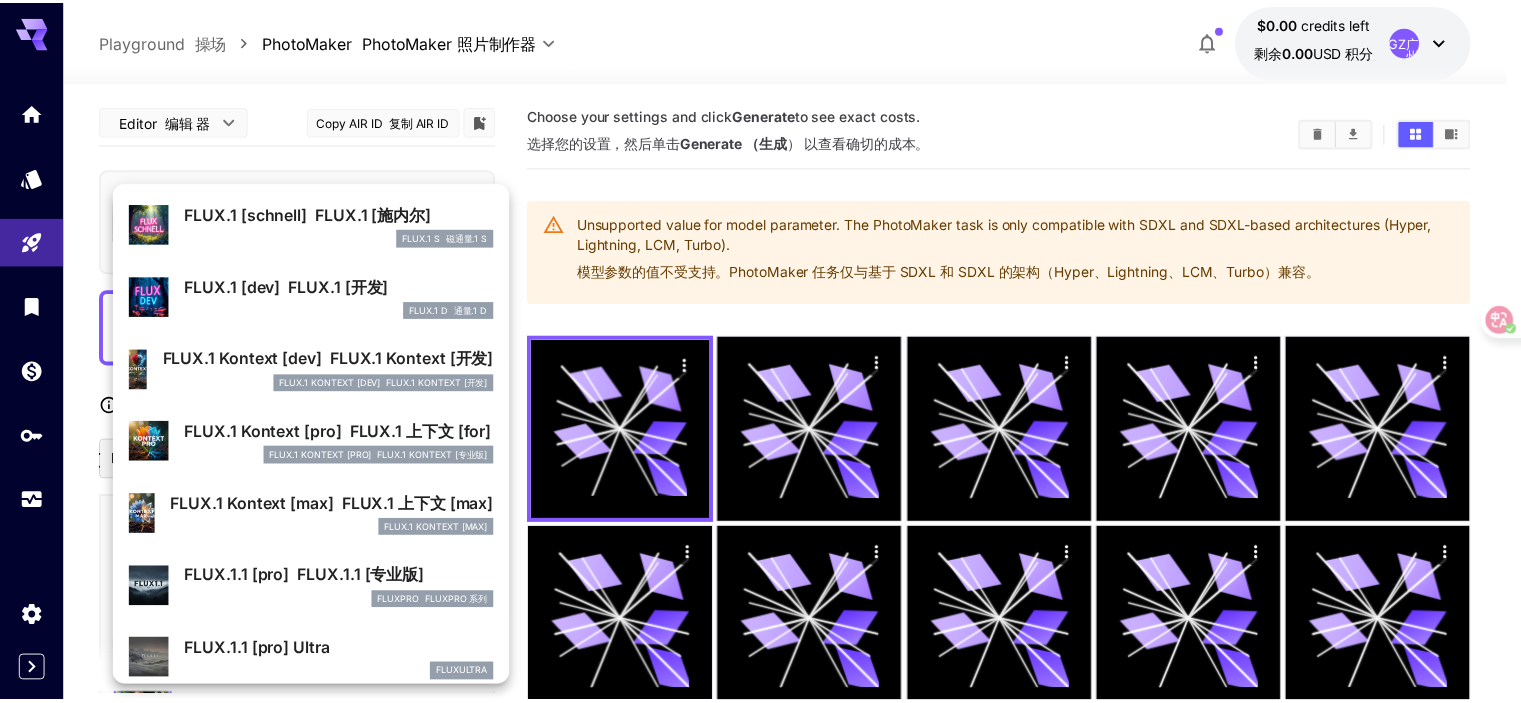 scroll, scrollTop: 200, scrollLeft: 0, axis: vertical 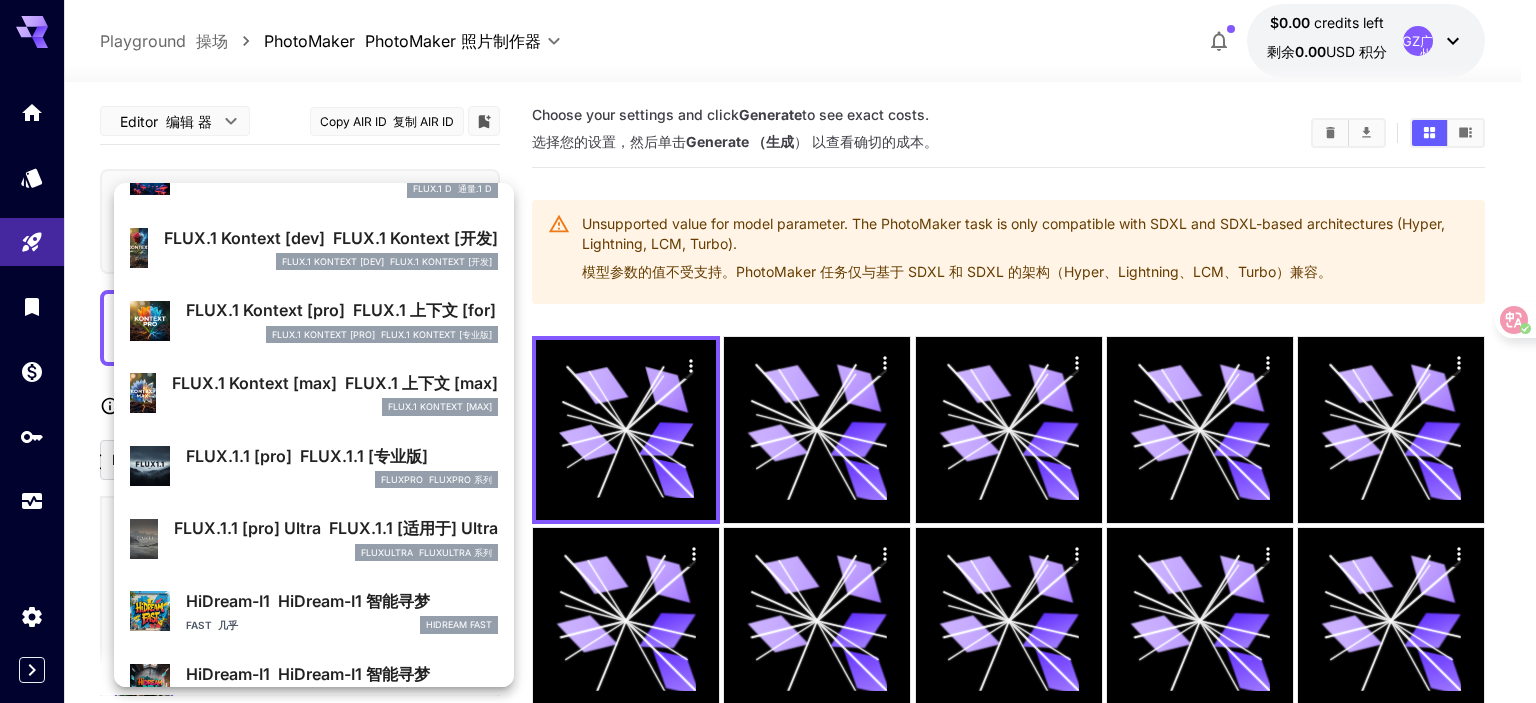 click on "FLUX.1 Kontext [pro]    FLUX.1 上下文 [for] FlUX.1 Kontext [pro]    FLUX.1 KONTEXT [专业版]" at bounding box center [342, 310] 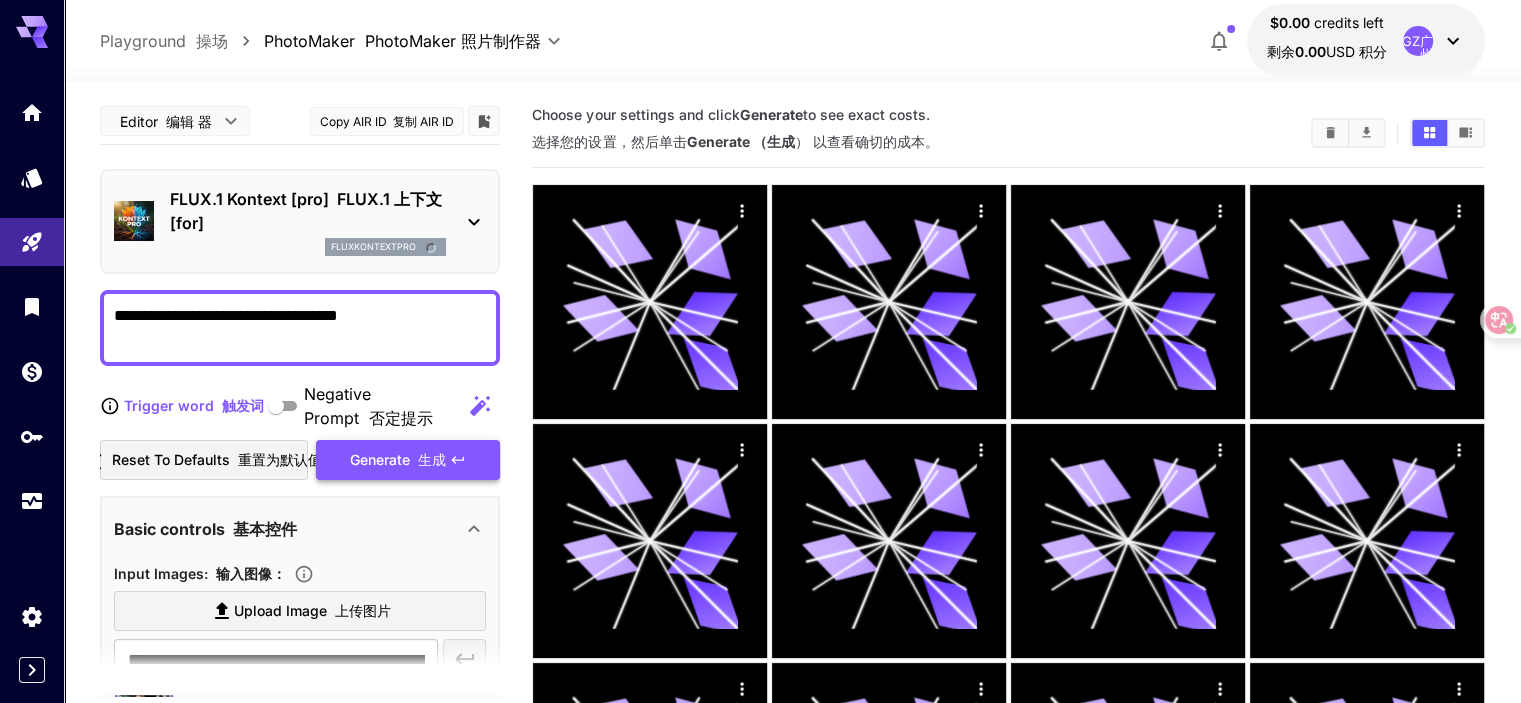 click on "Generate    生成" at bounding box center (398, 460) 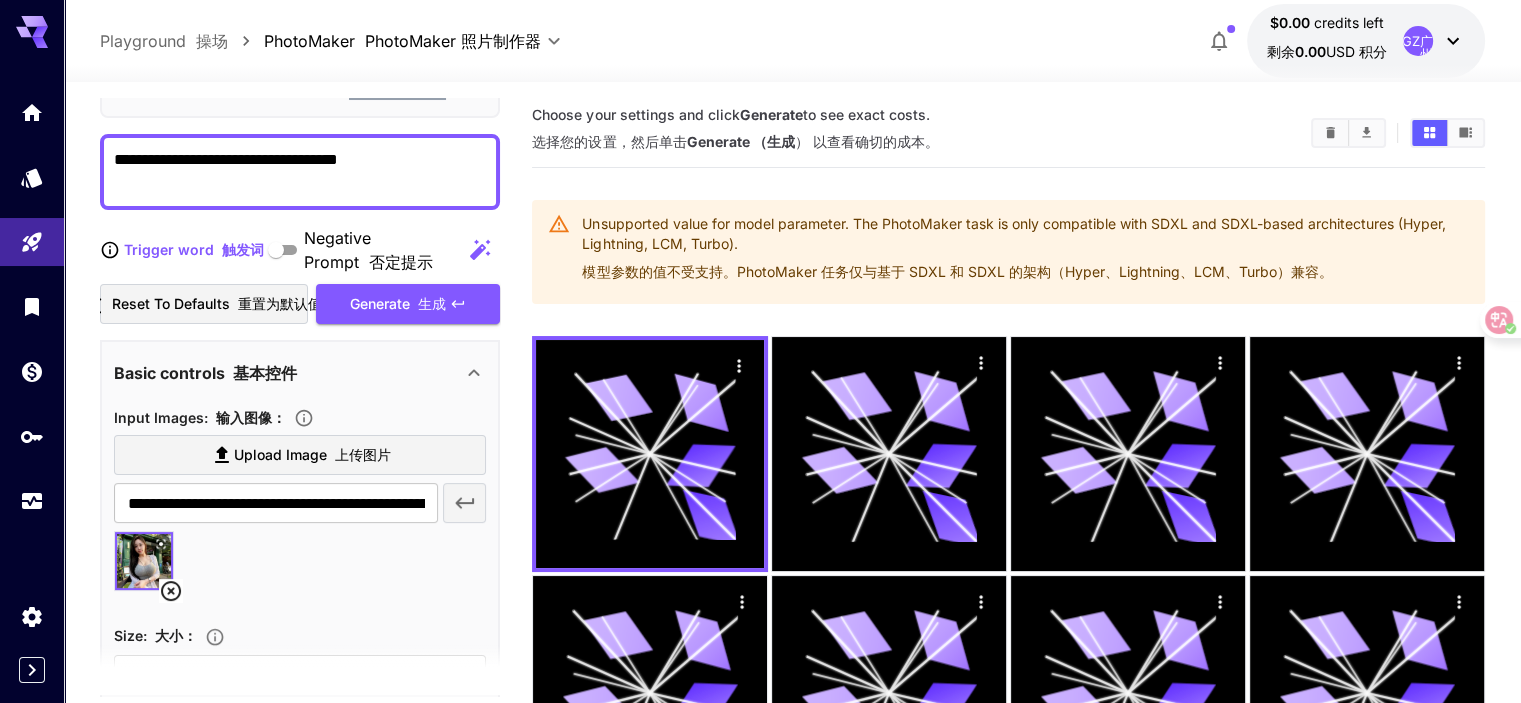 scroll, scrollTop: 0, scrollLeft: 0, axis: both 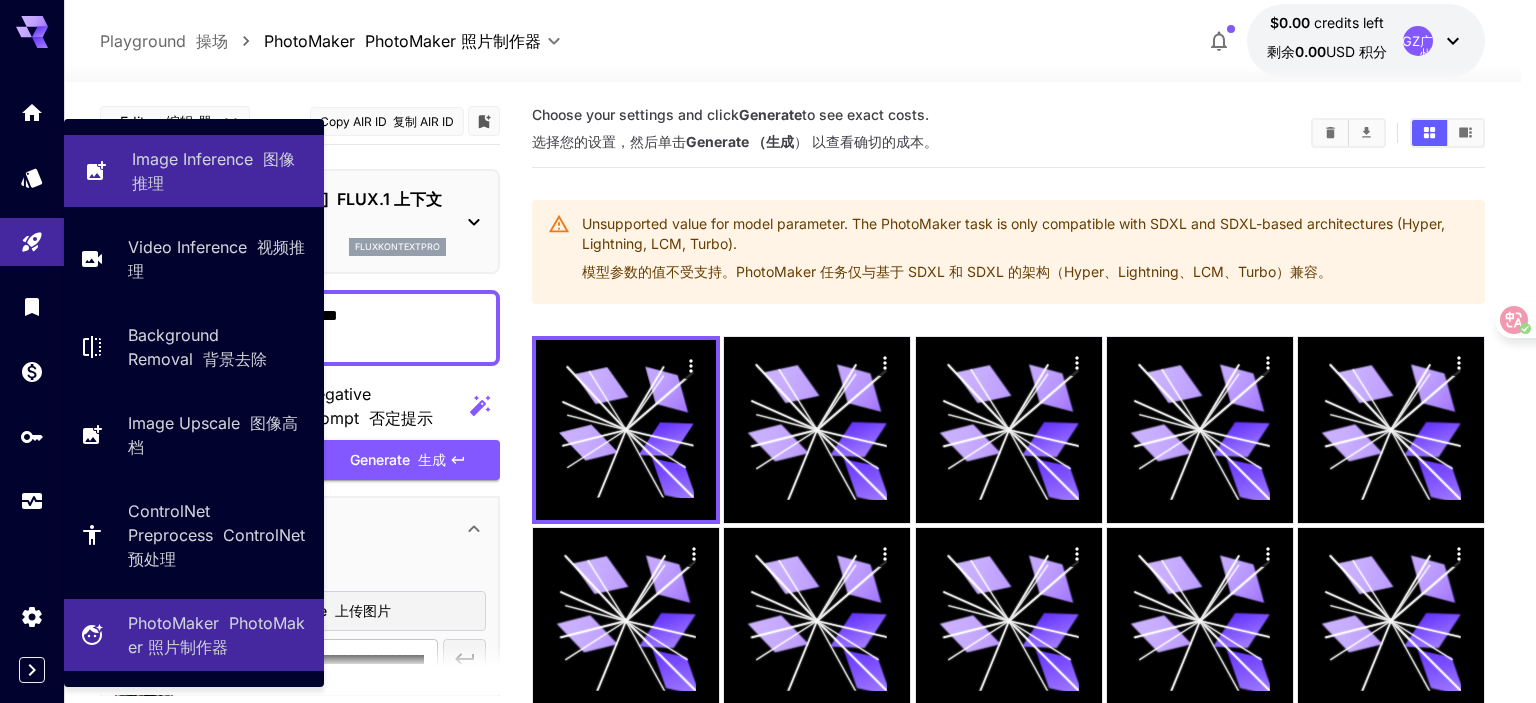 click on "Image Inference    图像推理" at bounding box center [220, 171] 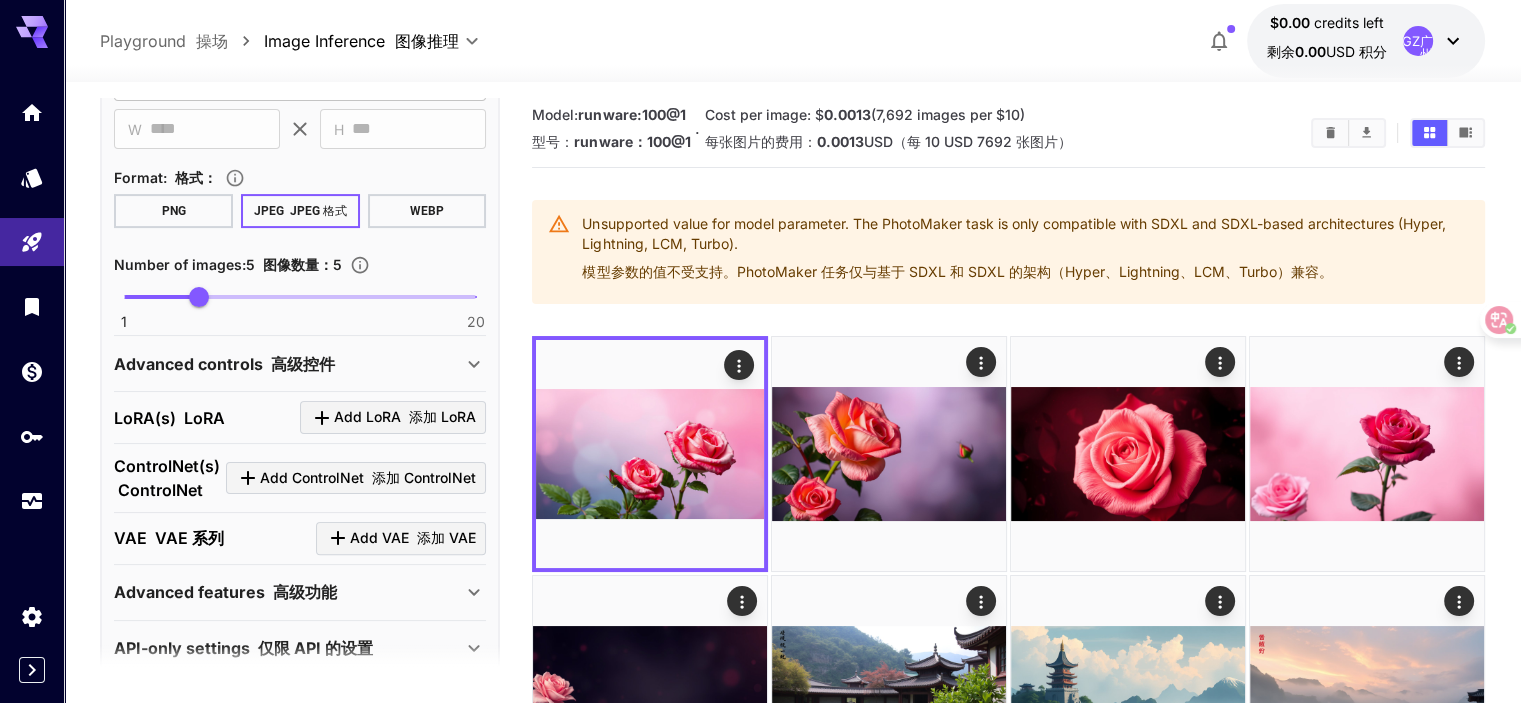 scroll, scrollTop: 526, scrollLeft: 0, axis: vertical 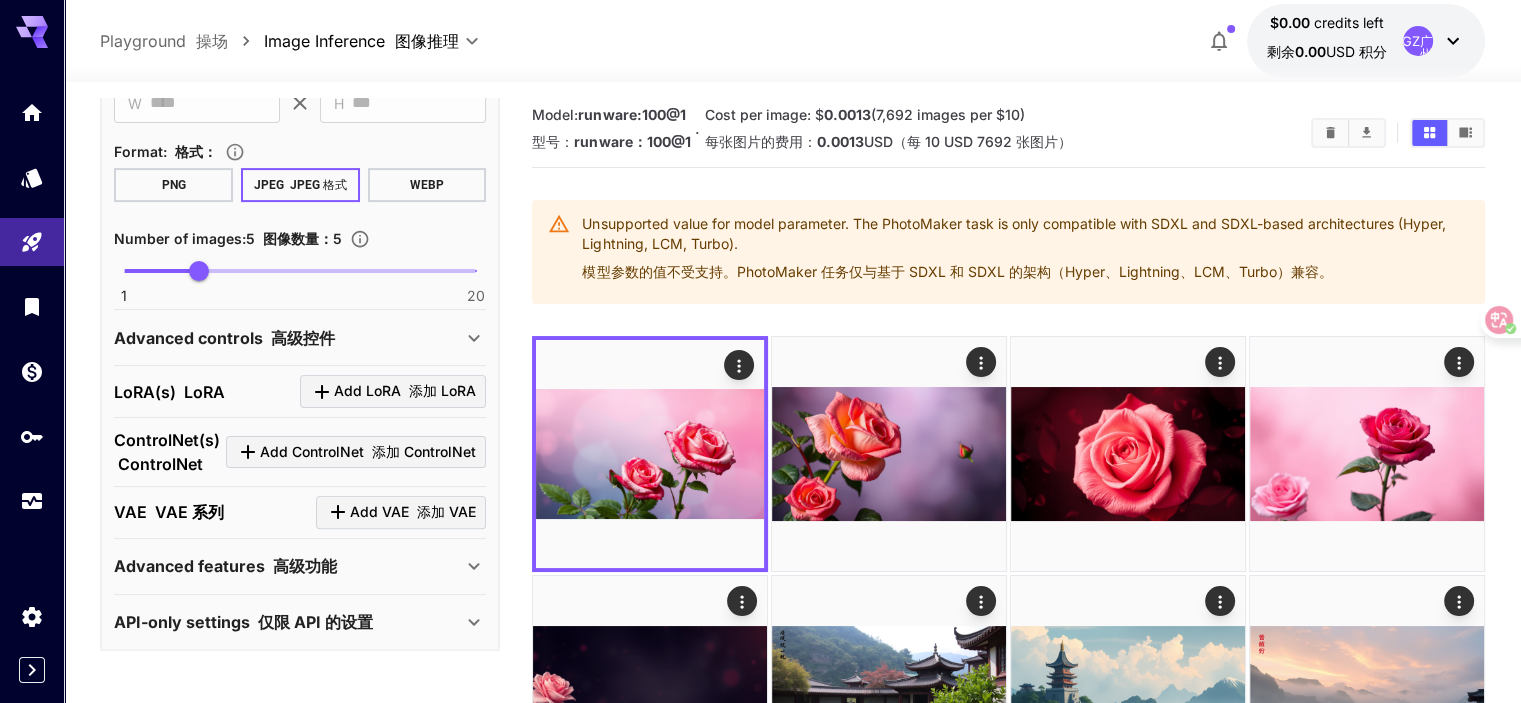 click 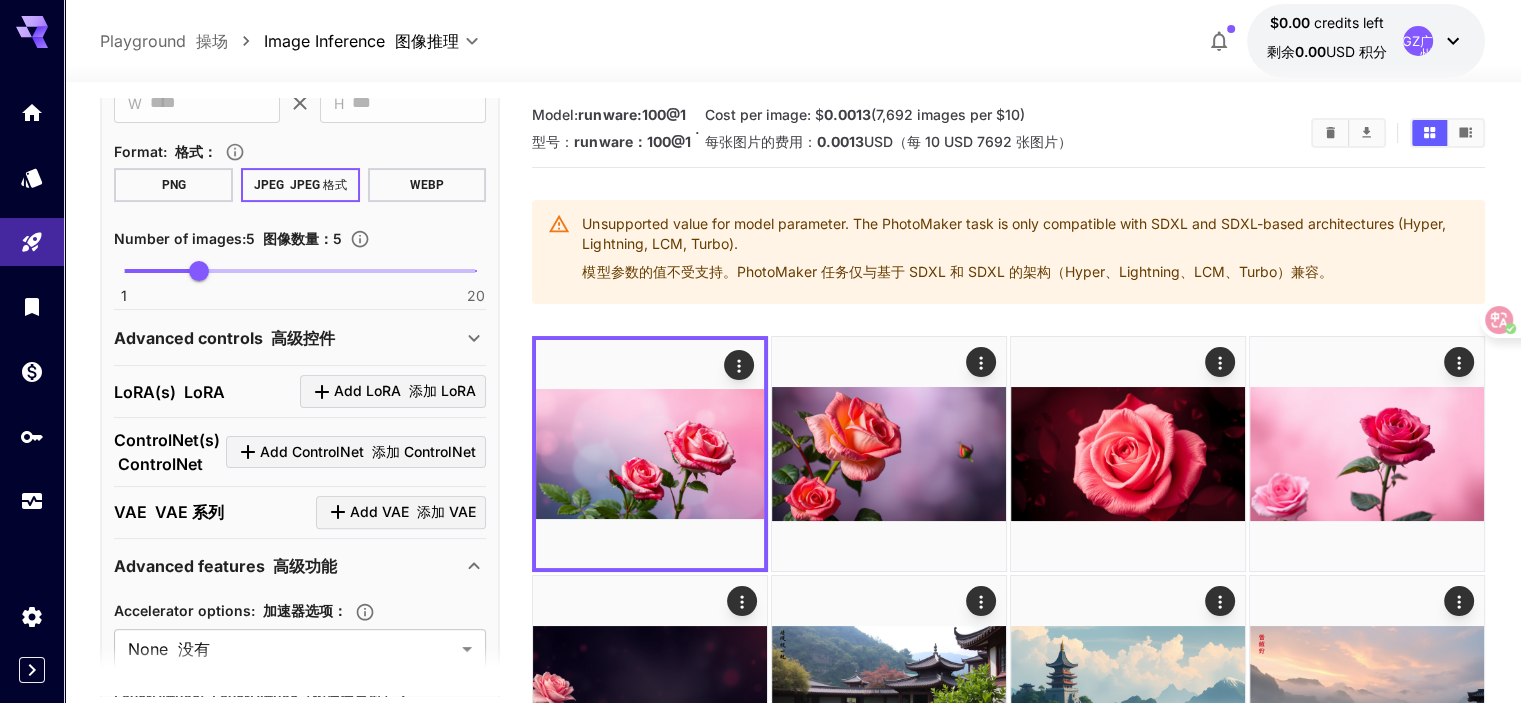 click 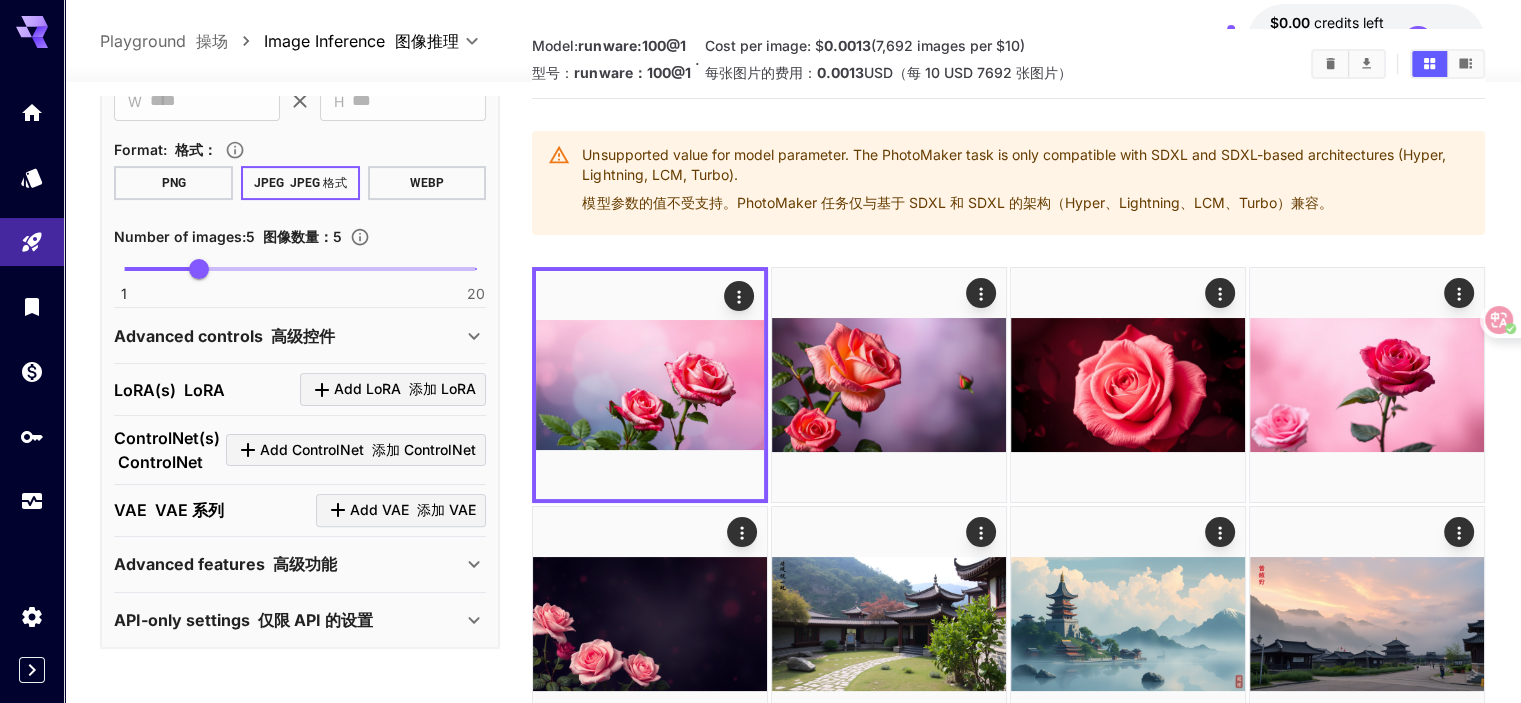 scroll, scrollTop: 158, scrollLeft: 0, axis: vertical 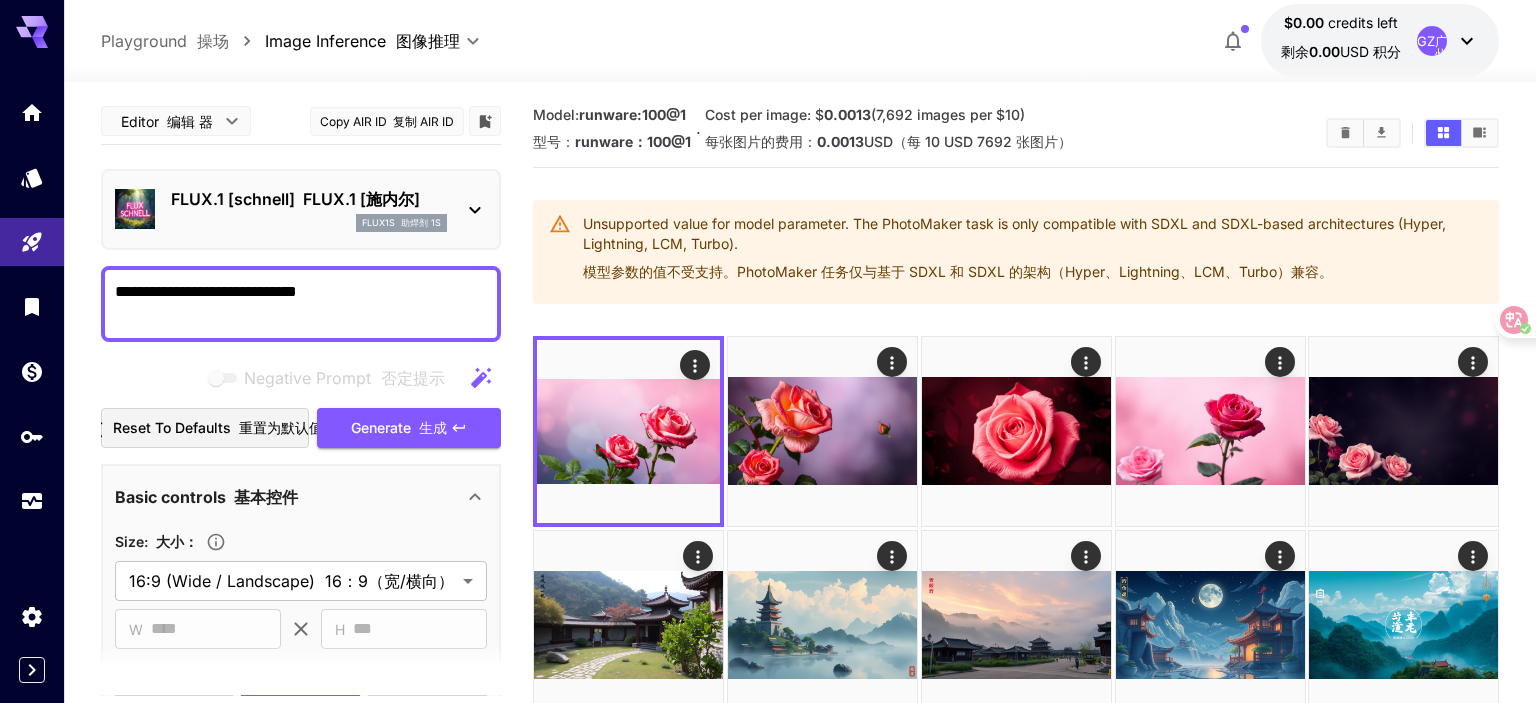 click on "**********" at bounding box center (768, 430) 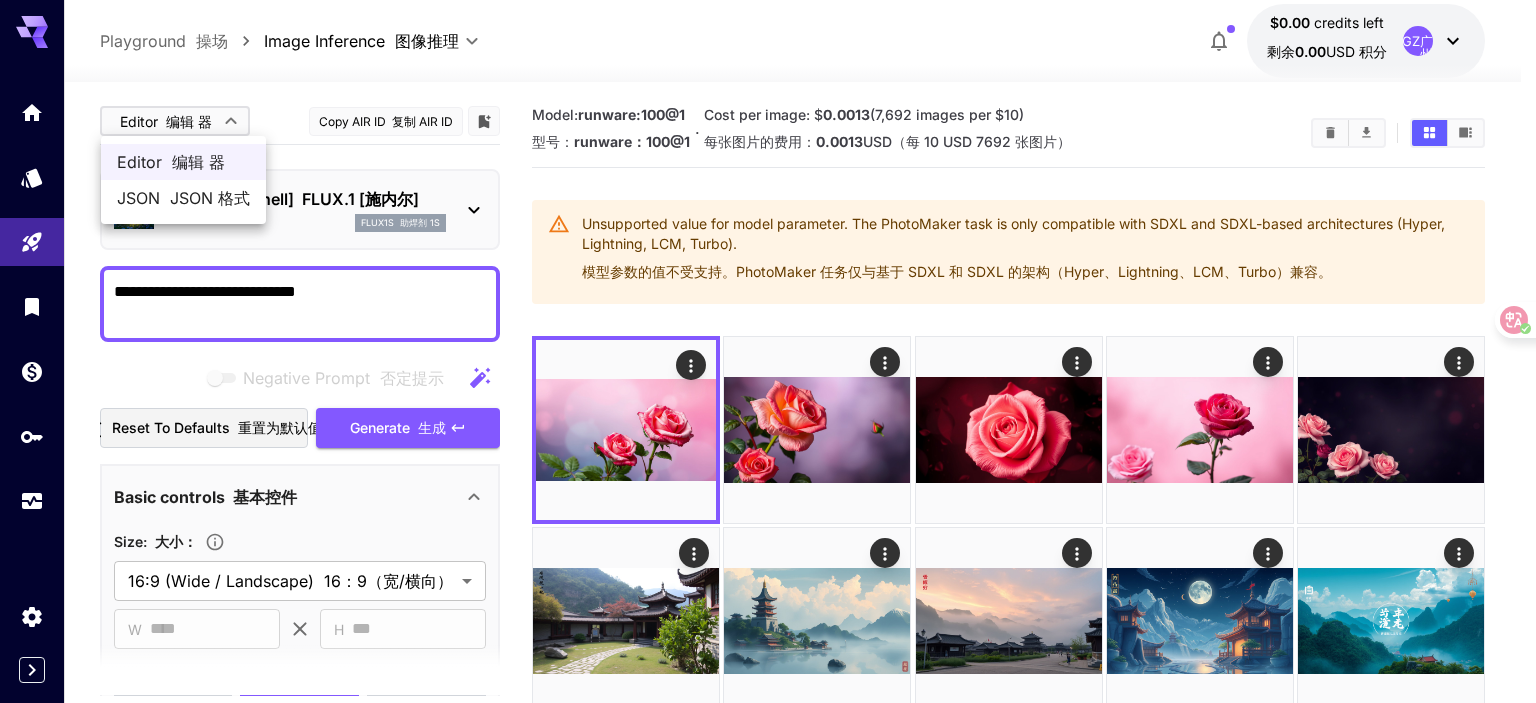 click at bounding box center (768, 351) 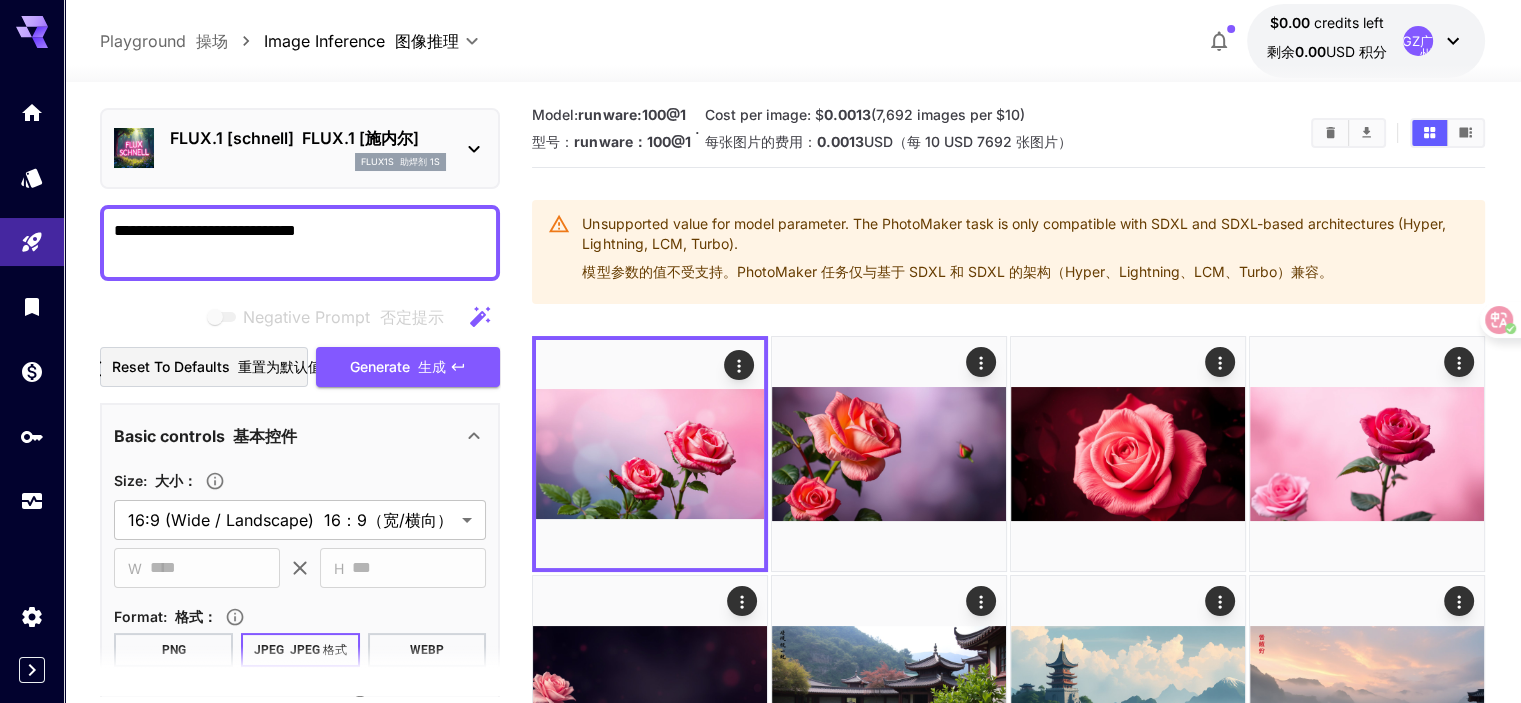 scroll, scrollTop: 0, scrollLeft: 0, axis: both 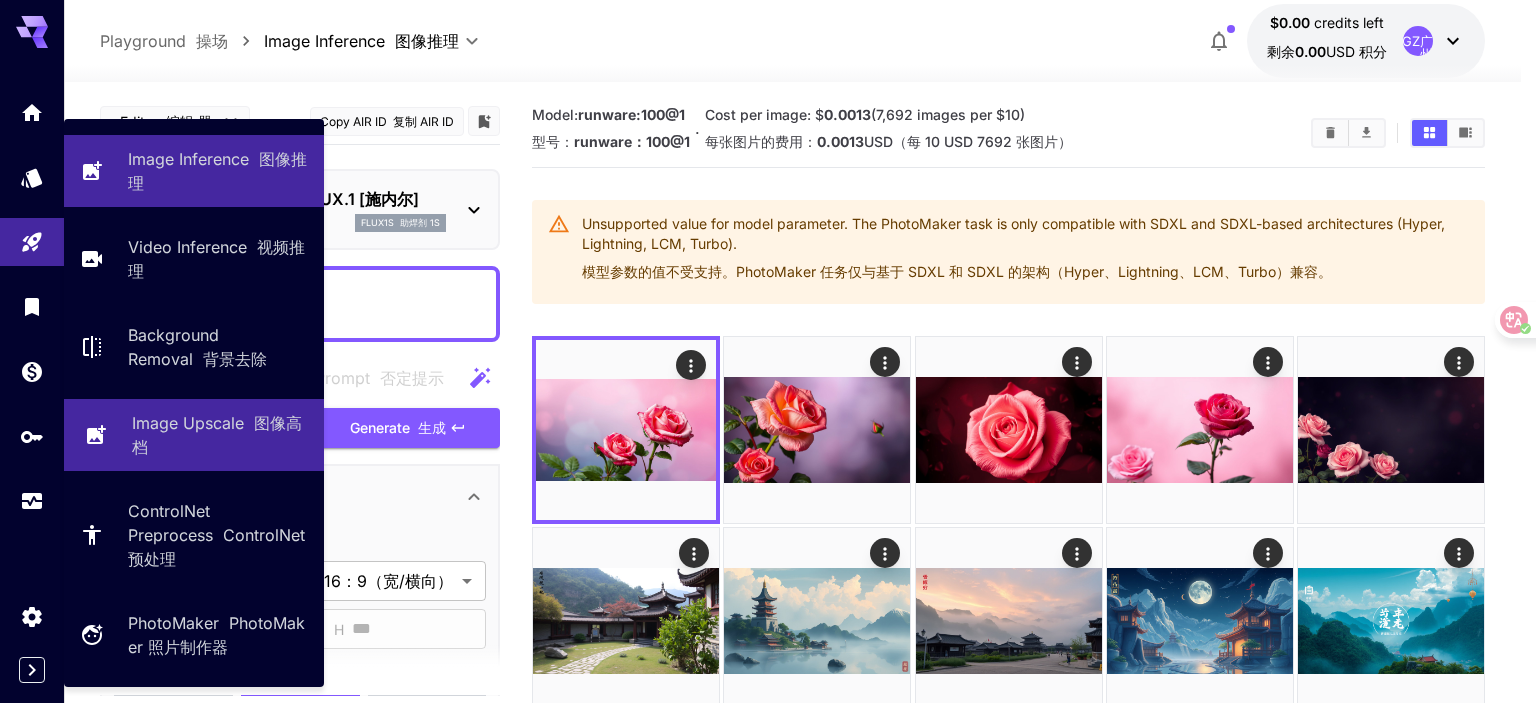 click on "Image Upscale    图像高档" at bounding box center (220, 435) 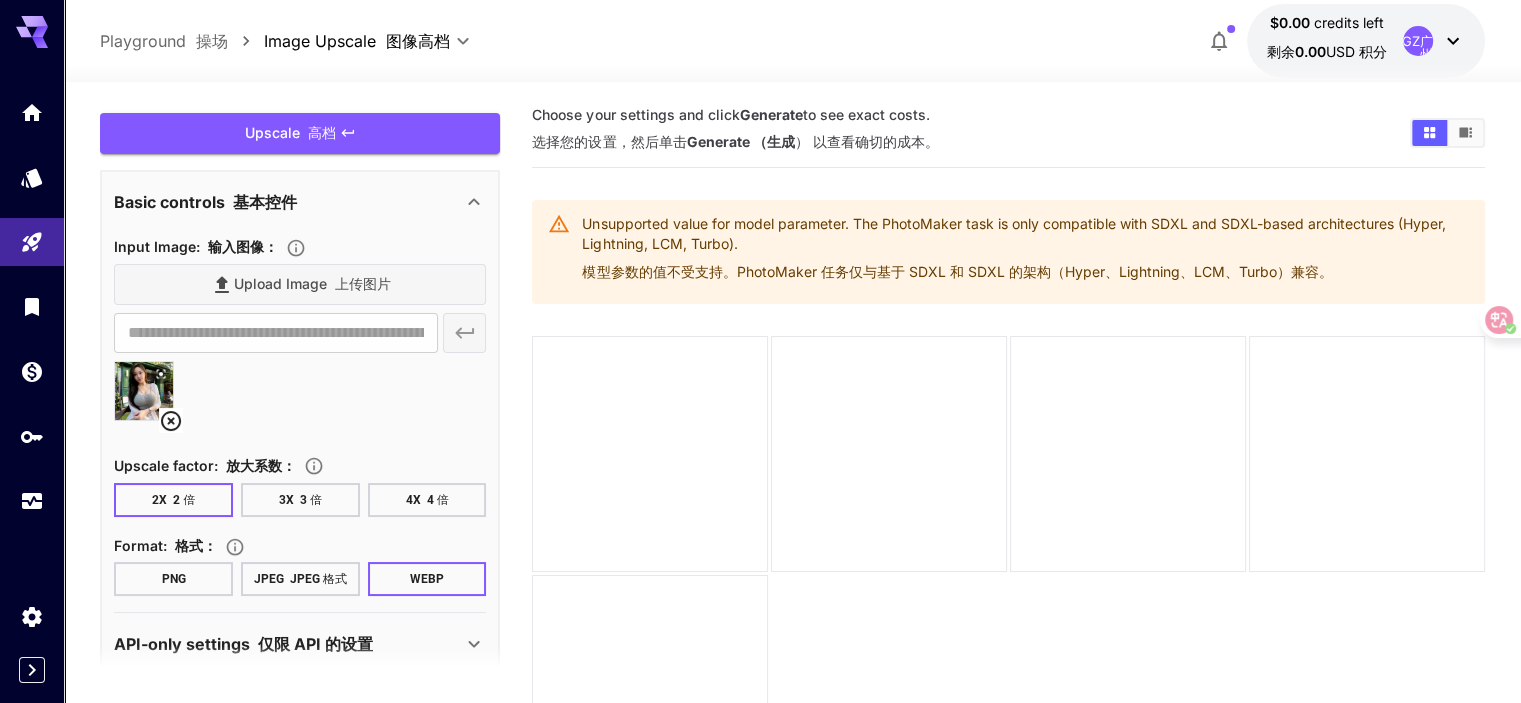 scroll, scrollTop: 83, scrollLeft: 0, axis: vertical 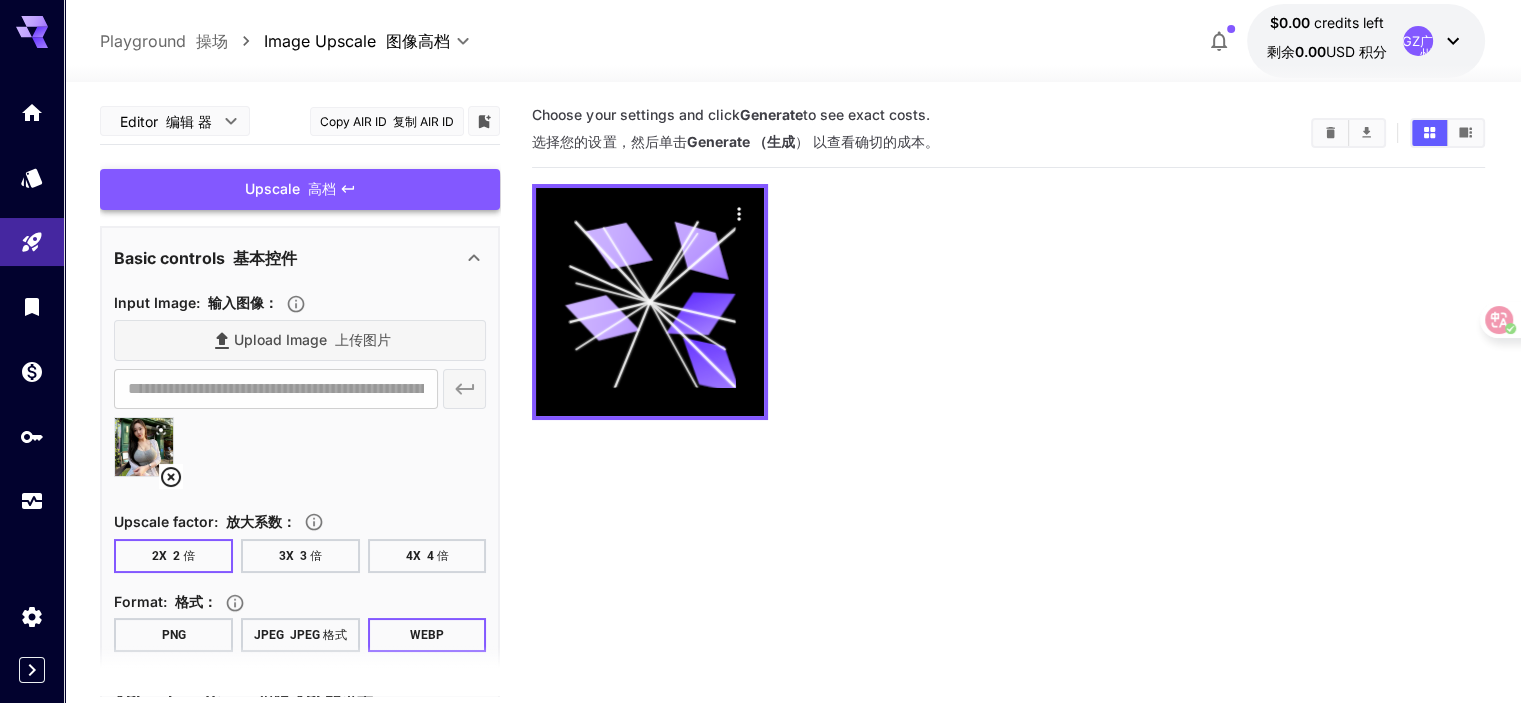 click at bounding box center (1008, 302) 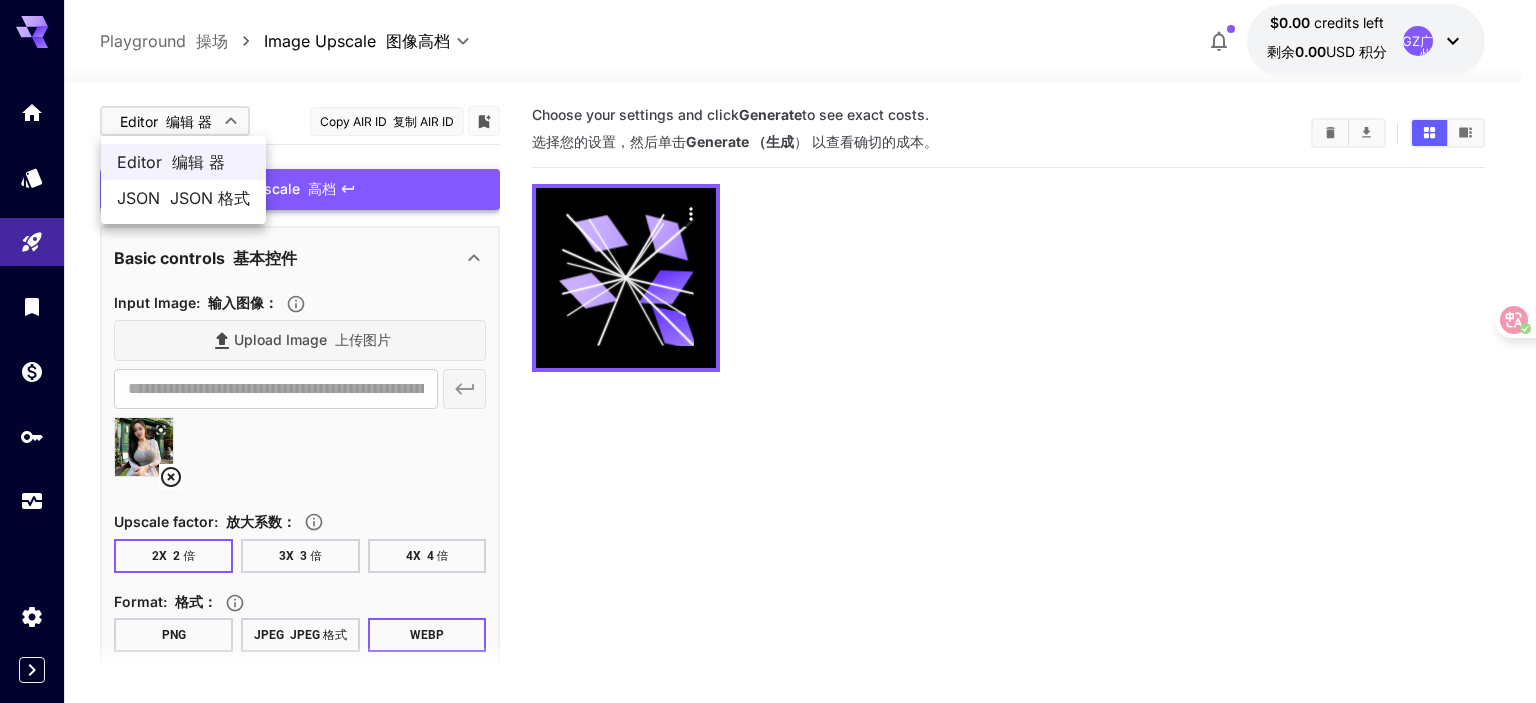 click at bounding box center (768, 351) 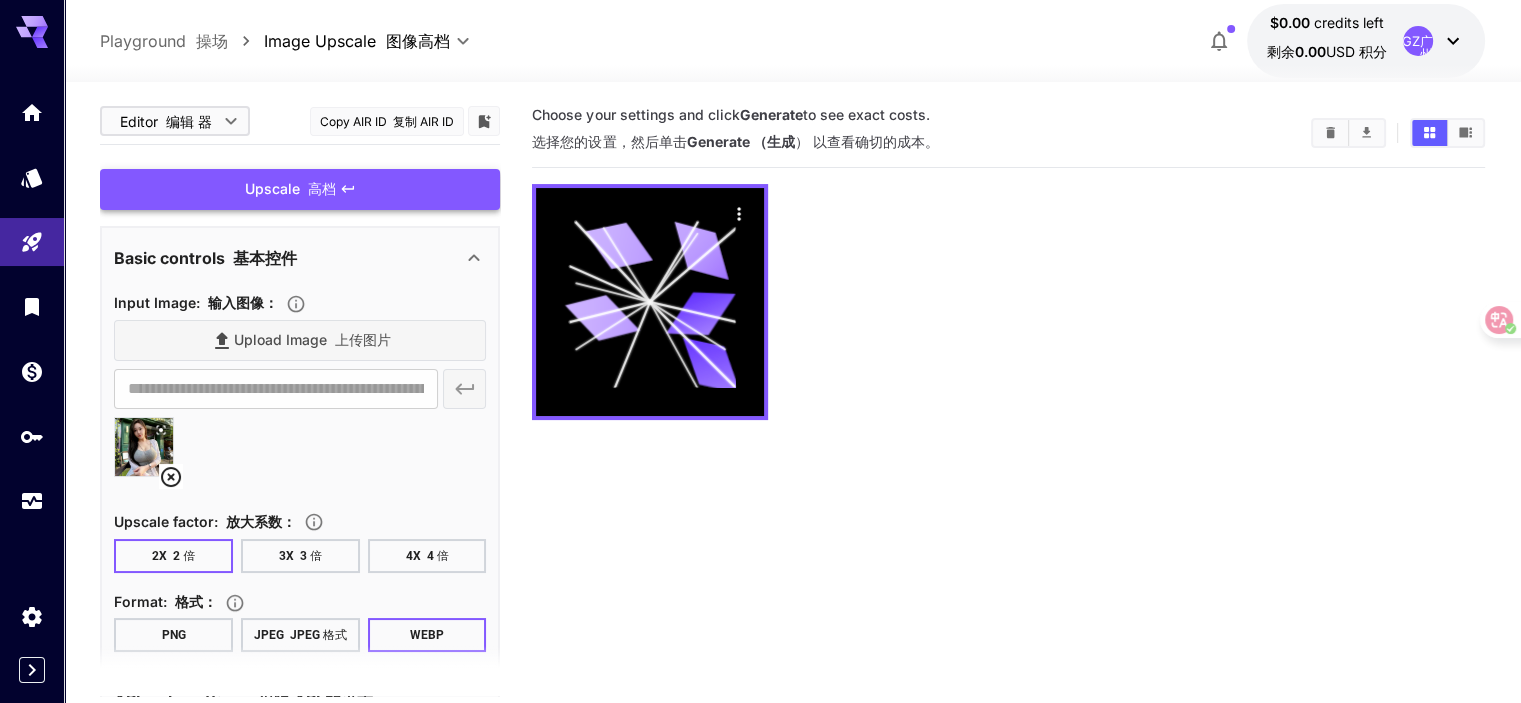click 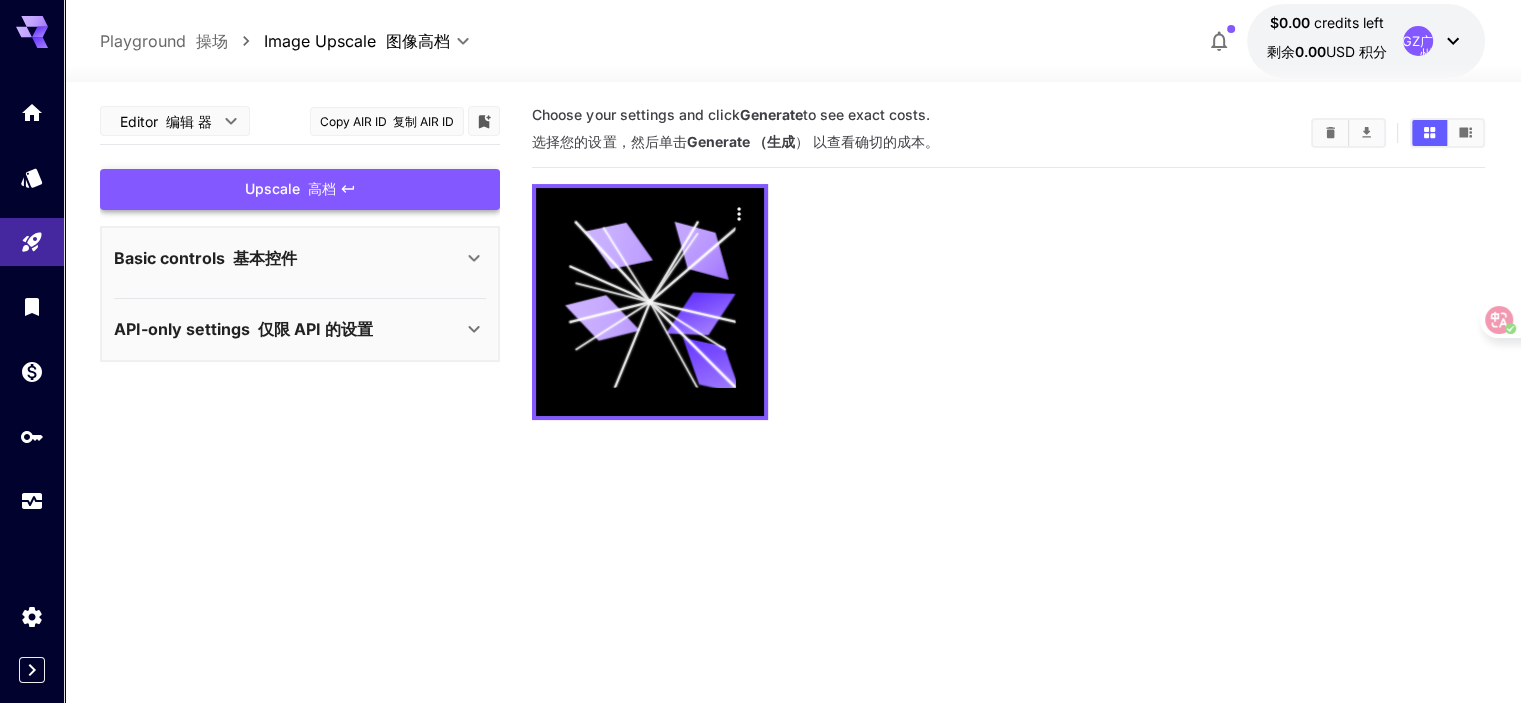 click 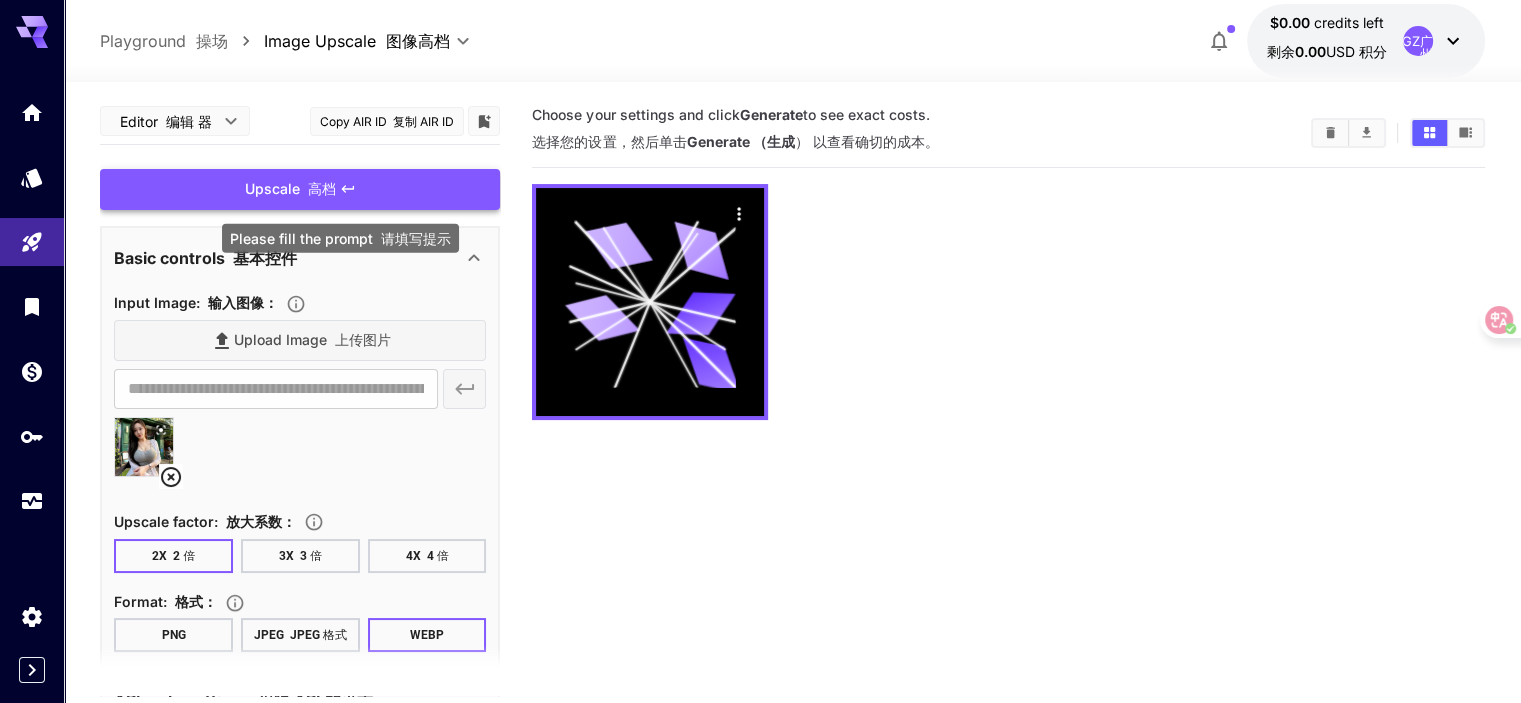 click on "Please fill the prompt    请填写提示" at bounding box center [340, 232] 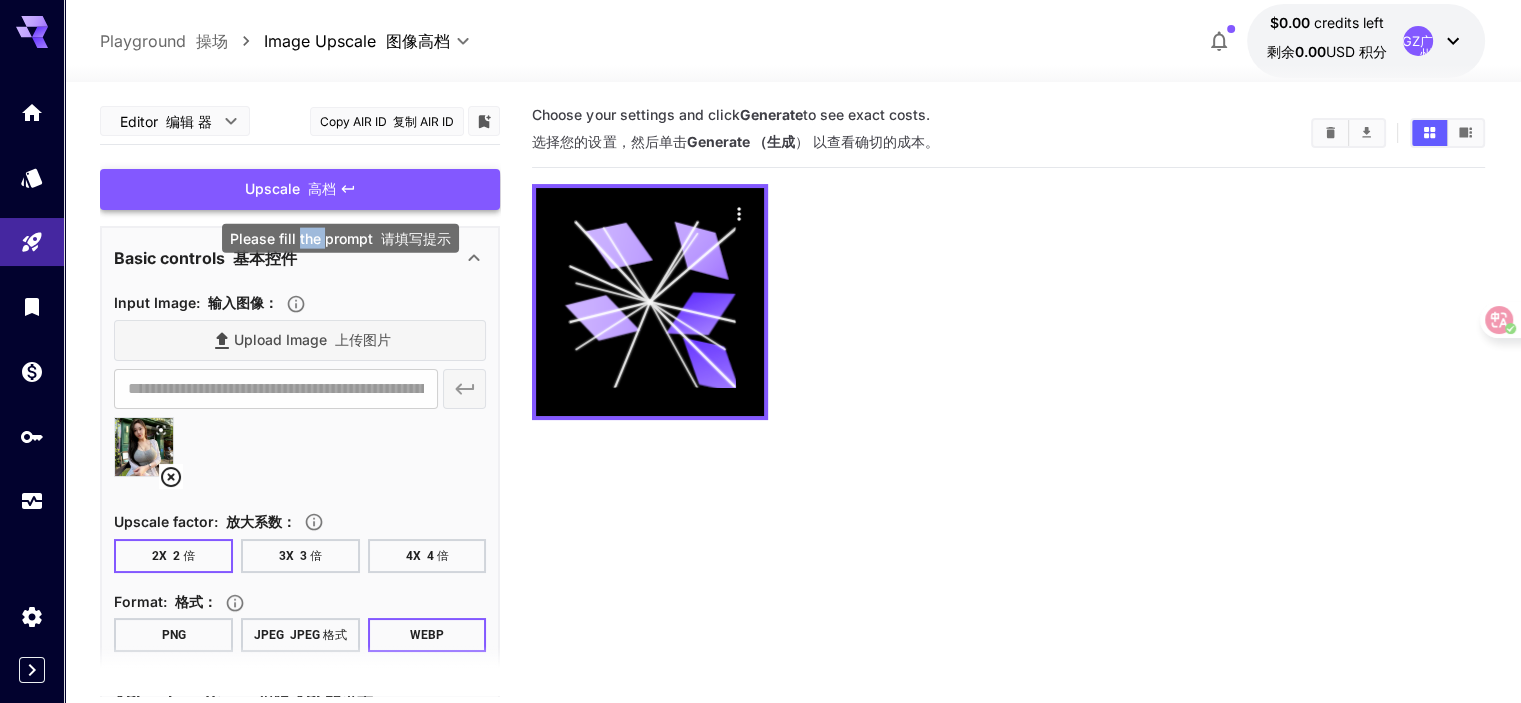 click on "Please fill the prompt    请填写提示" at bounding box center (340, 232) 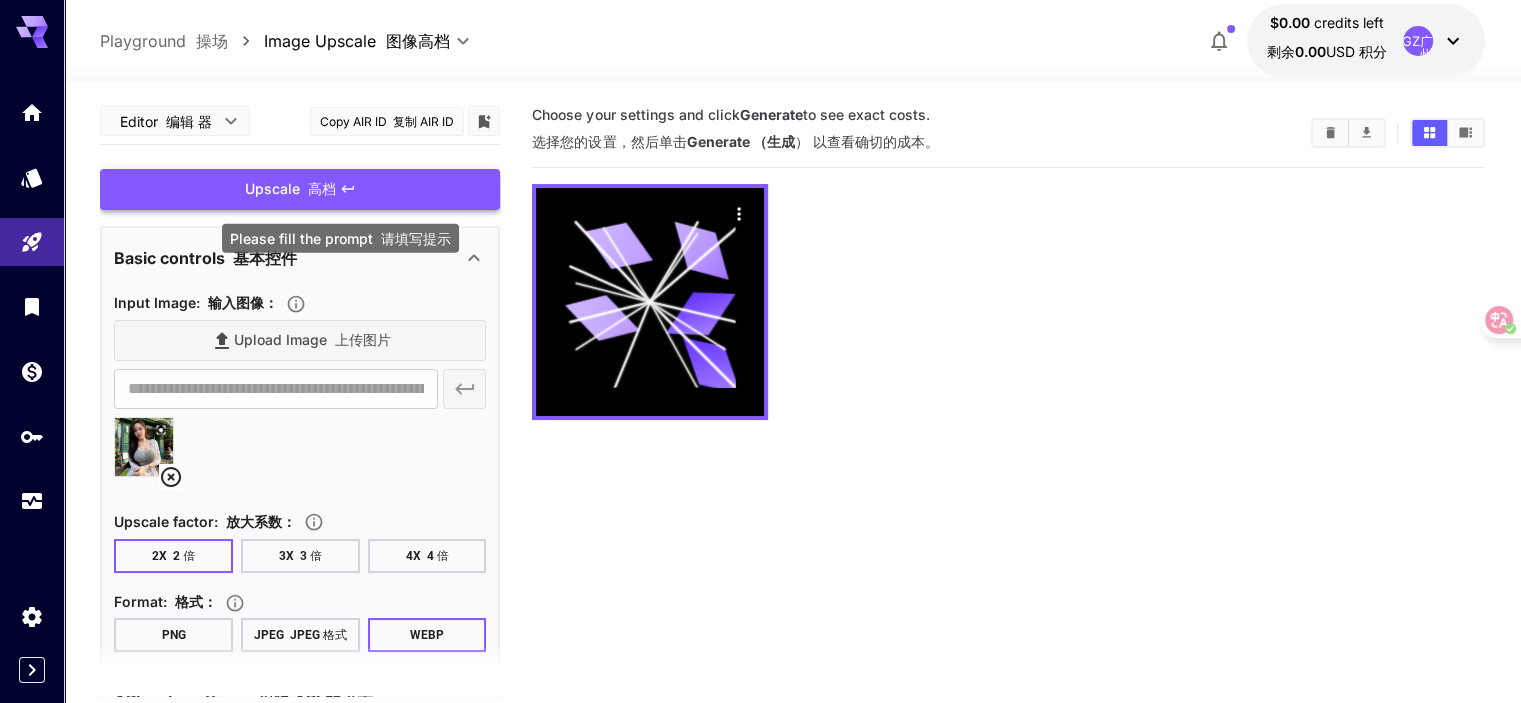 click on "Upscale    高档" at bounding box center (290, 189) 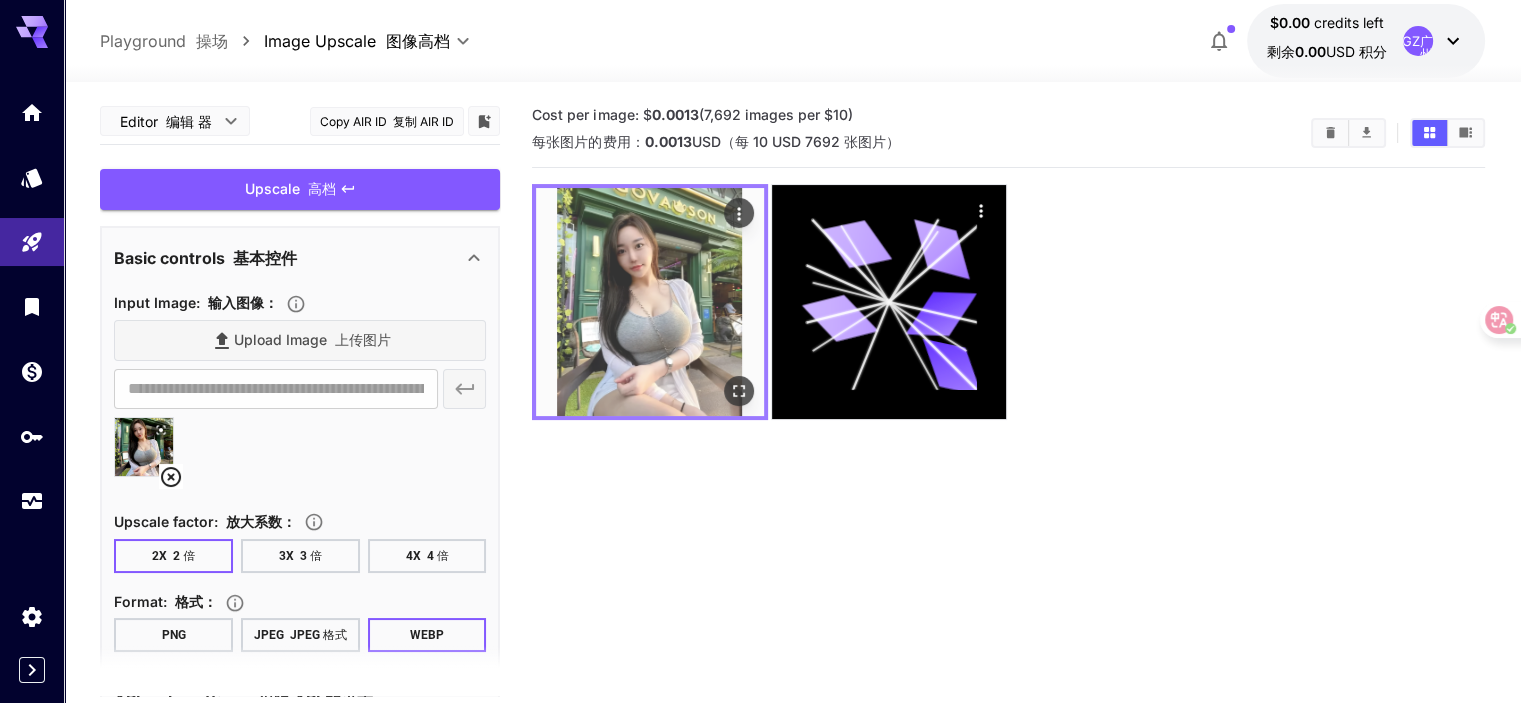 click 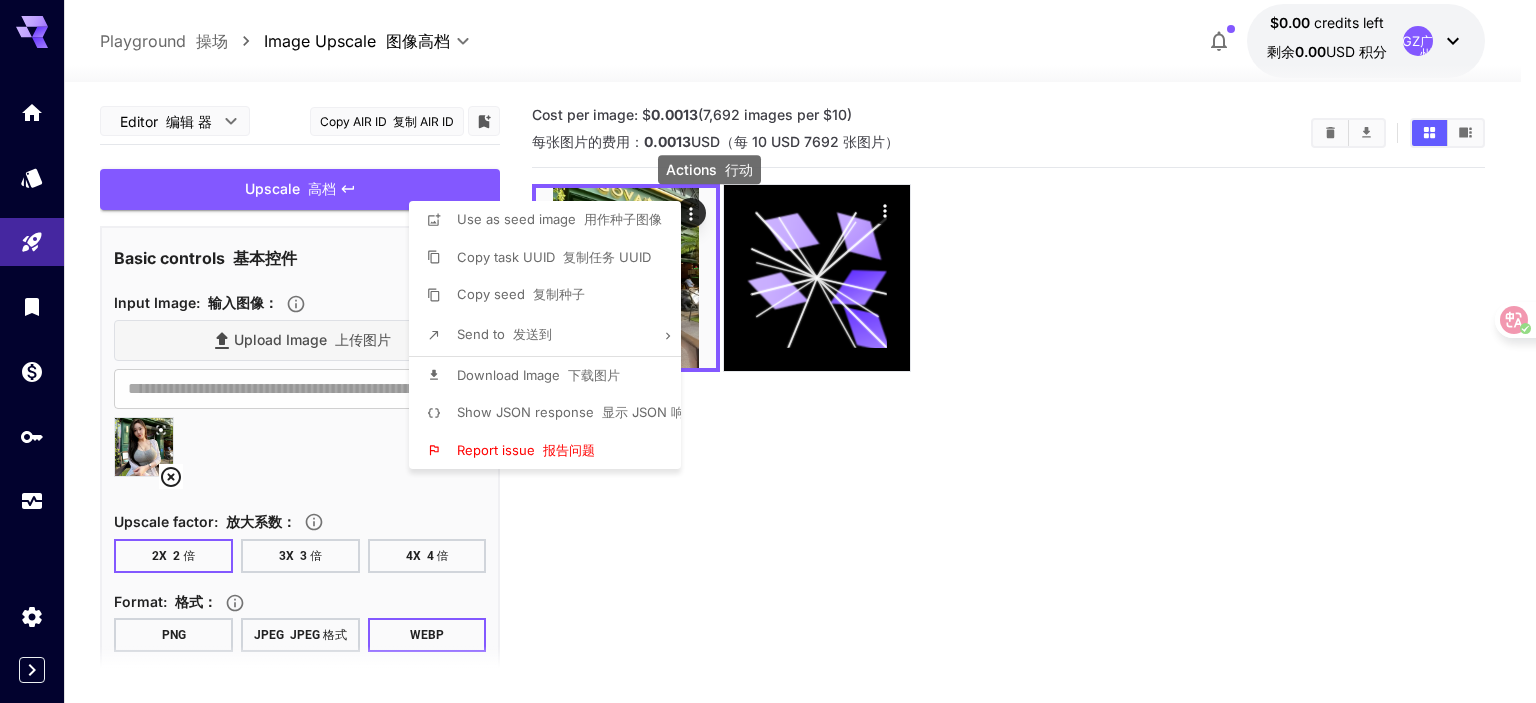 click at bounding box center (768, 351) 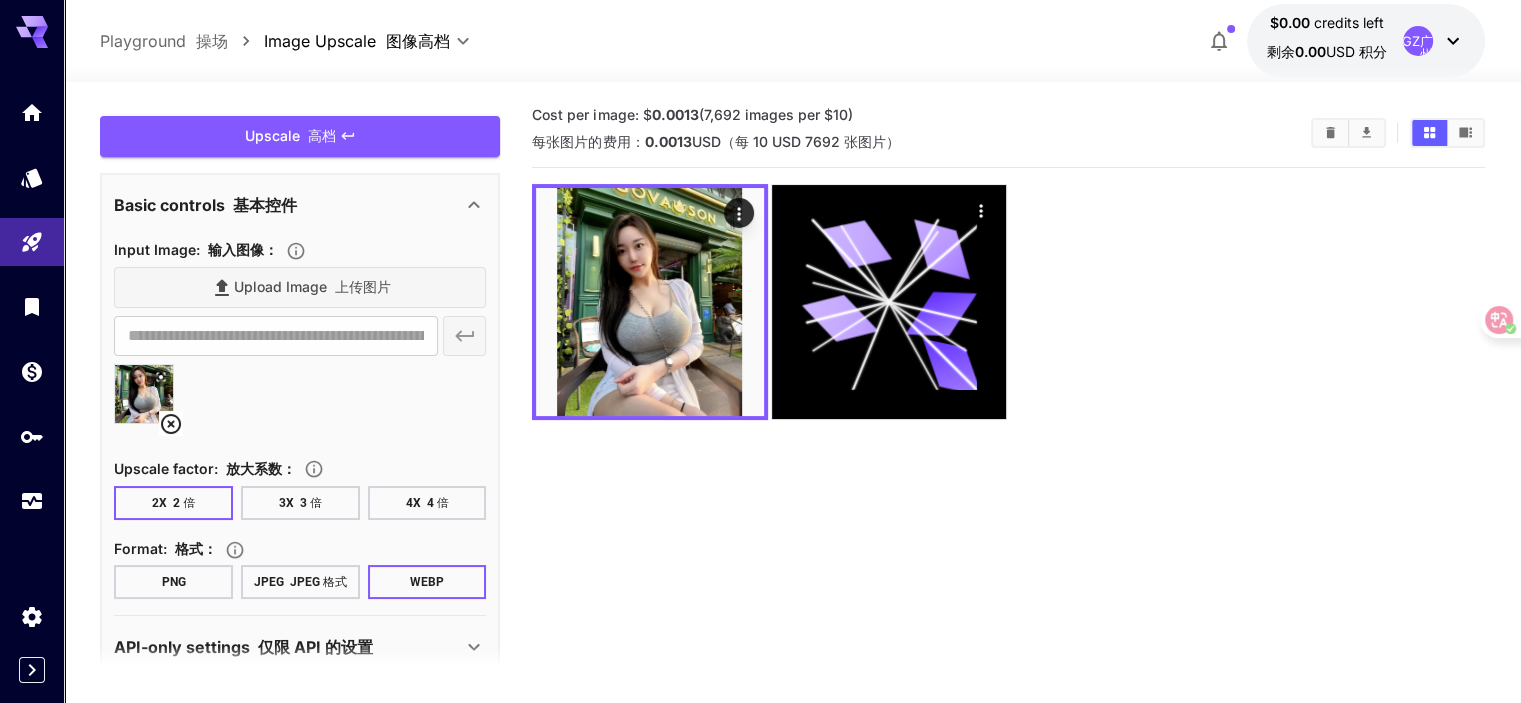 scroll, scrollTop: 83, scrollLeft: 0, axis: vertical 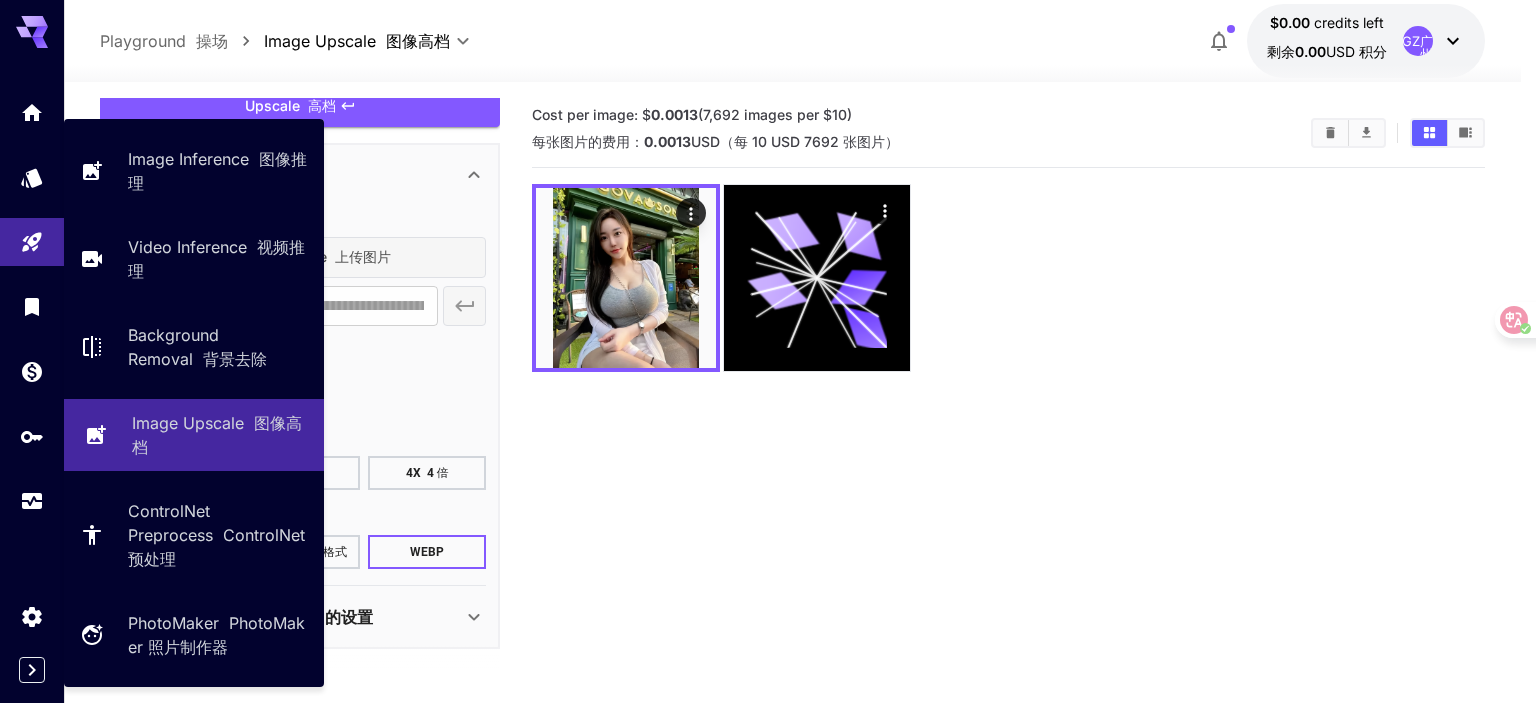click on "Image Upscale    图像高档" at bounding box center [220, 435] 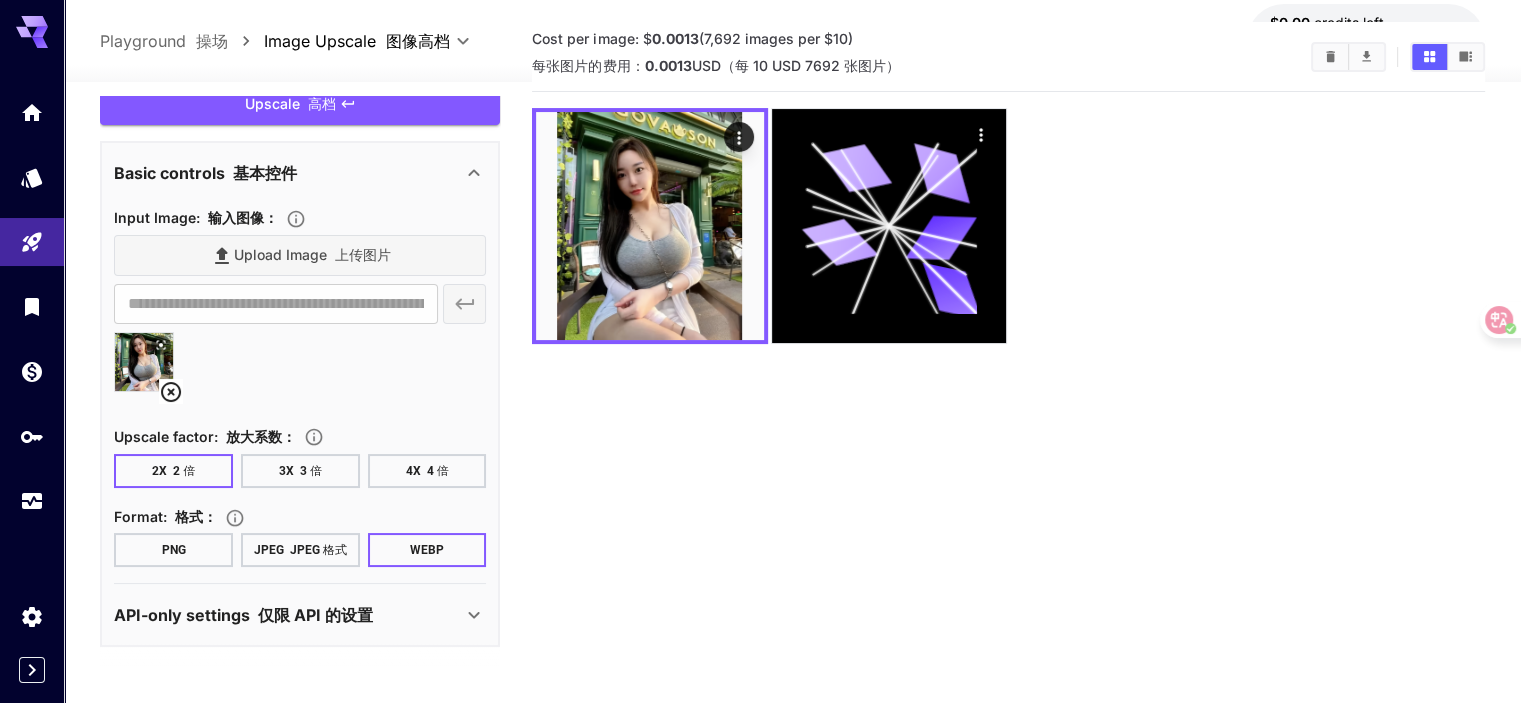 scroll, scrollTop: 158, scrollLeft: 0, axis: vertical 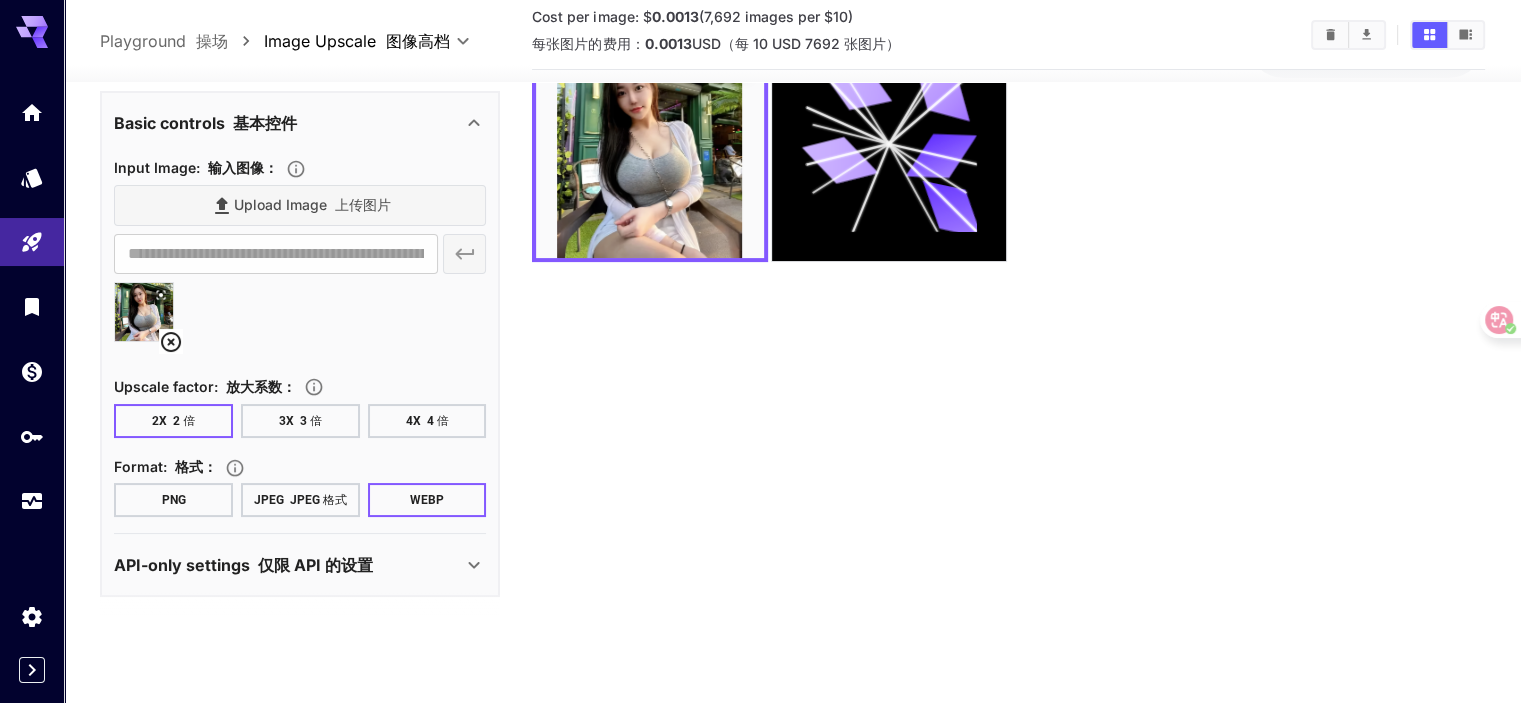 click 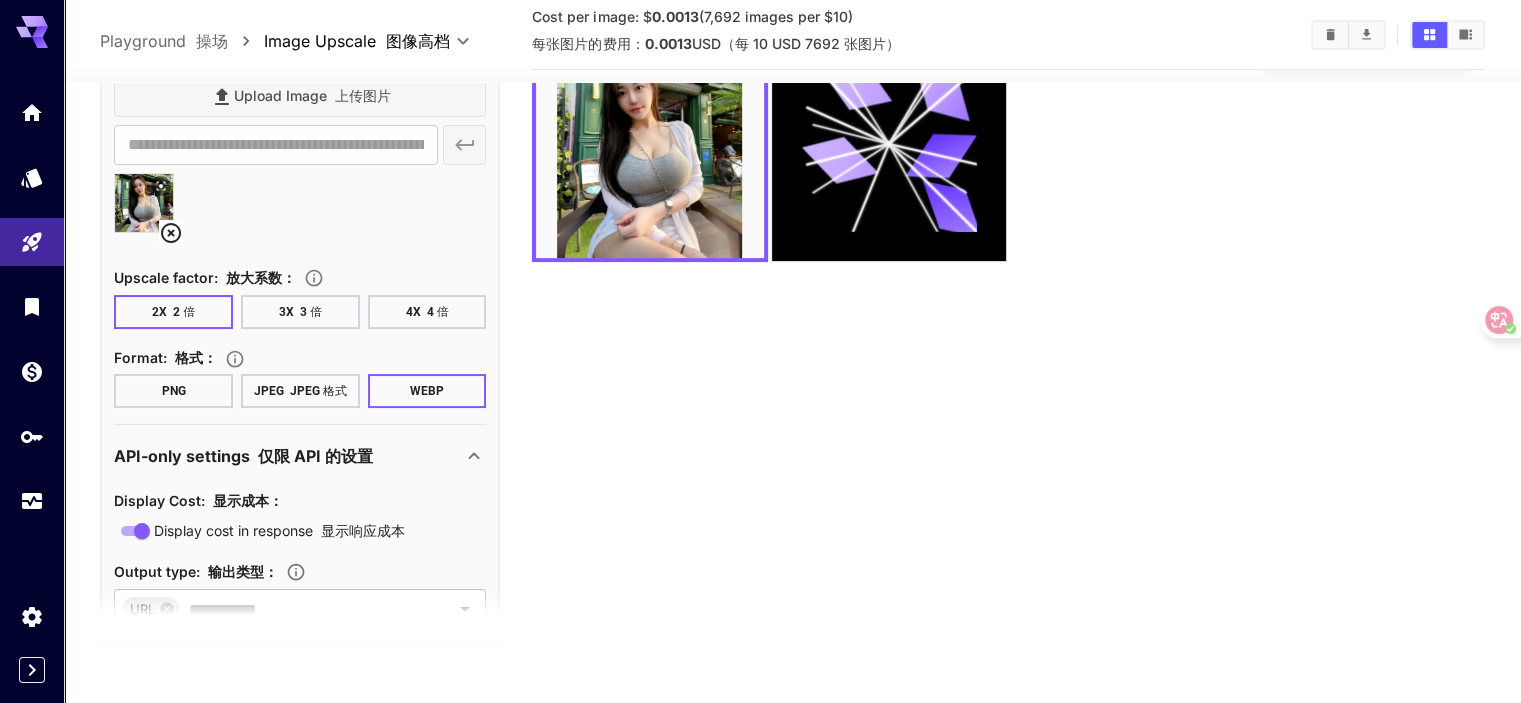 scroll, scrollTop: 264, scrollLeft: 0, axis: vertical 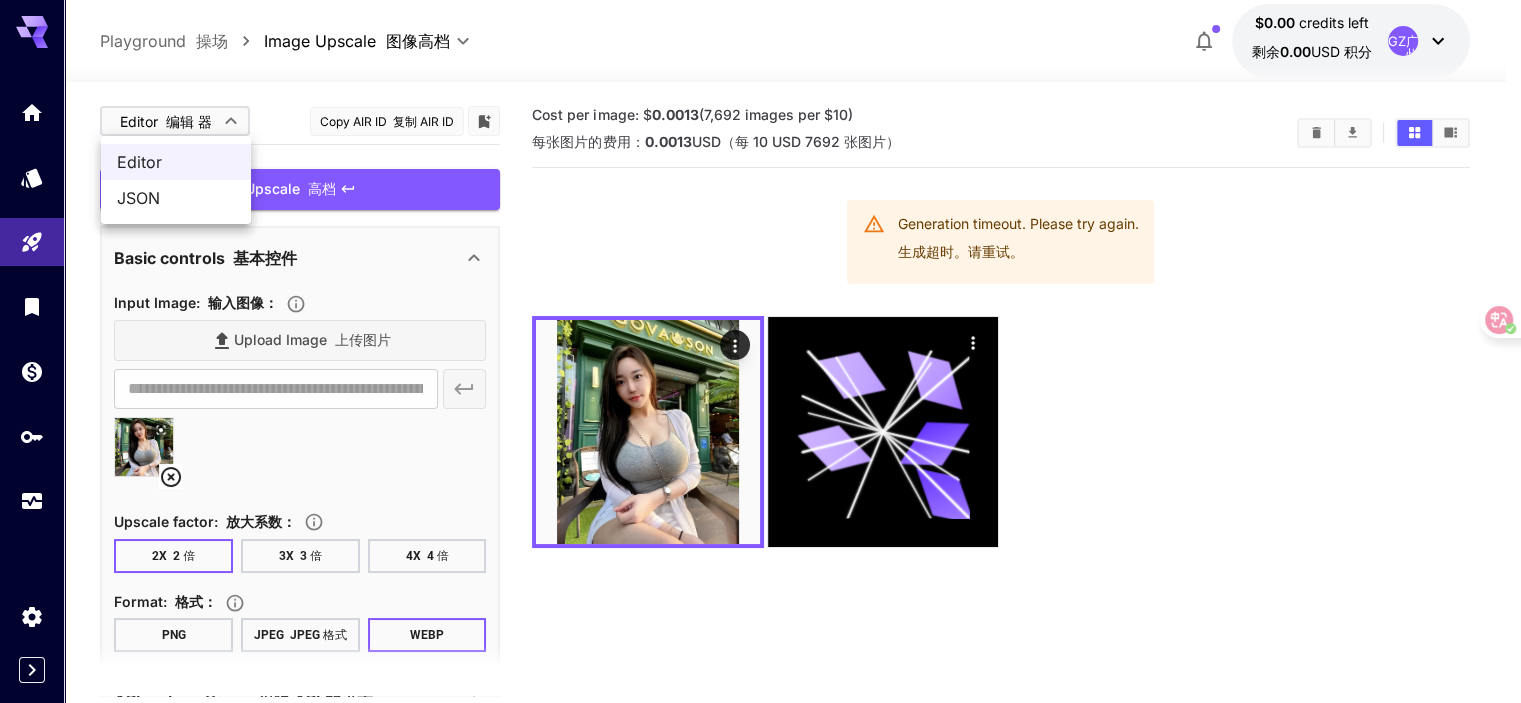 click on "**********" at bounding box center (760, 430) 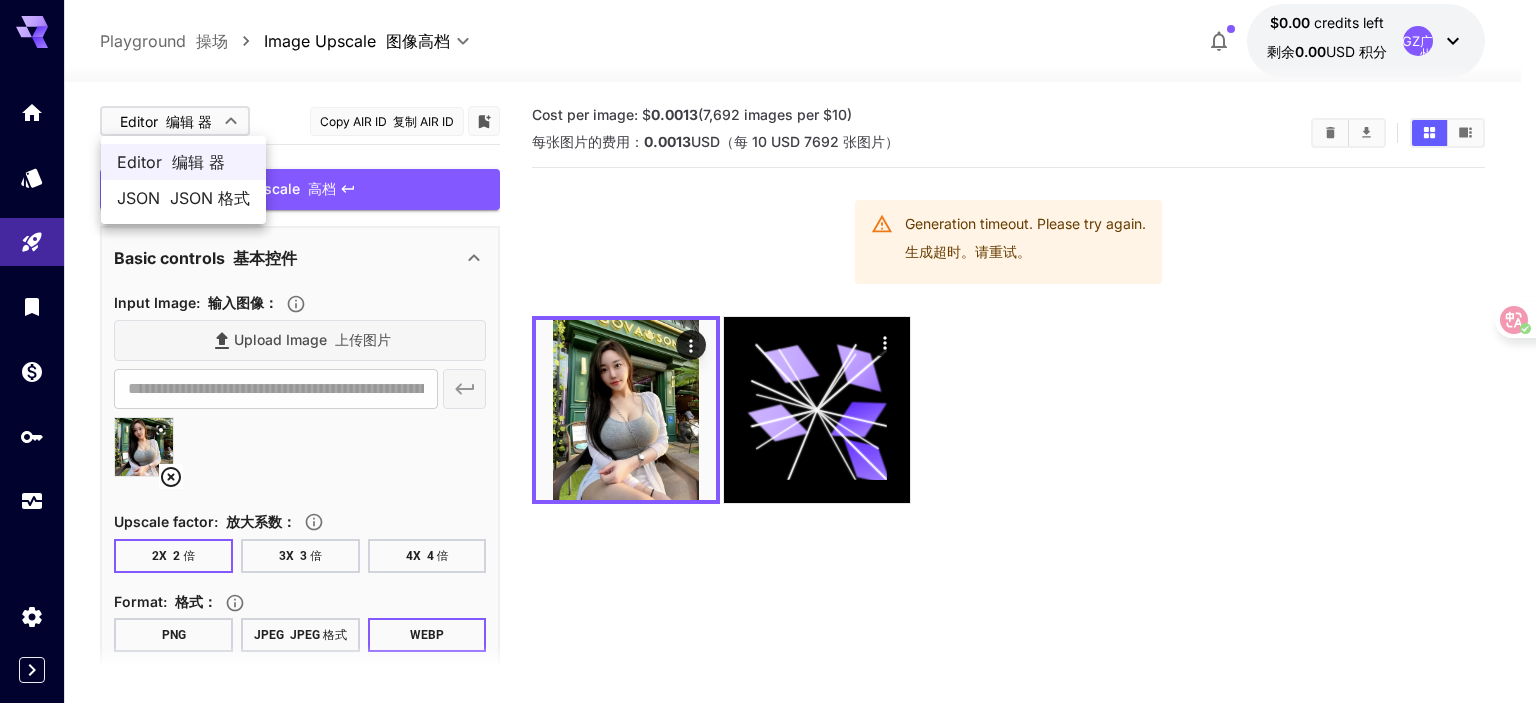 click on "JSON    JSON 格式" at bounding box center [183, 198] 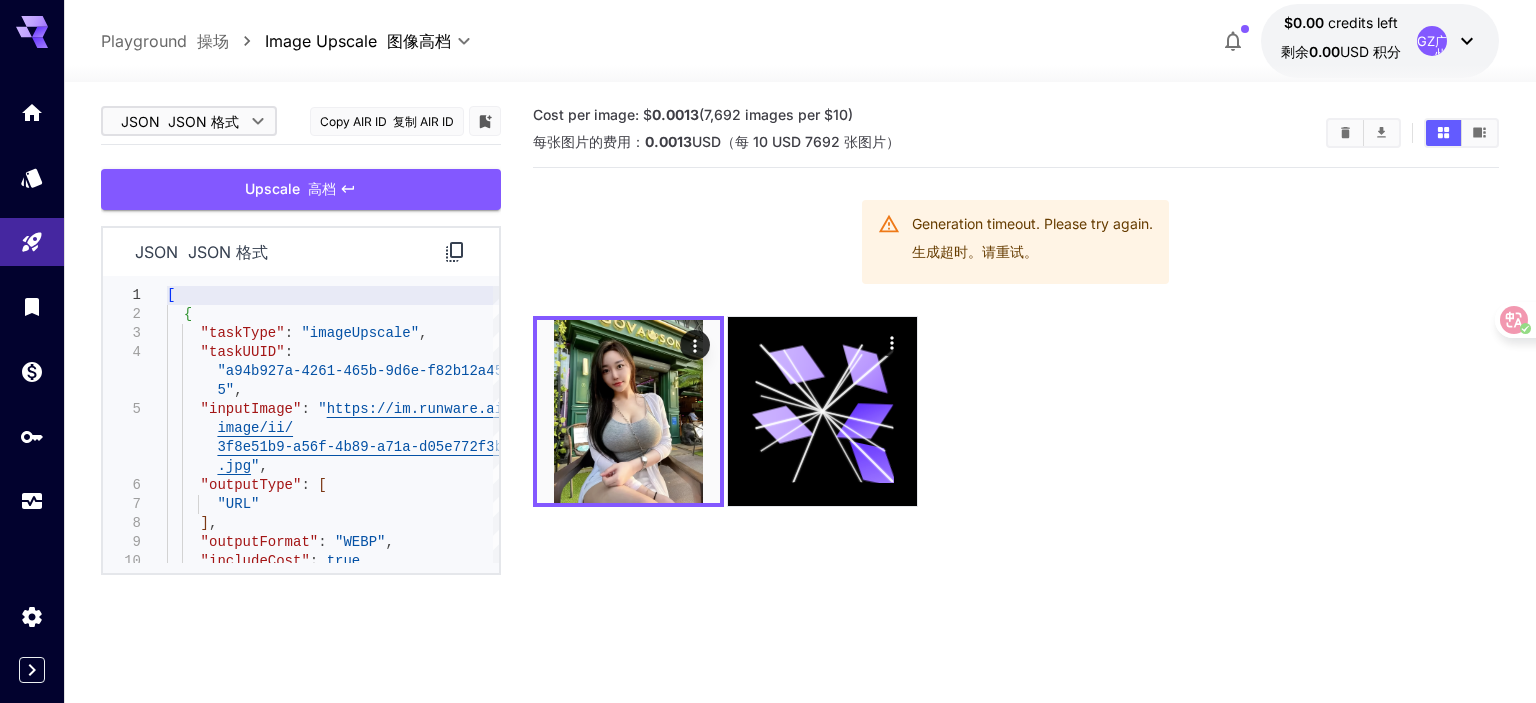 click on "**********" at bounding box center (768, 430) 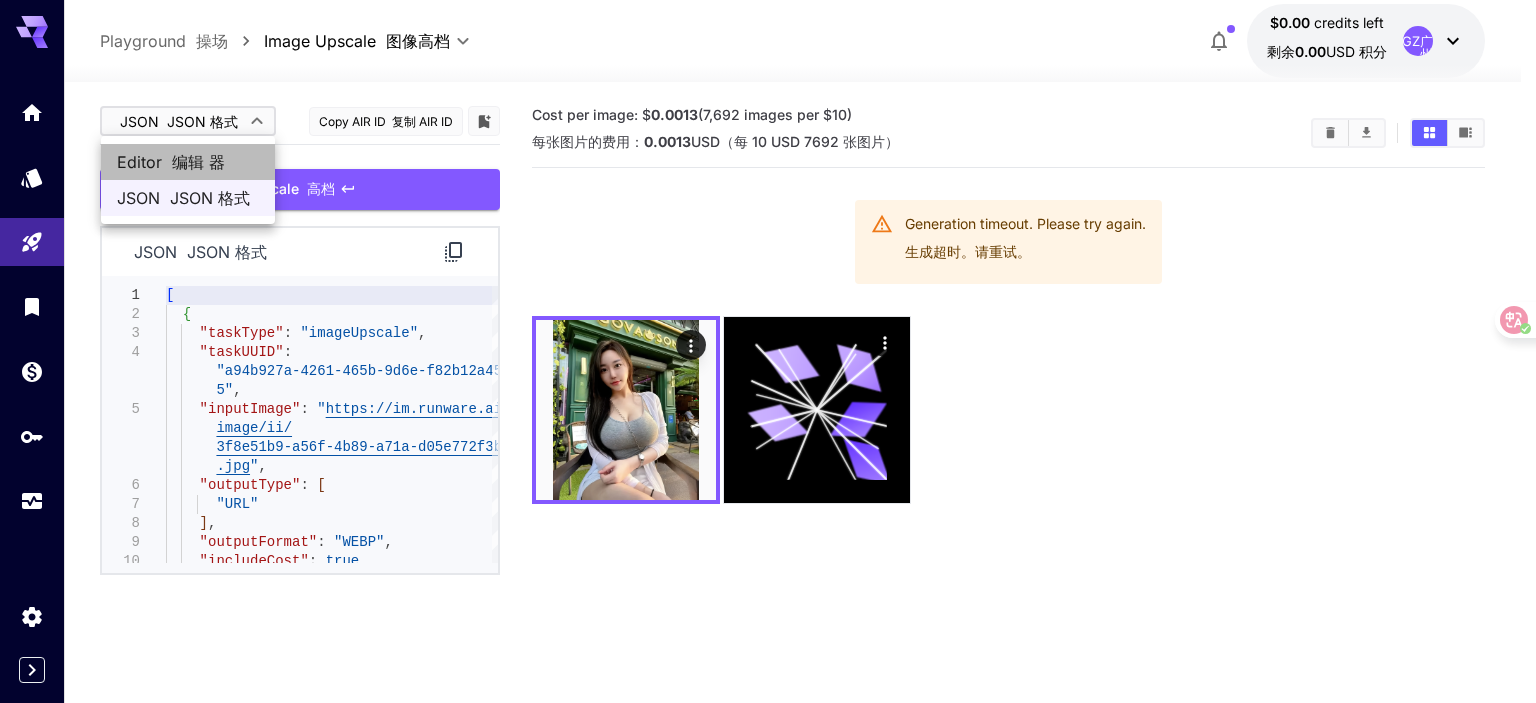 click on "编辑 器" at bounding box center [198, 162] 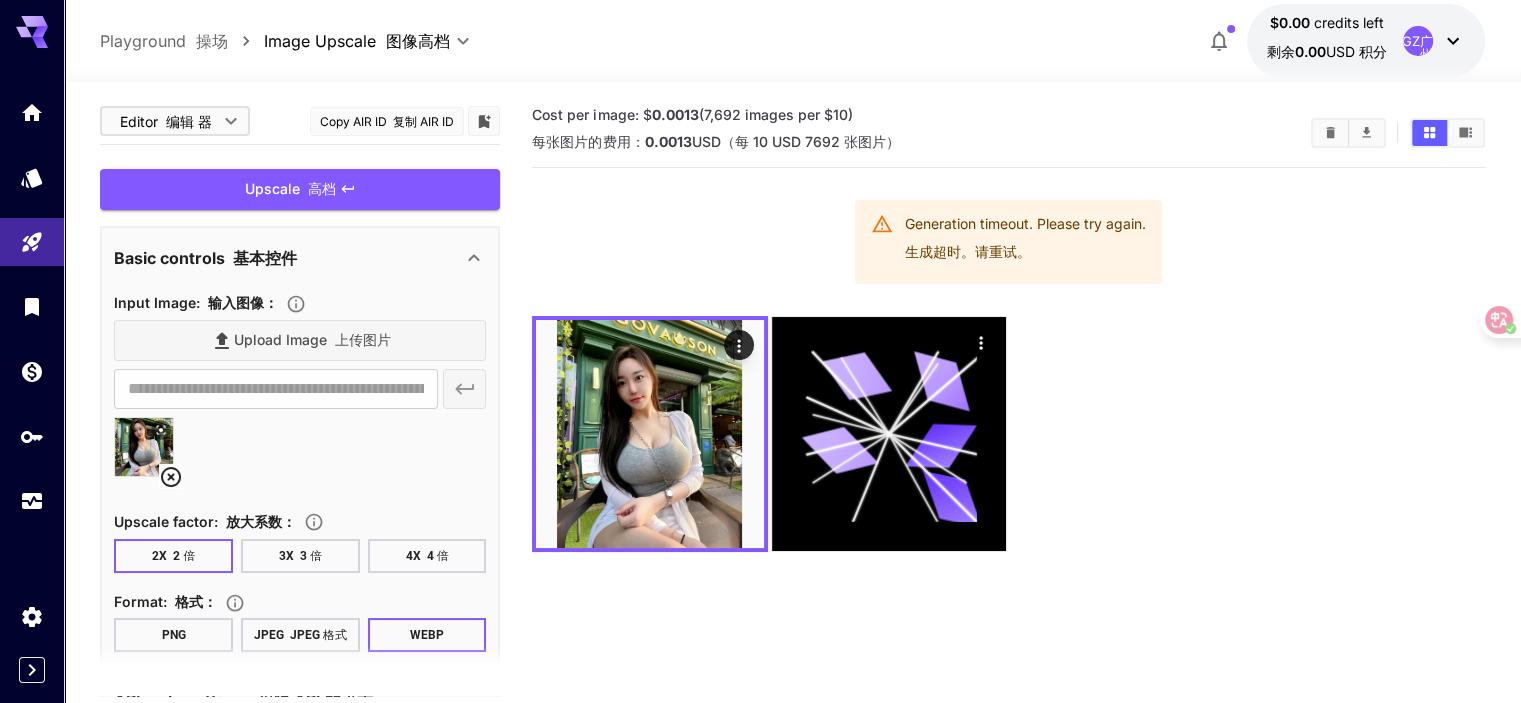 click at bounding box center [300, 455] 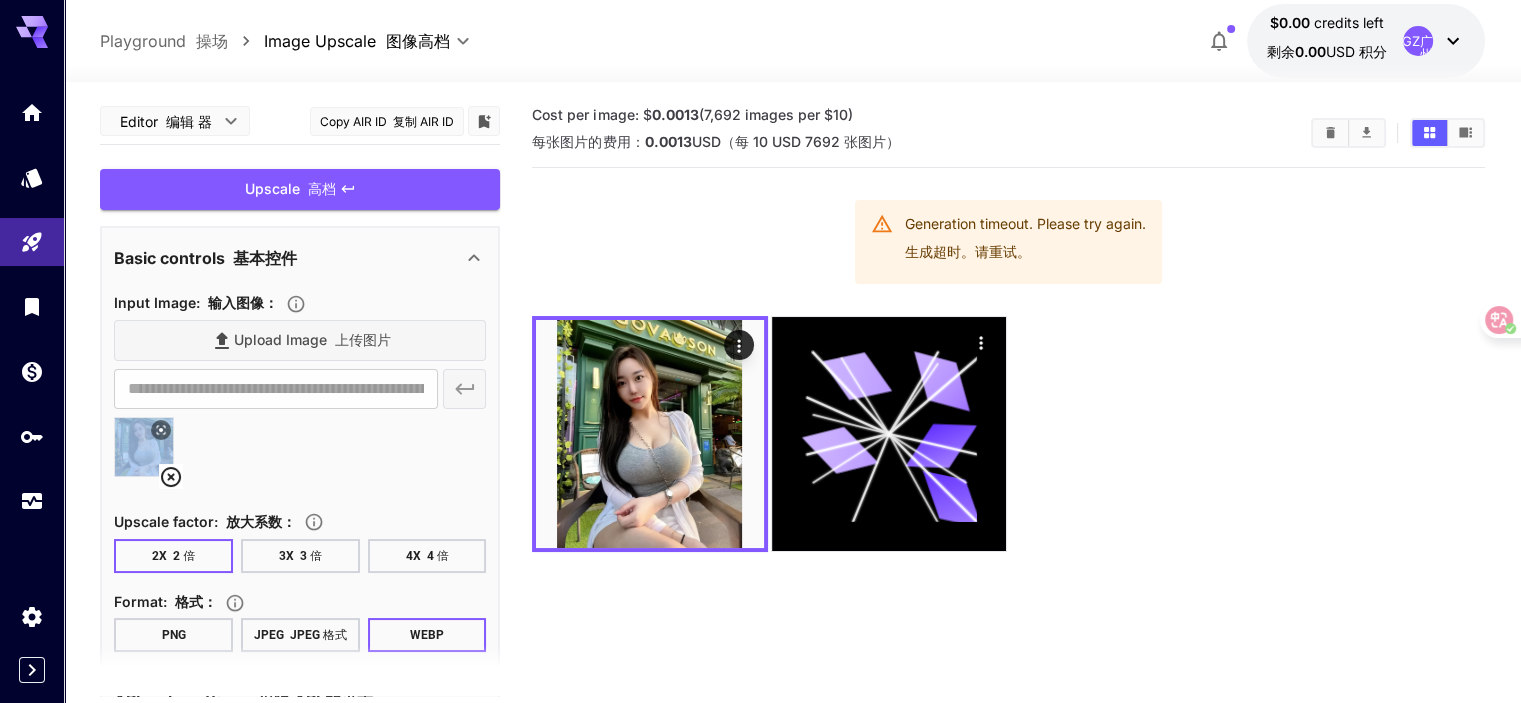 click at bounding box center [300, 455] 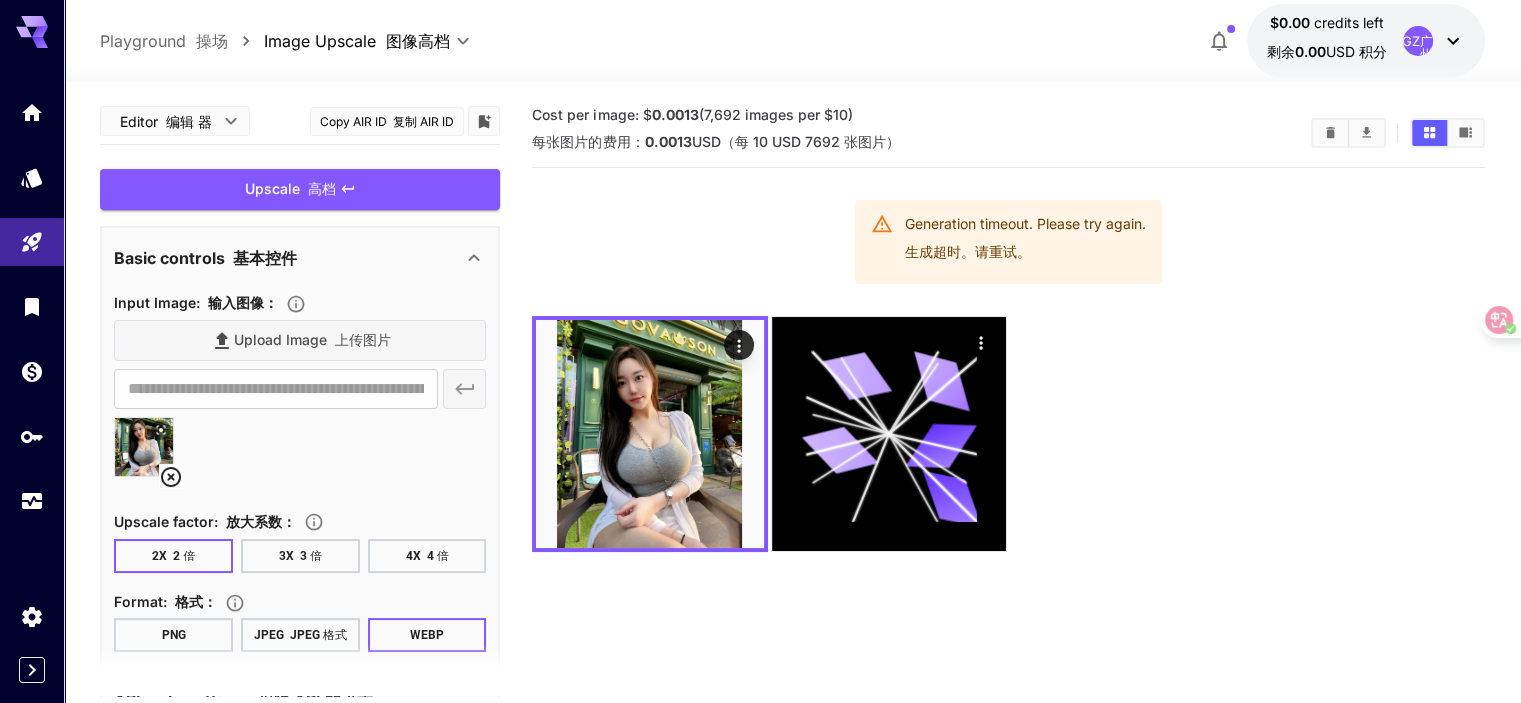 click 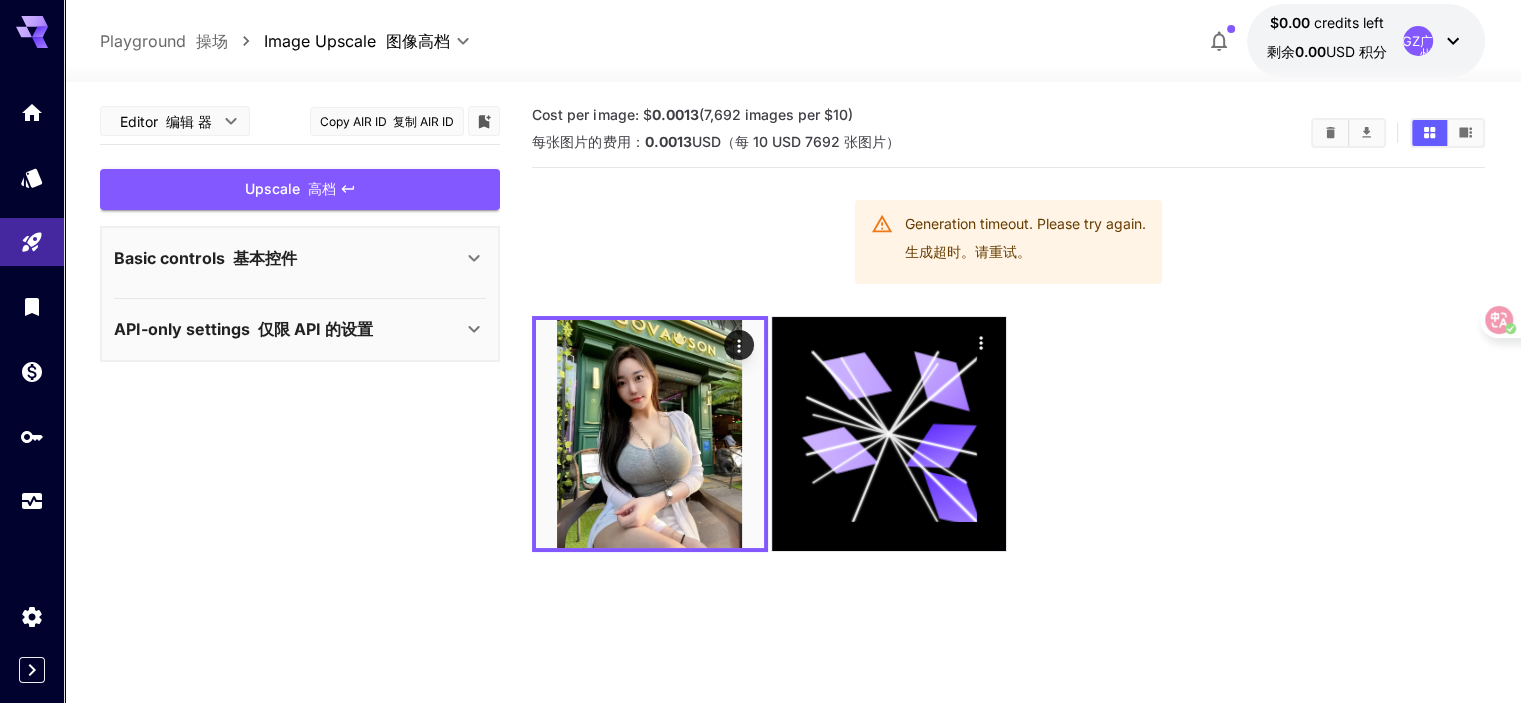 click 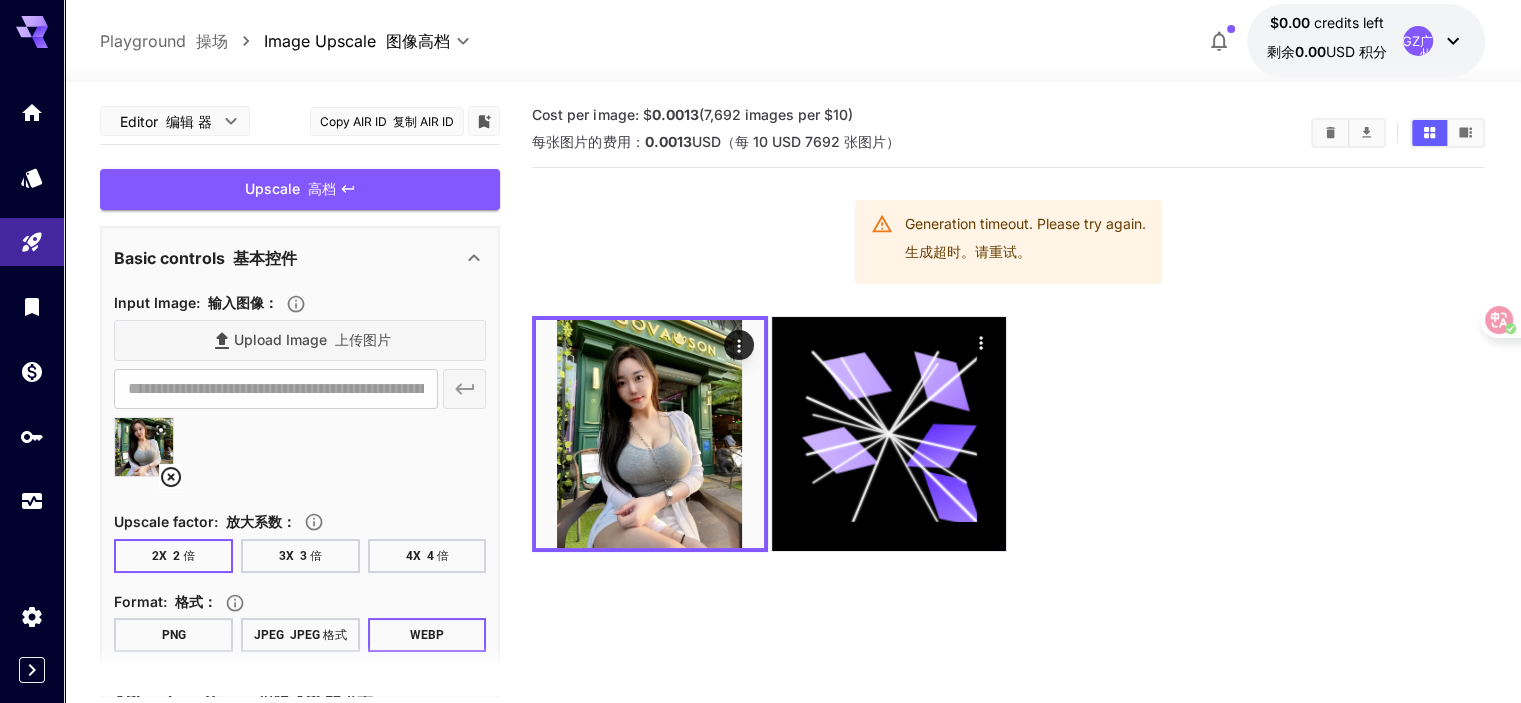 scroll, scrollTop: 83, scrollLeft: 0, axis: vertical 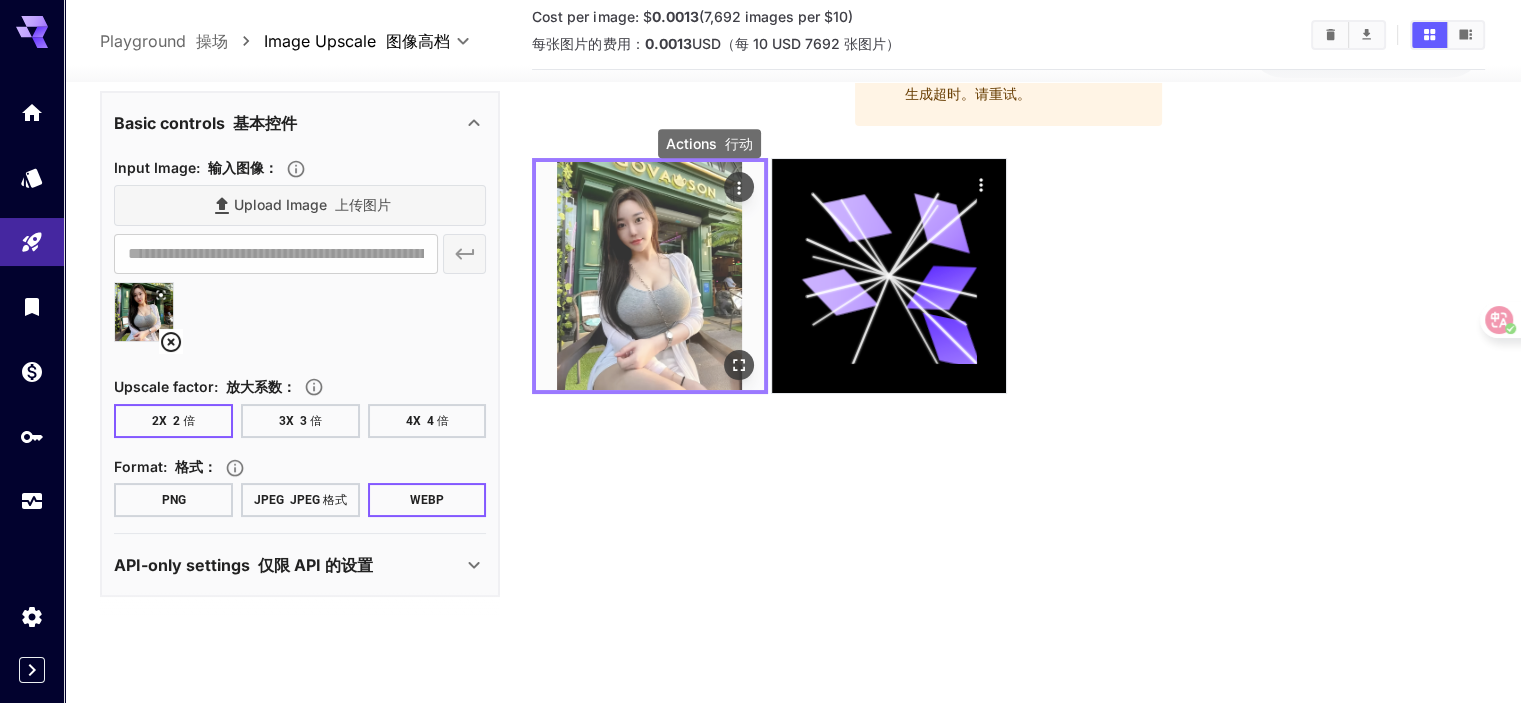 click 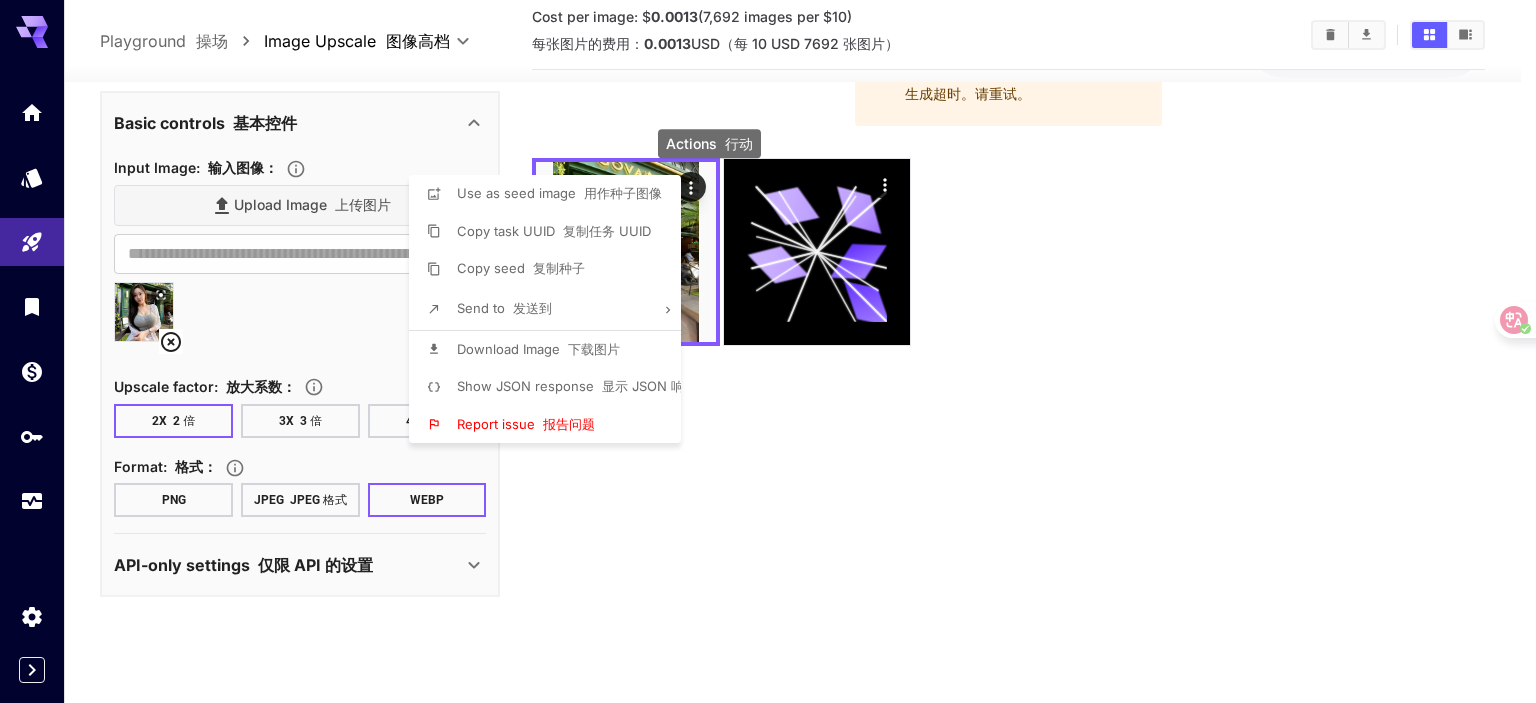 click at bounding box center (768, 351) 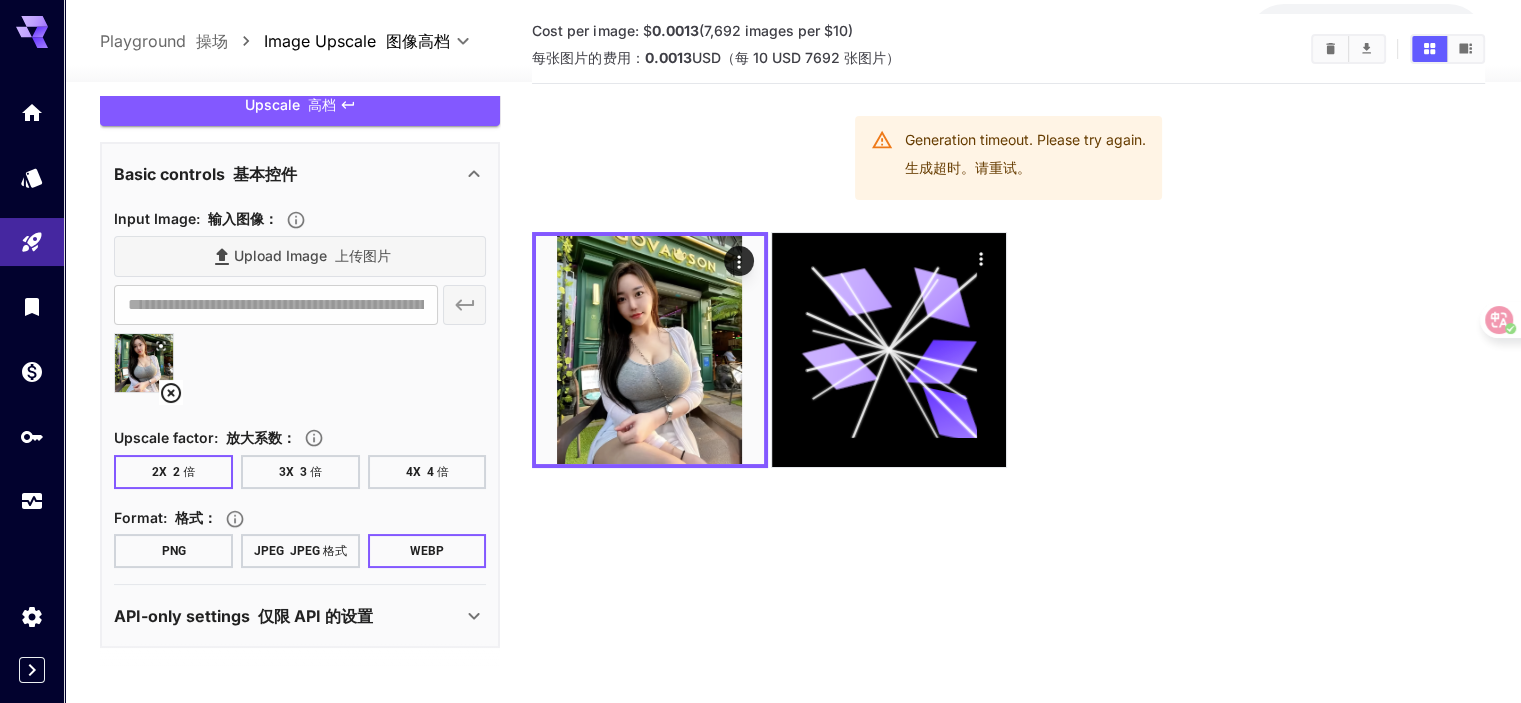 scroll, scrollTop: 0, scrollLeft: 0, axis: both 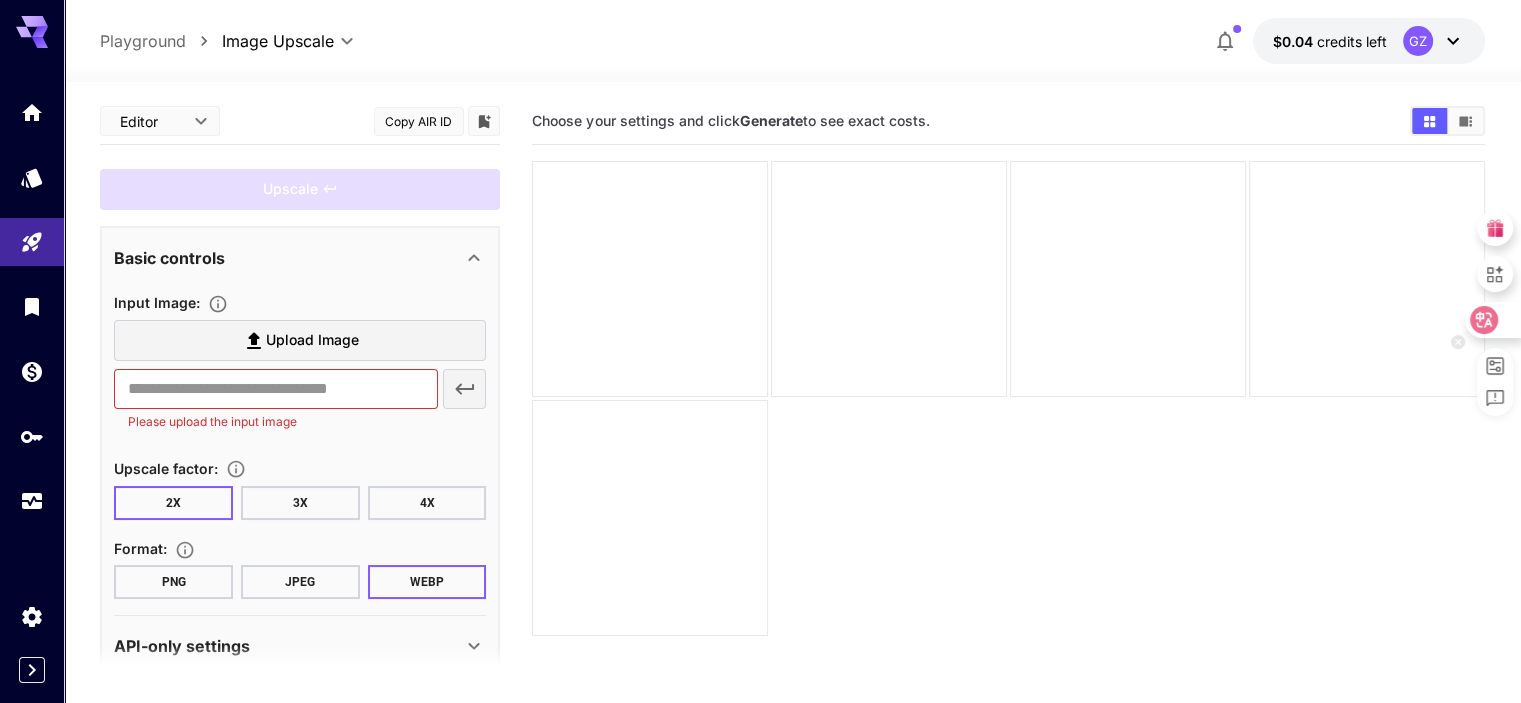 click 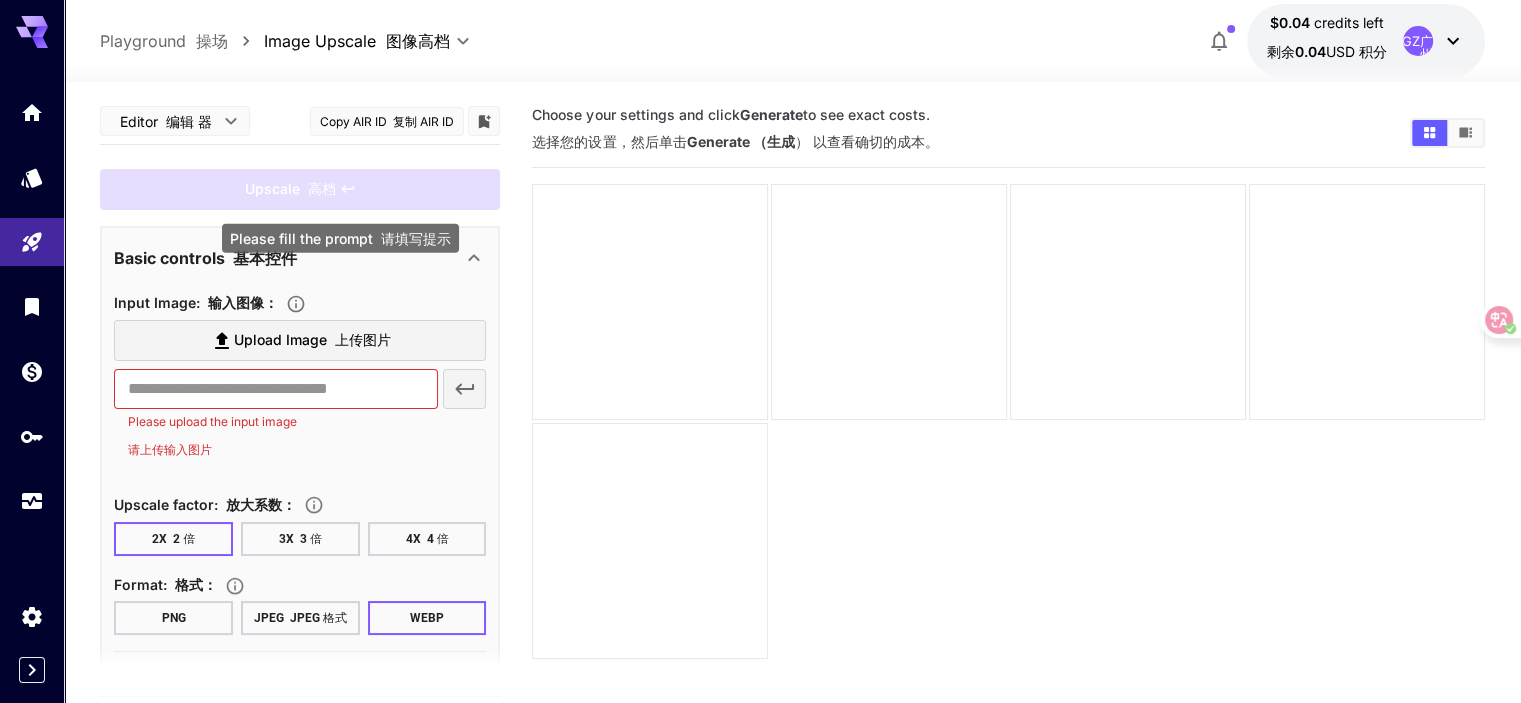 click on "Upscale    高档" at bounding box center (300, 189) 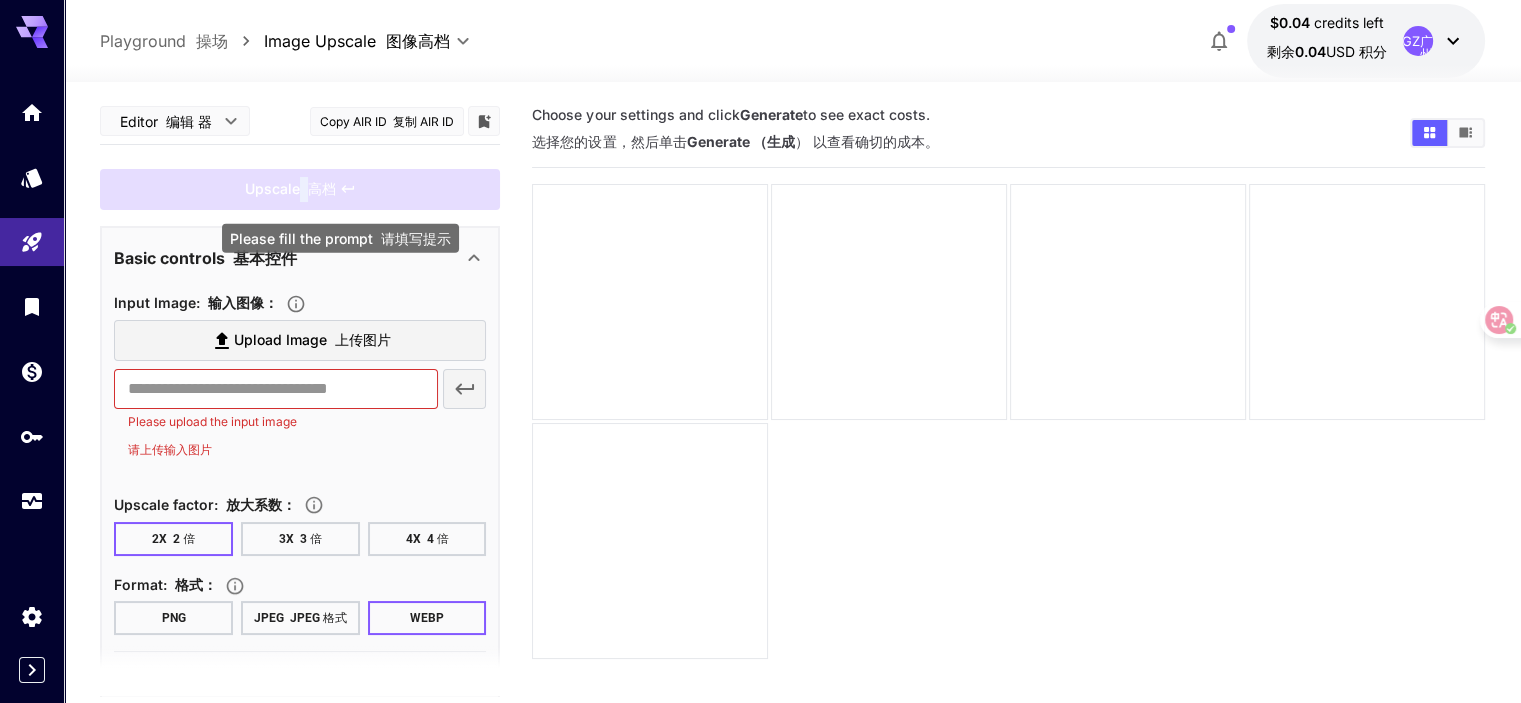 click on "Upscale    高档" at bounding box center (300, 189) 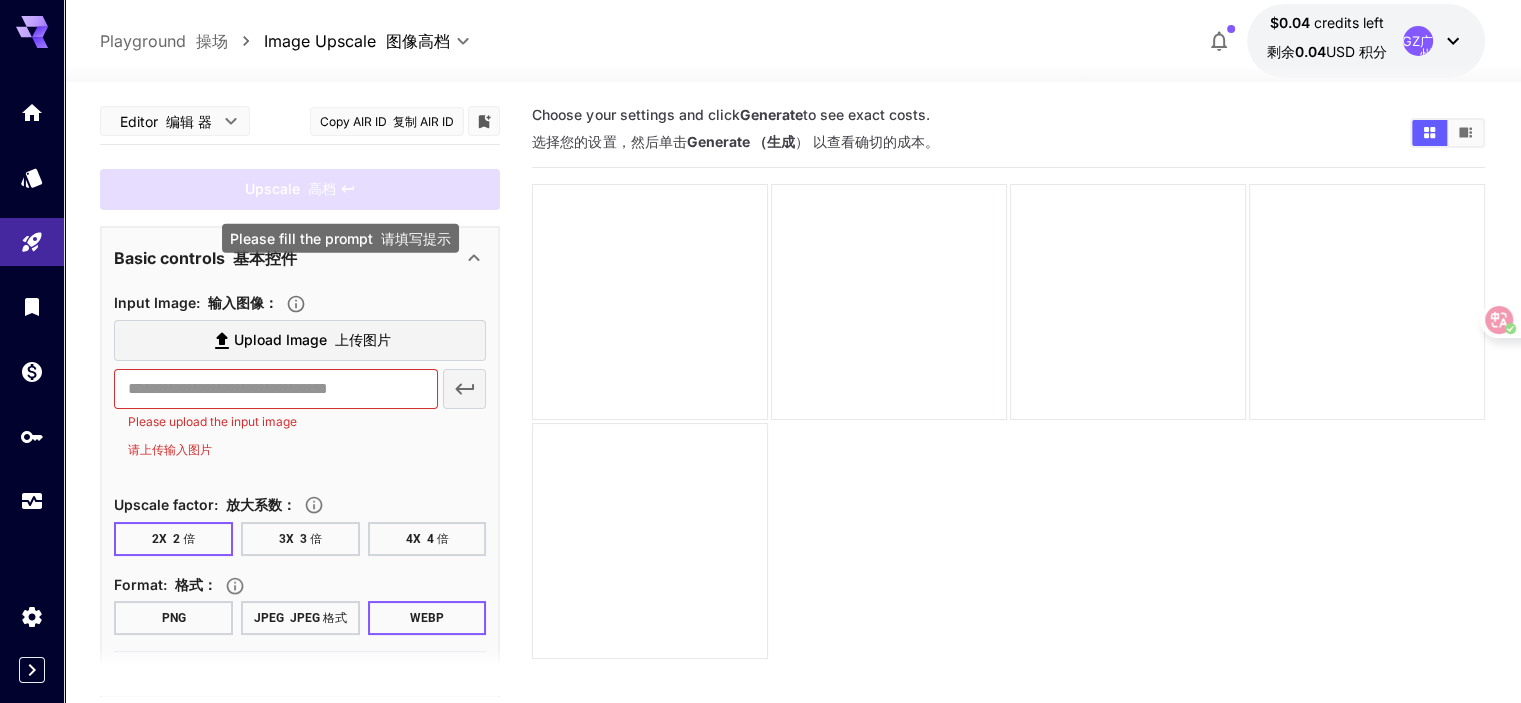 click on "Upscale    高档" at bounding box center [300, 189] 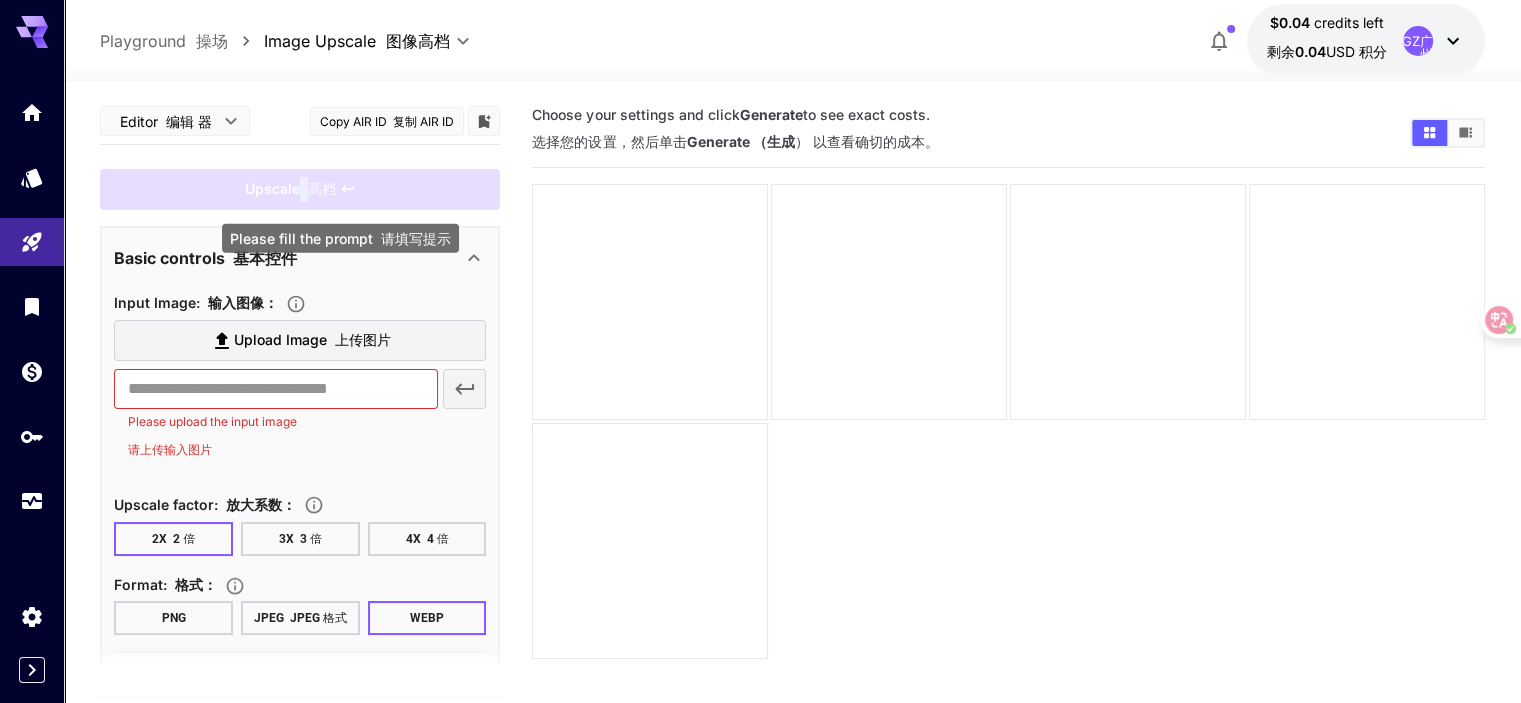 click on "Upscale    高档" at bounding box center (300, 189) 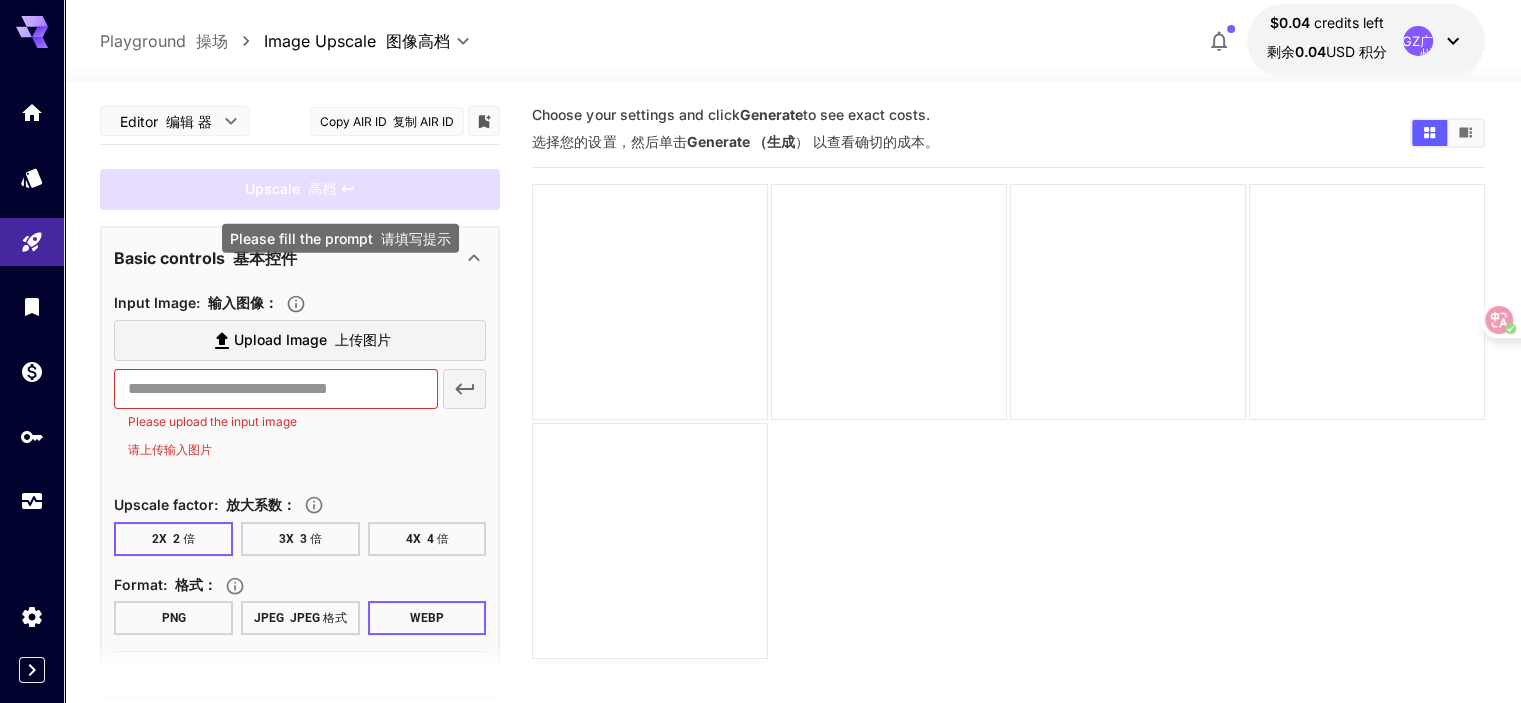 click on "Upscale    高档" at bounding box center (300, 189) 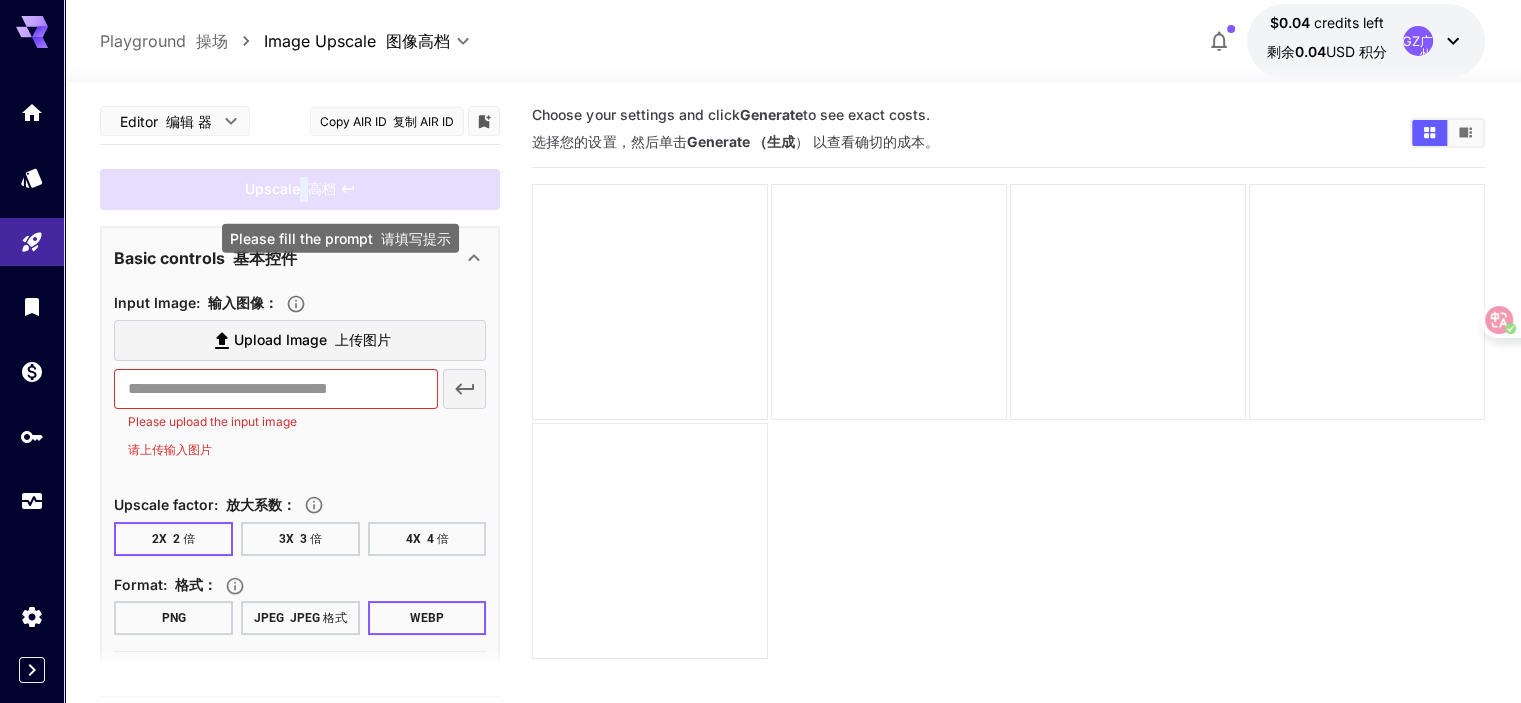 click on "Upscale    高档" at bounding box center (300, 189) 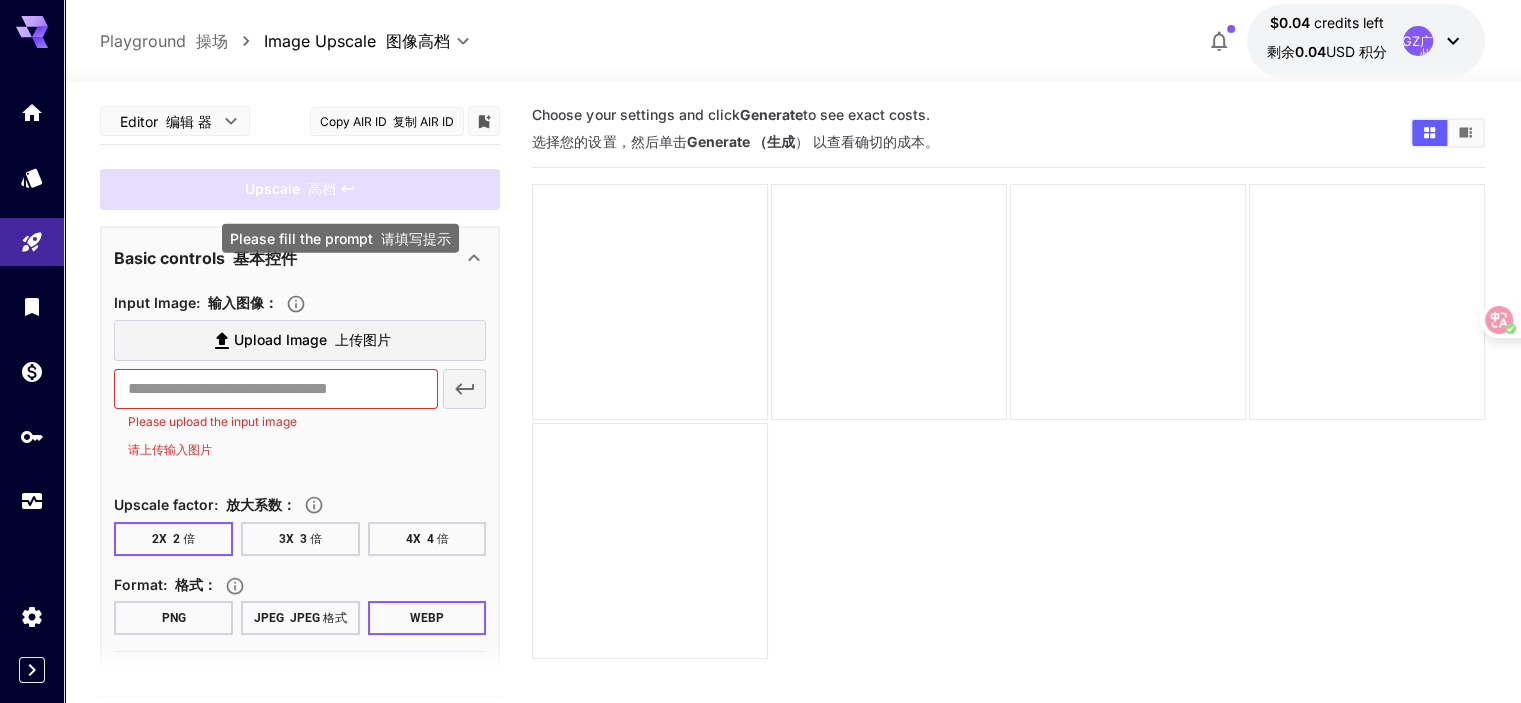 click on "Upscale    高档" at bounding box center (300, 189) 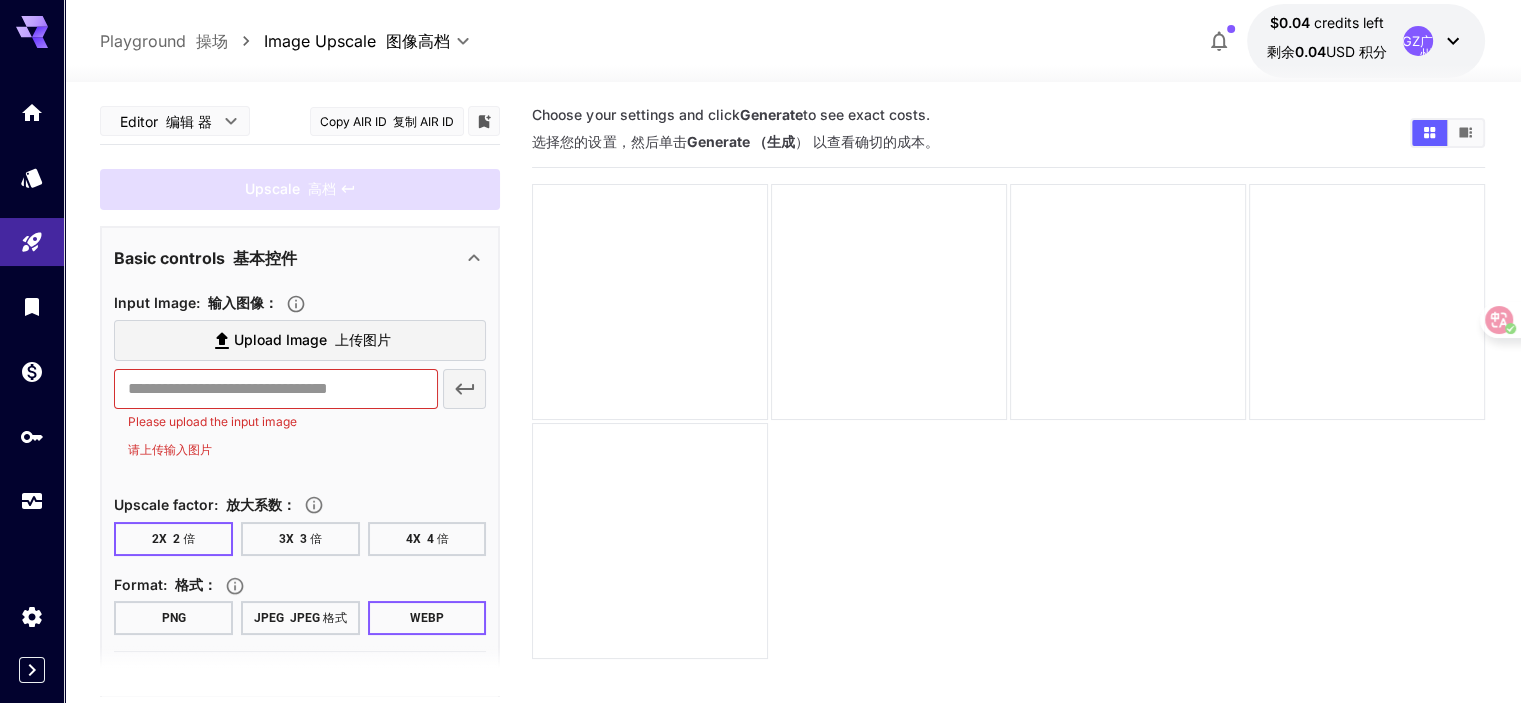 click on "Editor    编辑 器 **** ​ Copy AIR ID    复制 AIR ID Upscale    高档   Basic controls    基本控件 Input Image :     输入图像： Upload Image    上传图片 ​ Please upload the input image 请上传输入图片 Upscale factor :     放大系数： 2X    2 倍 3X    3 倍 4X    4 倍 Format :     格式： PNG JPEG    JPEG 格式 WEBP API-only settings    仅限 API 的设置 Display Cost :  Display cost in response Output type :  URL ​" at bounding box center [300, 406] 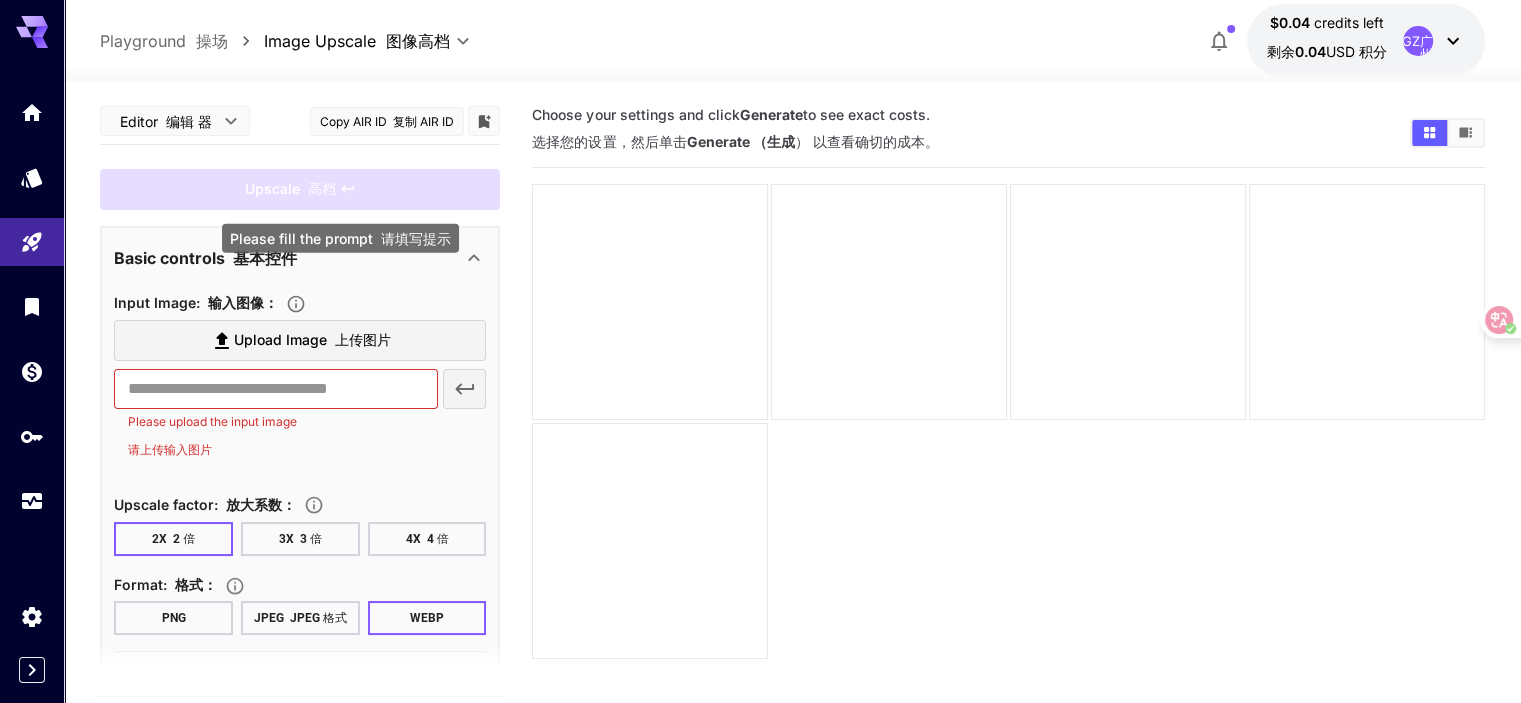 drag, startPoint x: 167, startPoint y: 201, endPoint x: 288, endPoint y: 219, distance: 122.33152 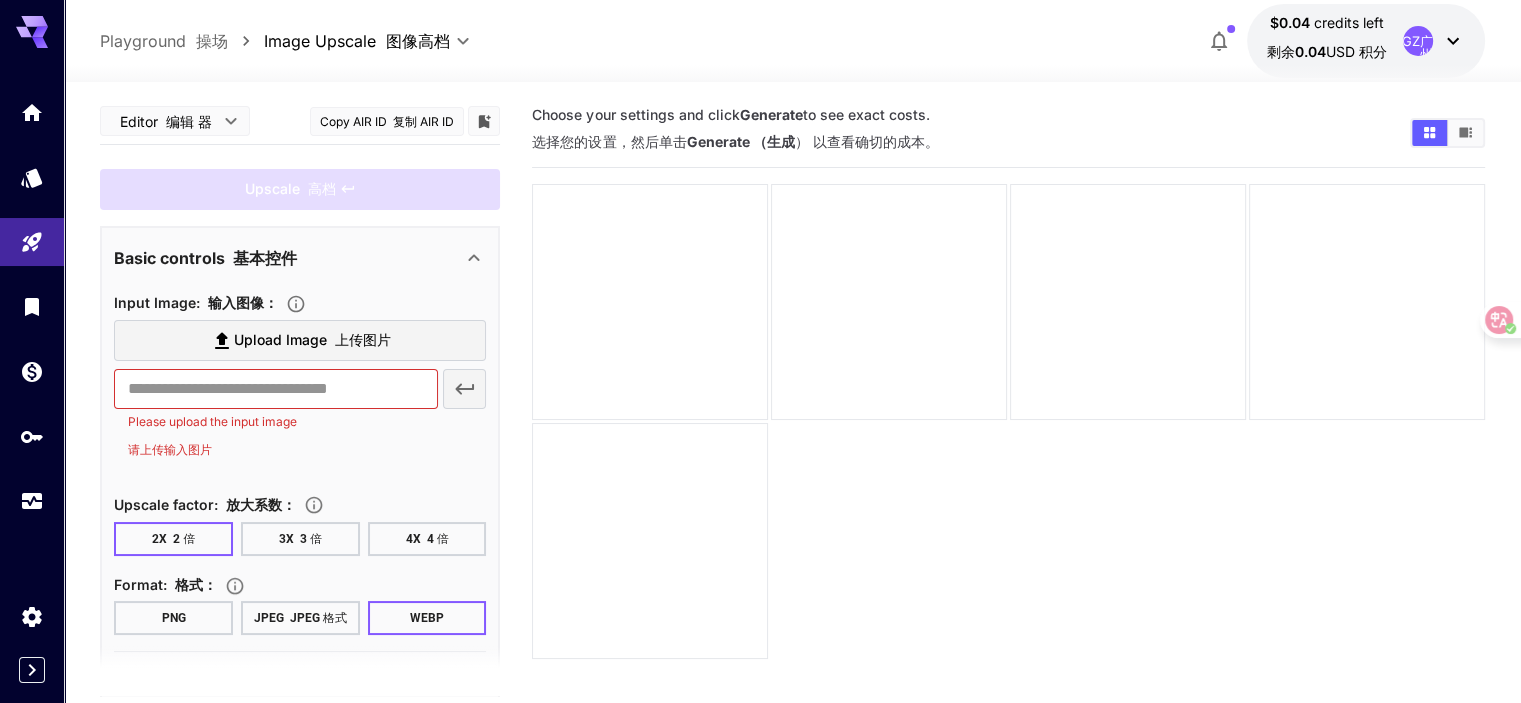 click on "Upload Image    上传图片" at bounding box center [312, 340] 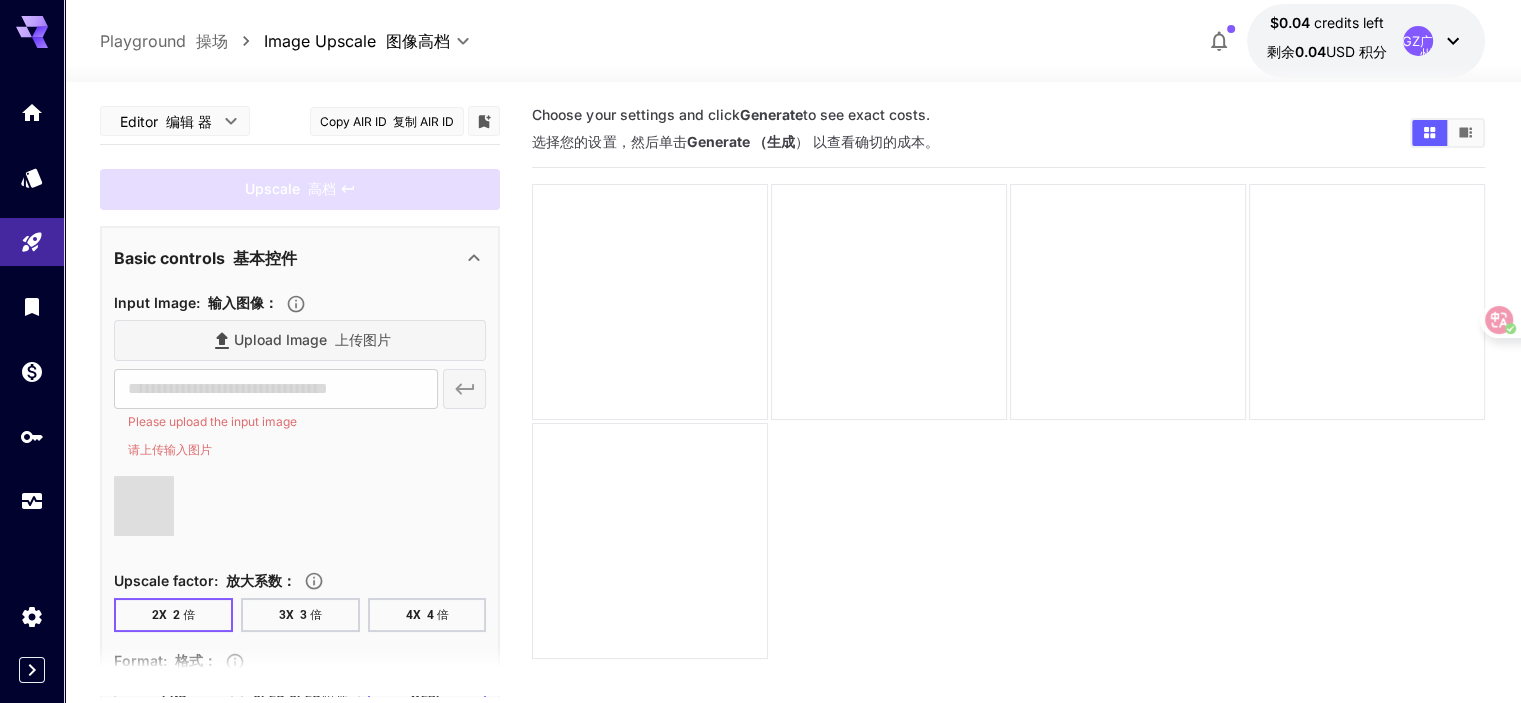 type on "**********" 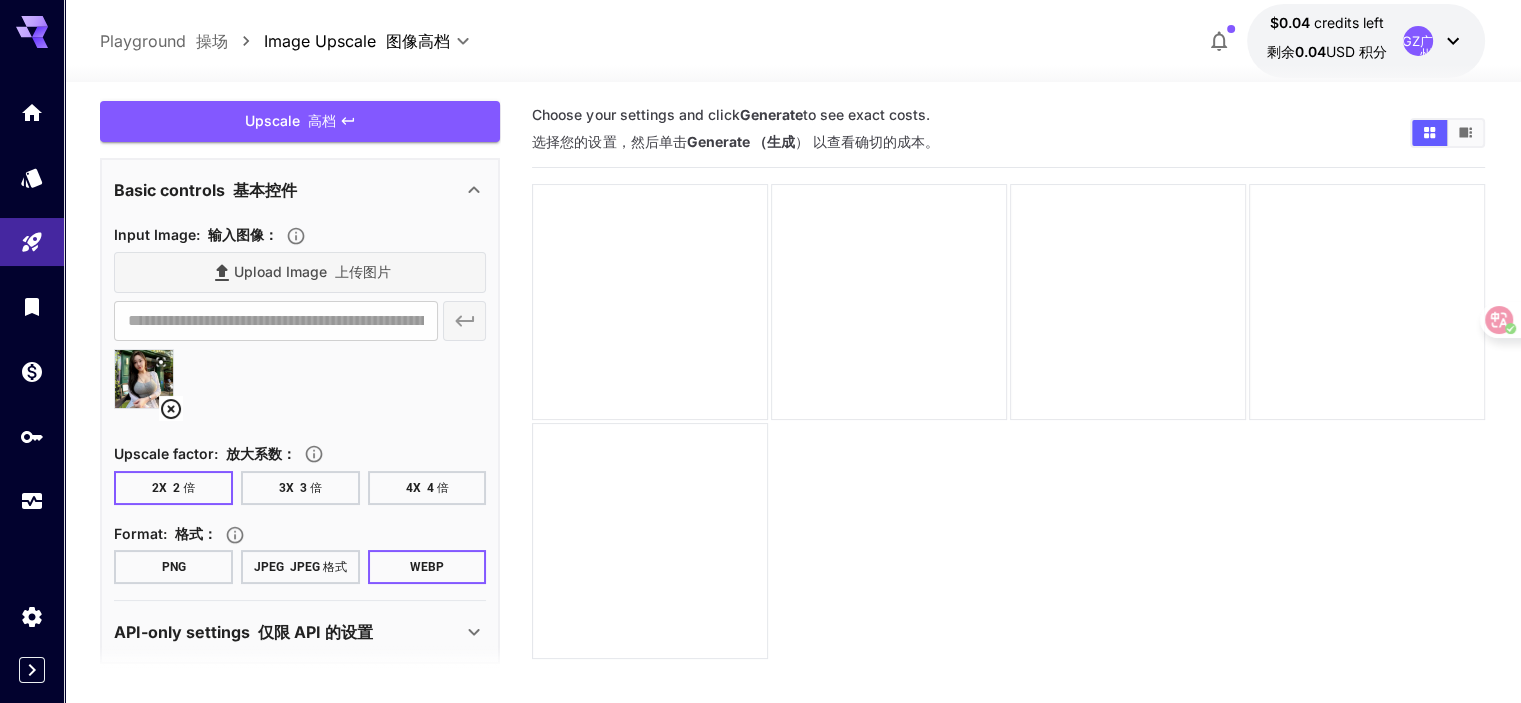 scroll, scrollTop: 83, scrollLeft: 0, axis: vertical 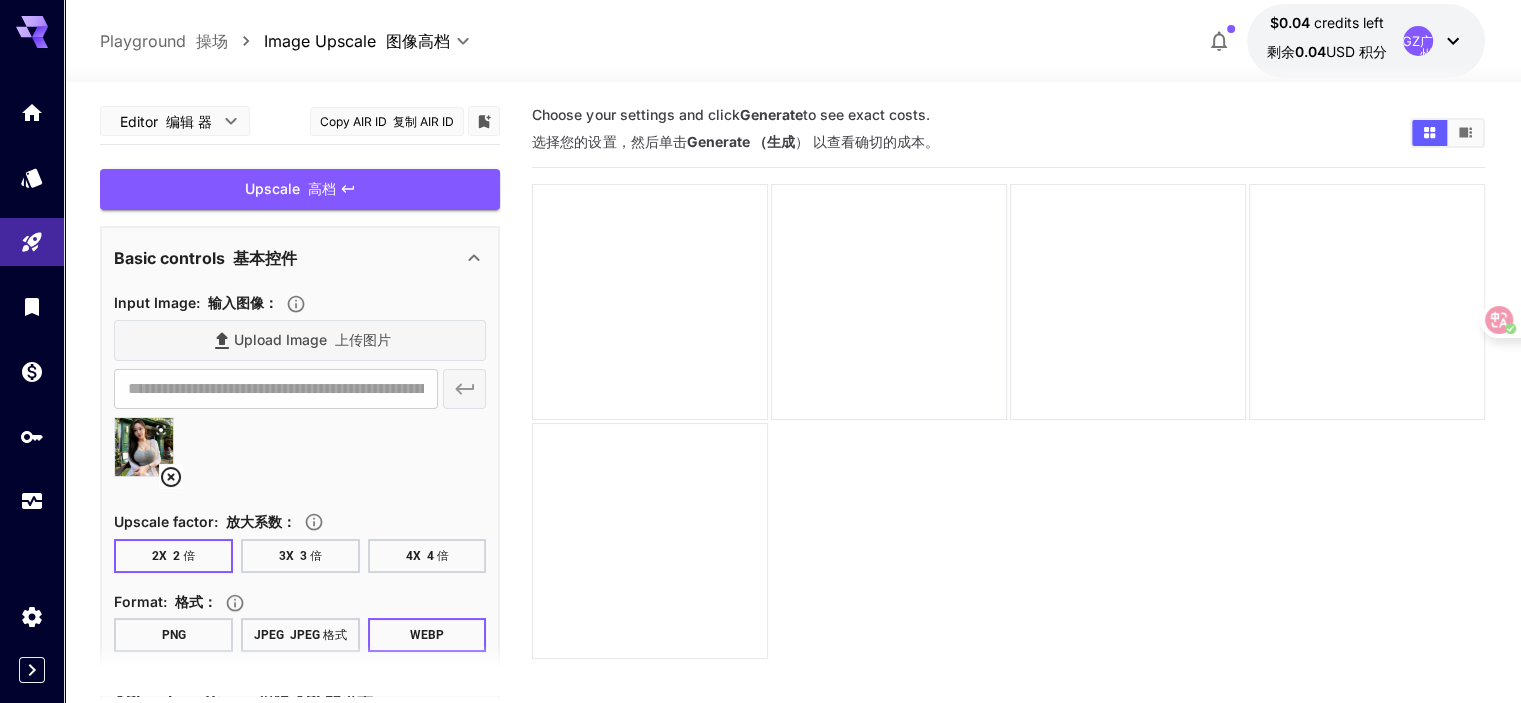 click on "**********" at bounding box center (300, 415) 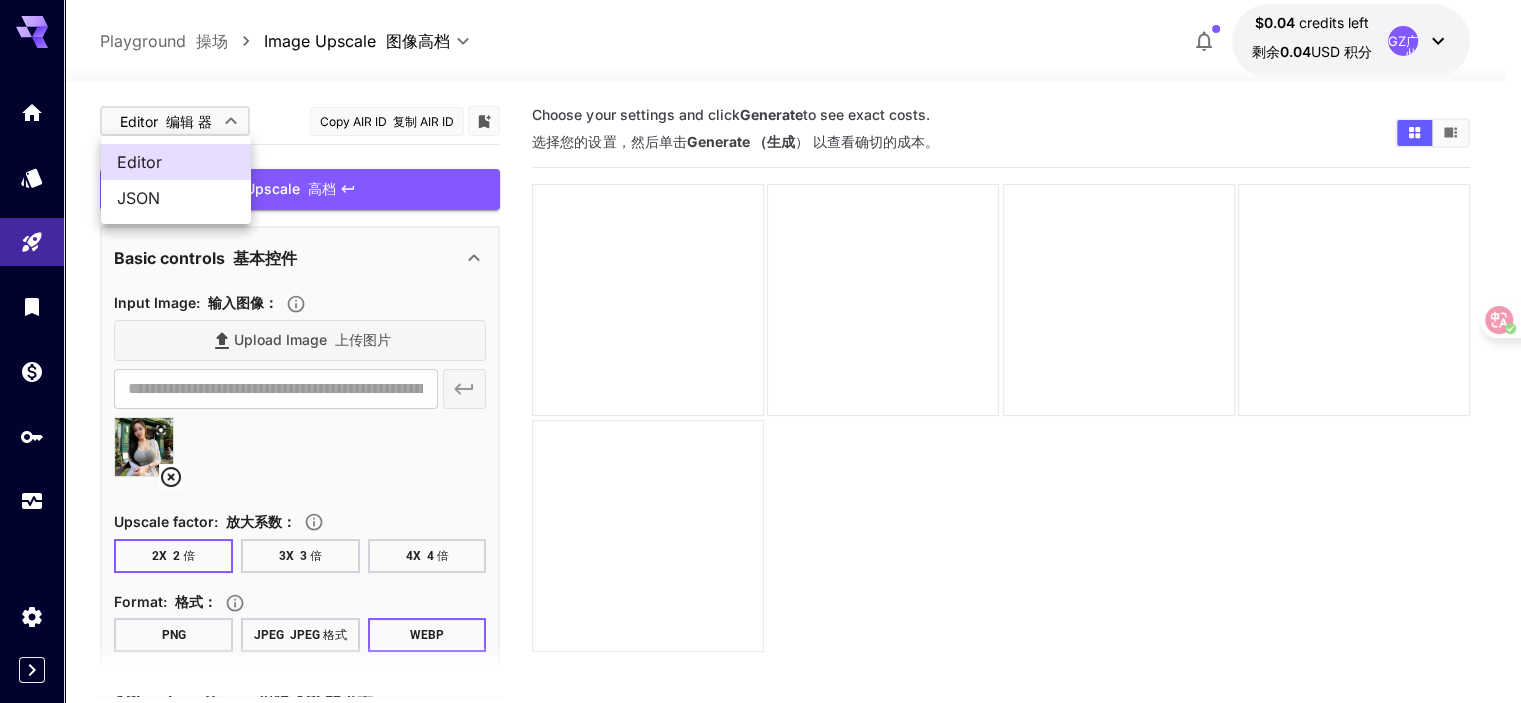 click on "**********" at bounding box center (760, 430) 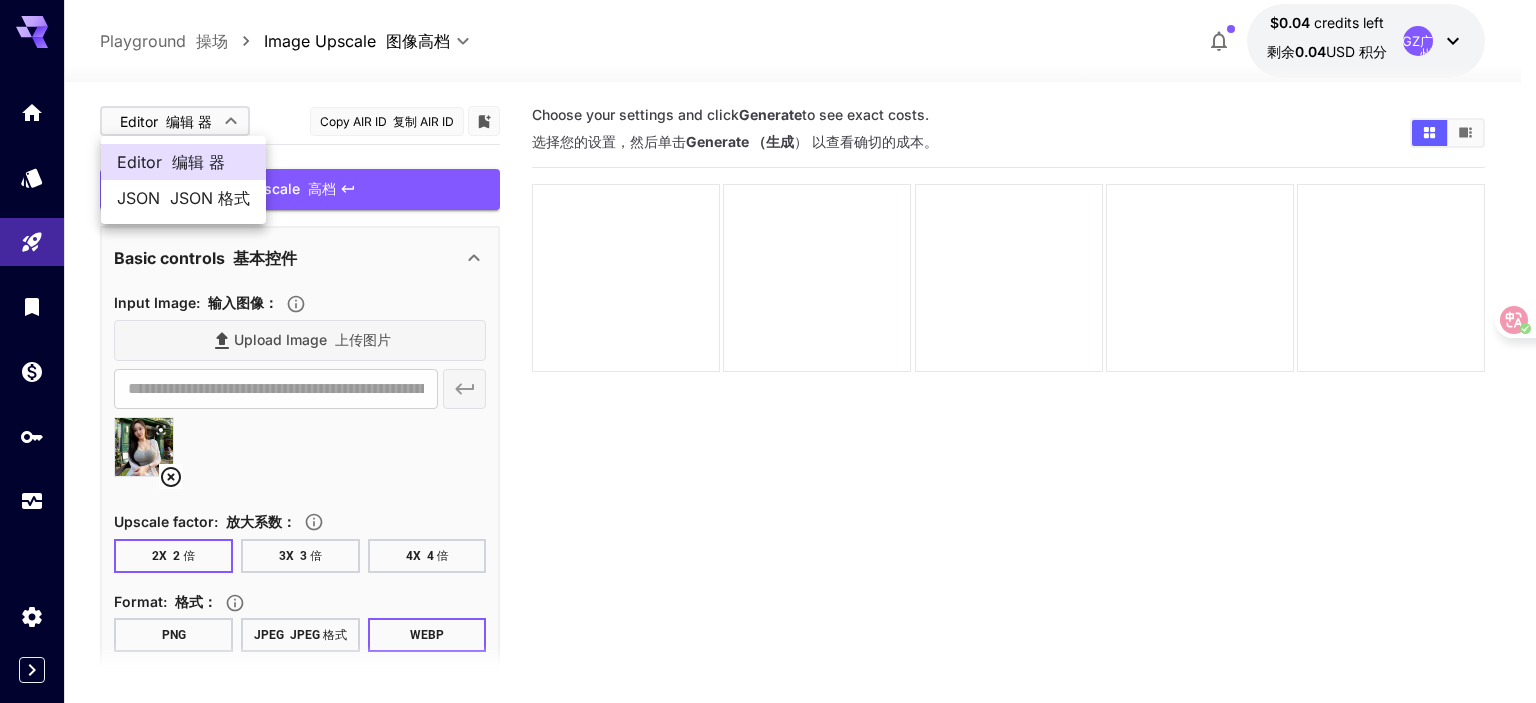 click at bounding box center [768, 351] 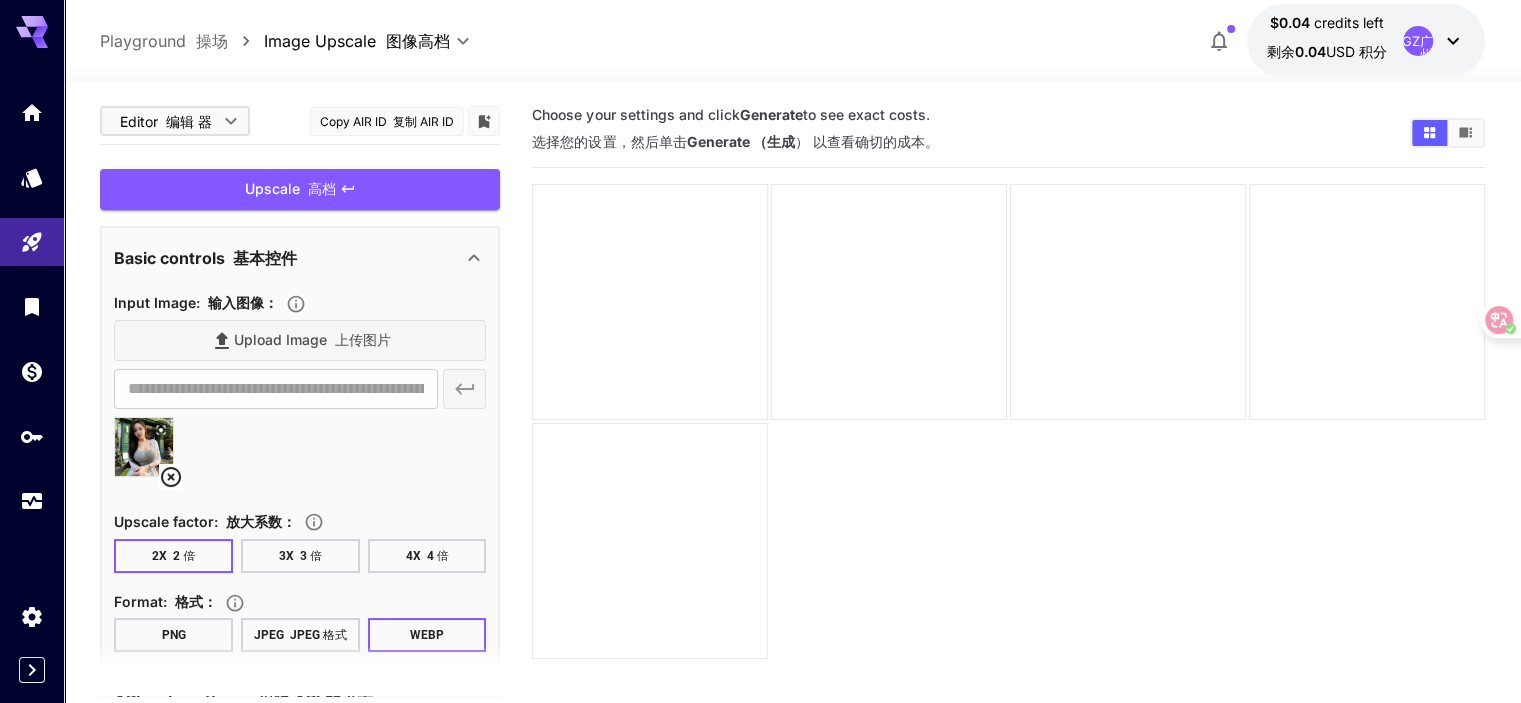 click at bounding box center (390, 121) 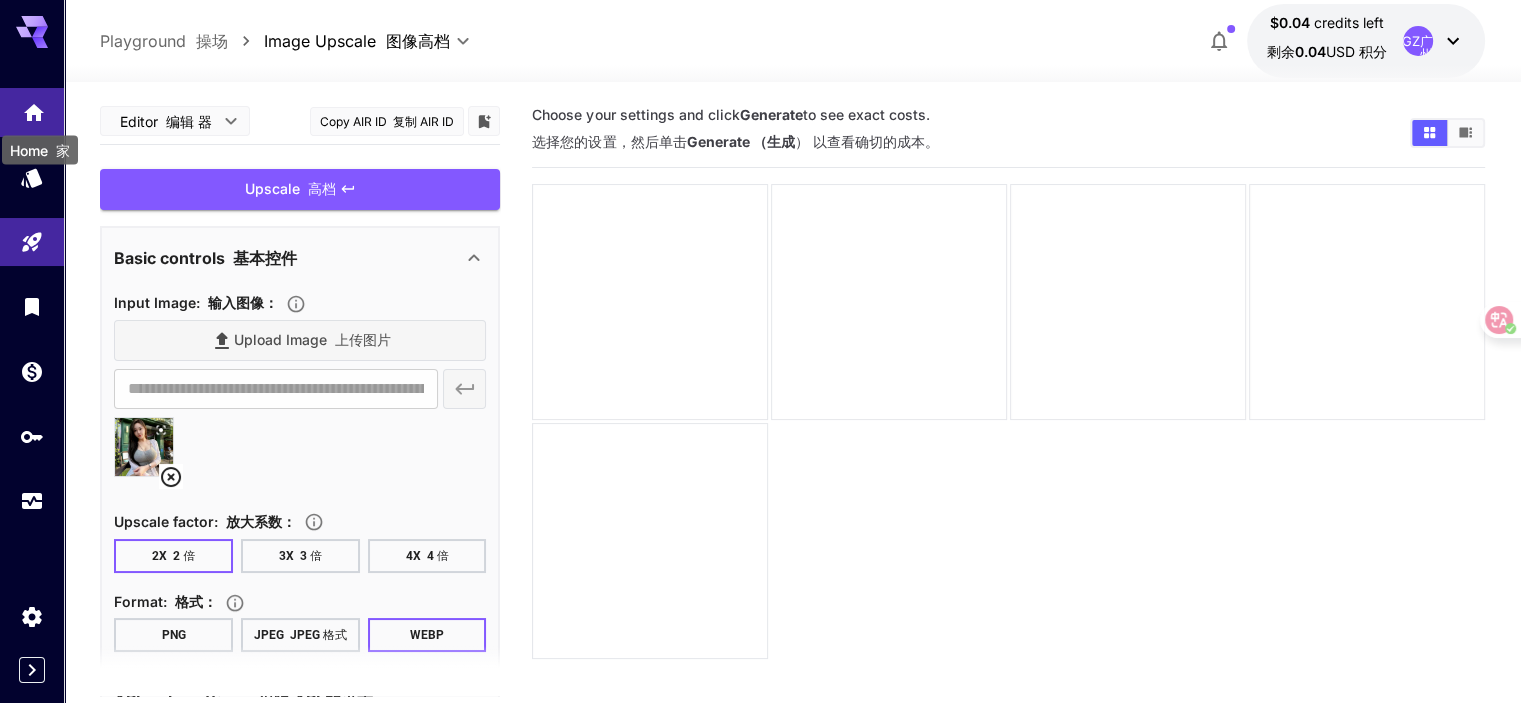 click 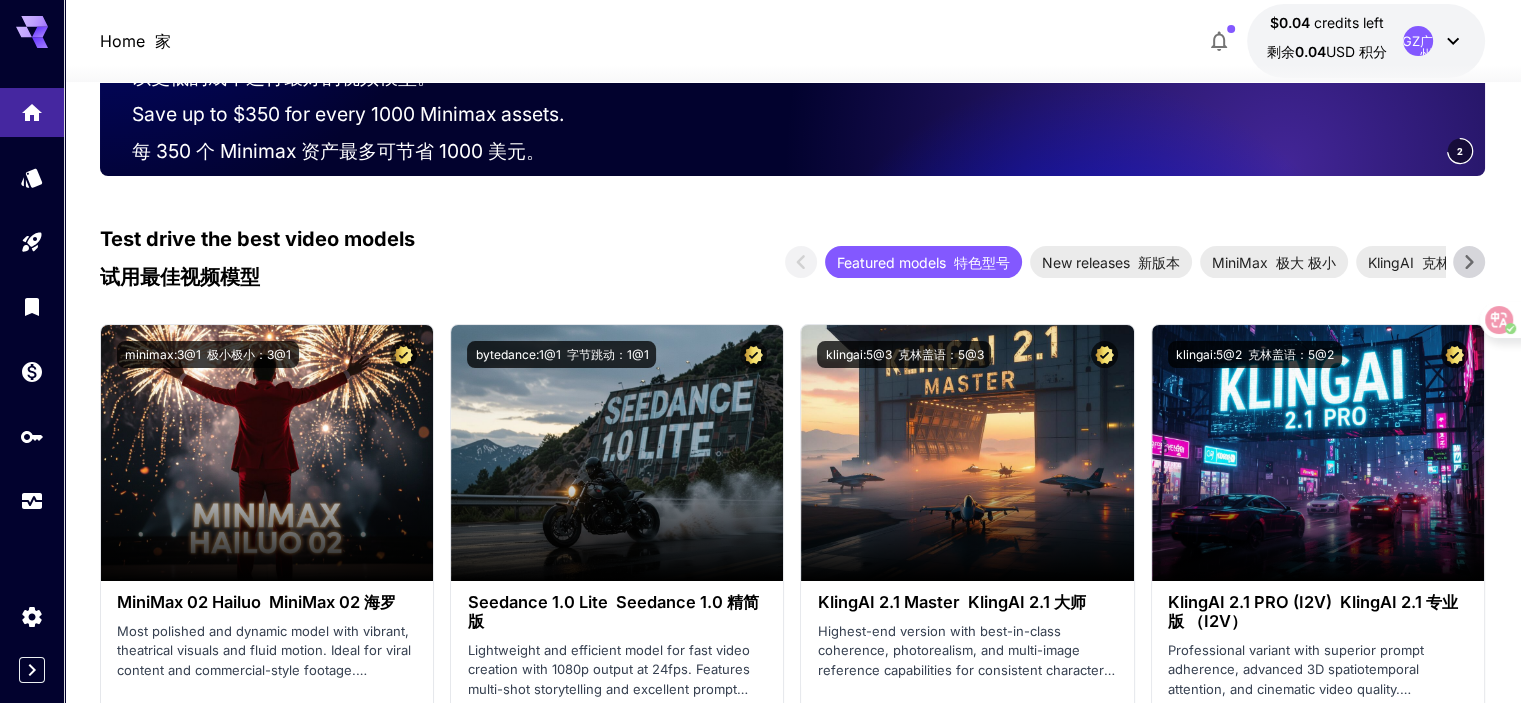 scroll, scrollTop: 500, scrollLeft: 0, axis: vertical 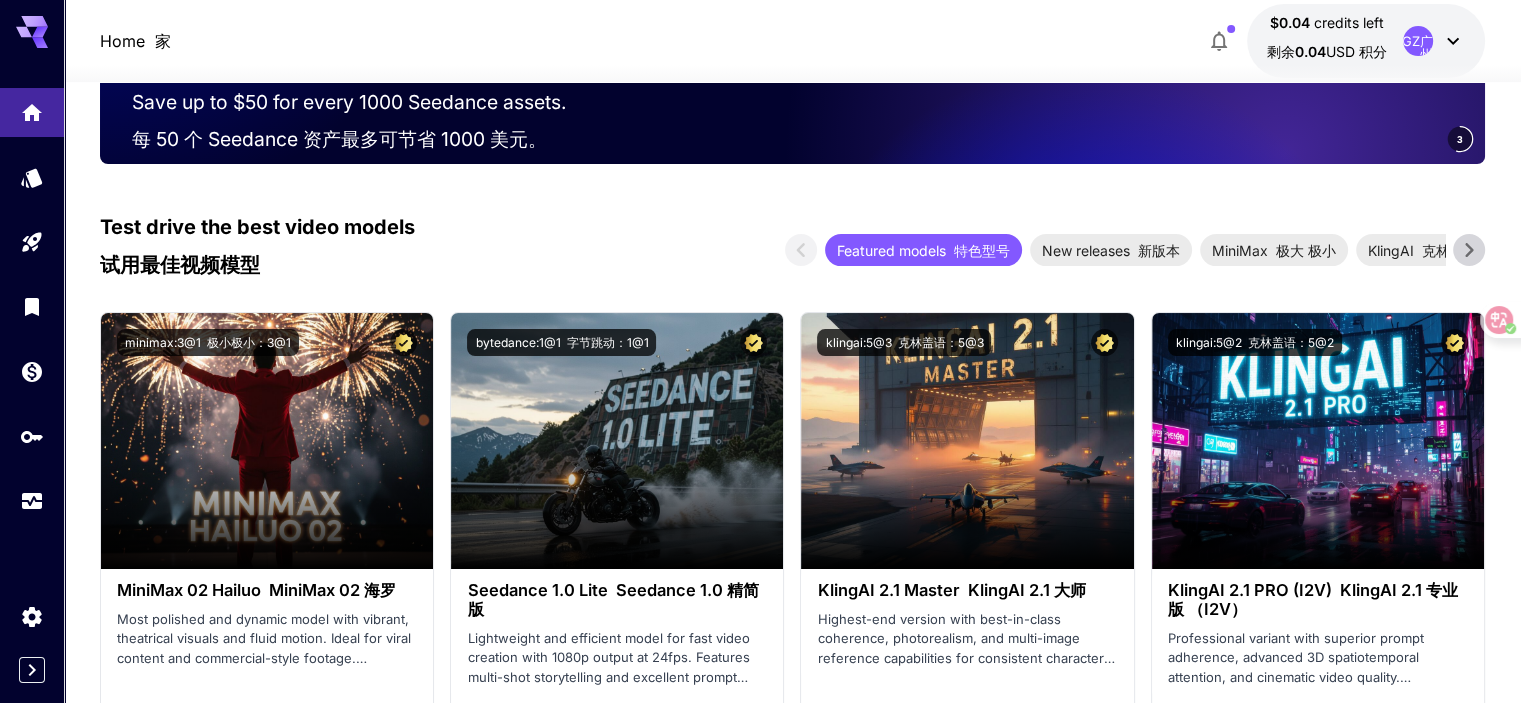 click 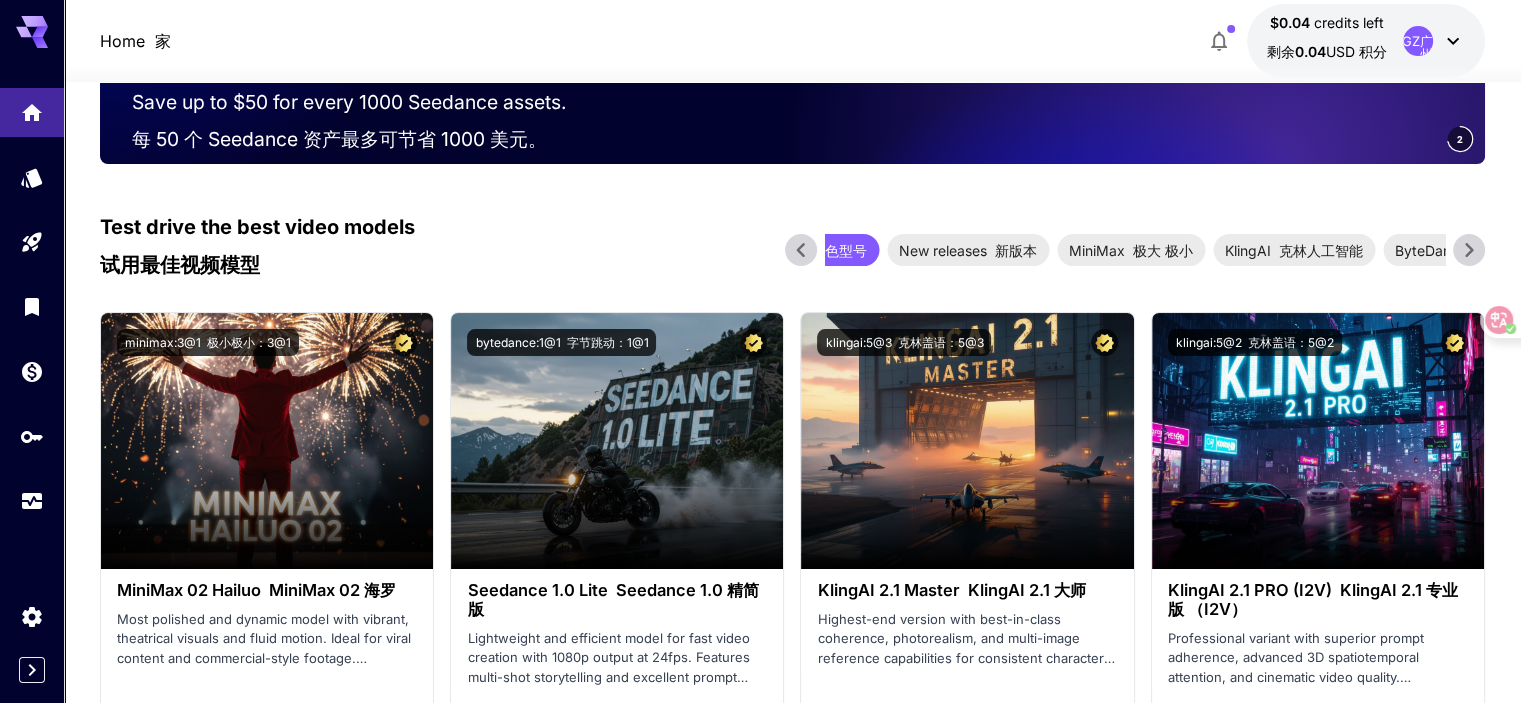 click 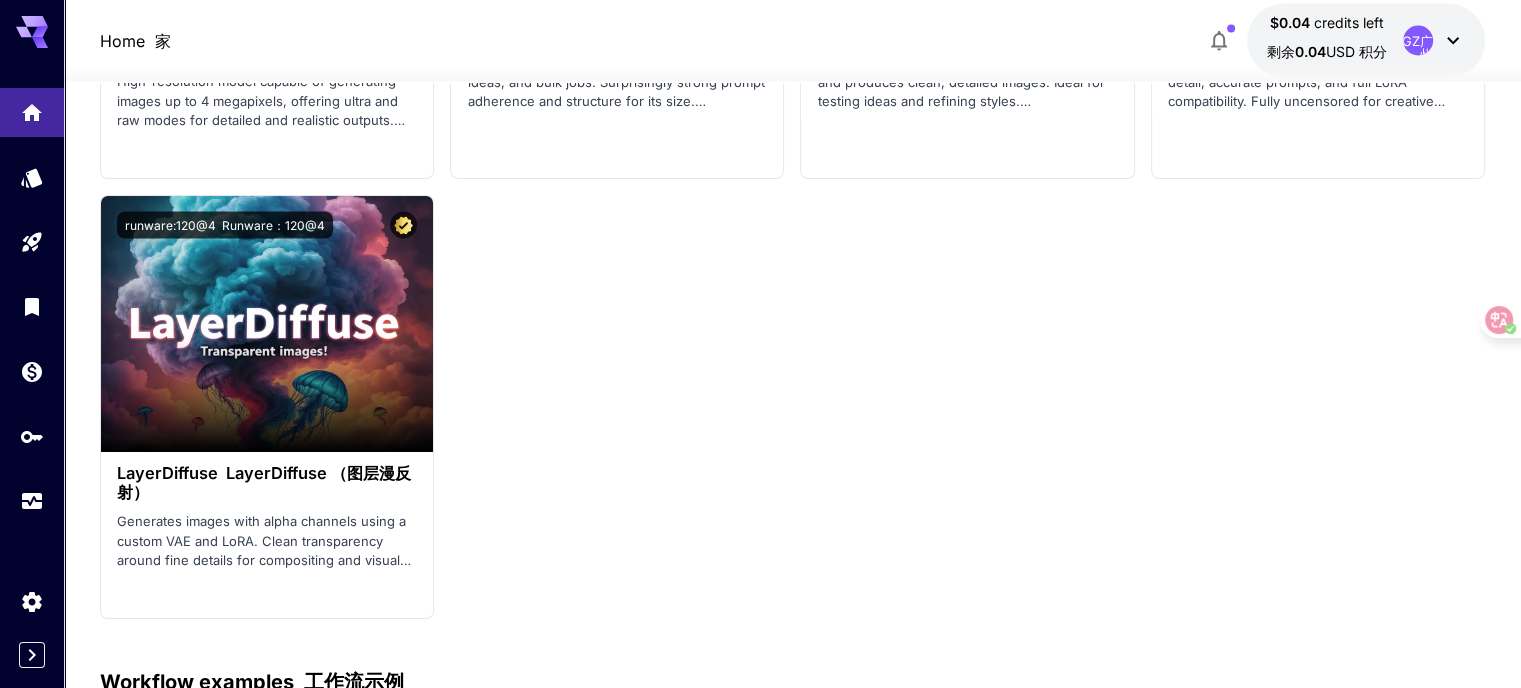 scroll, scrollTop: 4000, scrollLeft: 0, axis: vertical 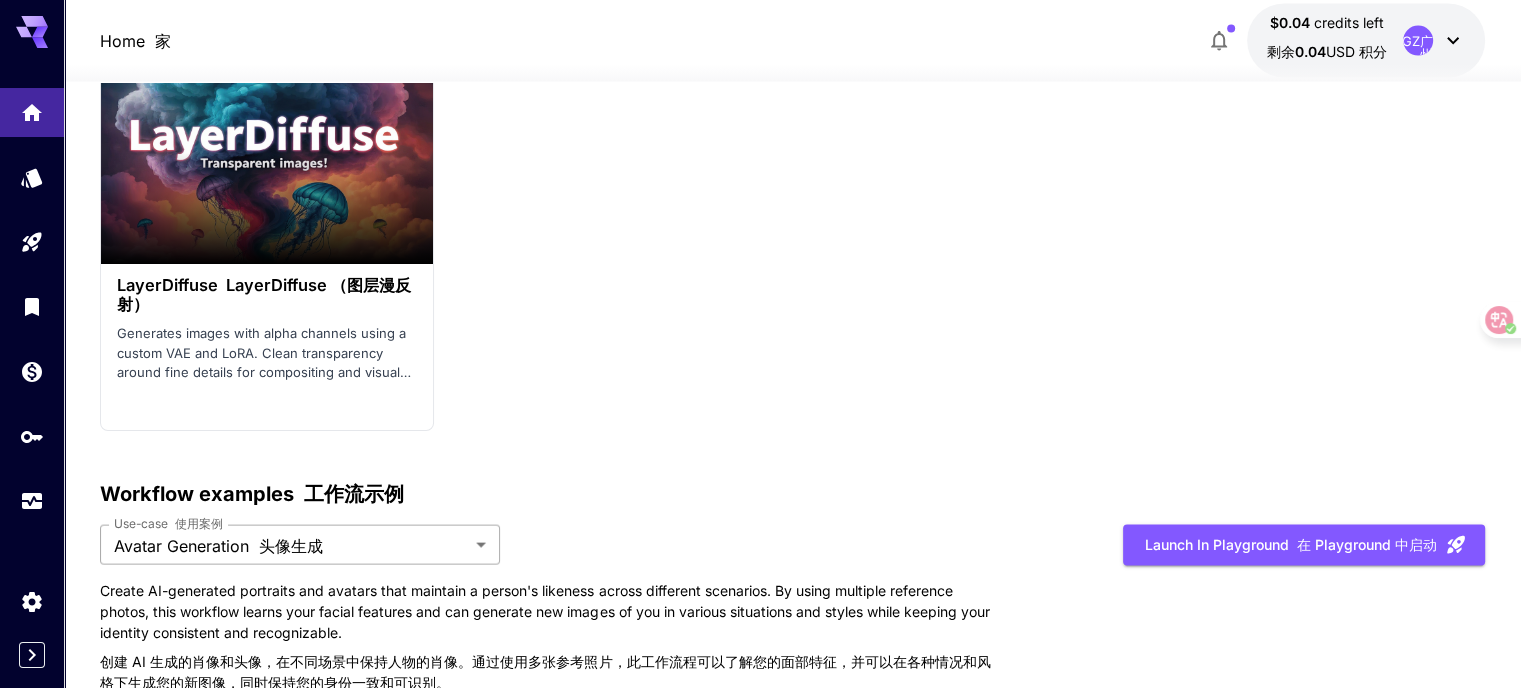 click on "Home    家 $0.04    credits left  剩余  0.04   USD 积分  GZ    广州 Make your first image    制作您的第一张图片 Completed    完成 2 Set up billing    设置结算 Add Payment Method    添加付款方式 3 Create an API key    创建 API 密钥 Generate your api key    生成您的 api 密钥 4 Integrate Runware    集成 Runware Read the docs    阅读文档 Welcome to Runware!    欢迎来到 Runware！ Check out your usage stats and API key performance at a glance. Explore featured models, dive into workflow examples, review platform updates, or get help when you need it. 一目了然地查看您的使用情况统计数据和 API 密钥性能。探索特色模型、深入研究工作流程示例、查看平台更新或在需要时获得帮助。 NEW    新增功能 Now supporting video!    现在支持视频！ Run the best video models, at much lower cost. 以更低的成本运行最好的视频模型。 Save up to $225 for every 1000 Vidu assets. 2" at bounding box center (760, -1011) 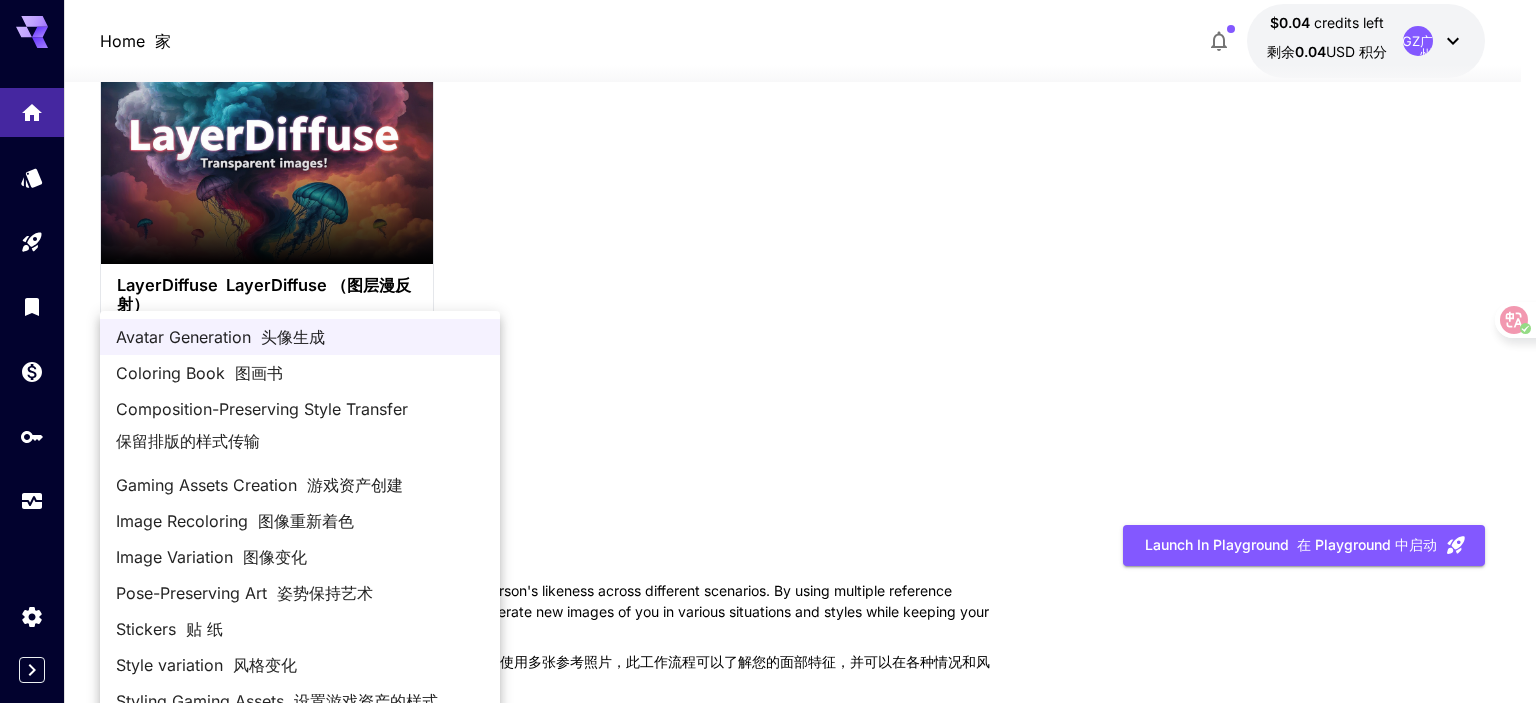 click at bounding box center [768, 351] 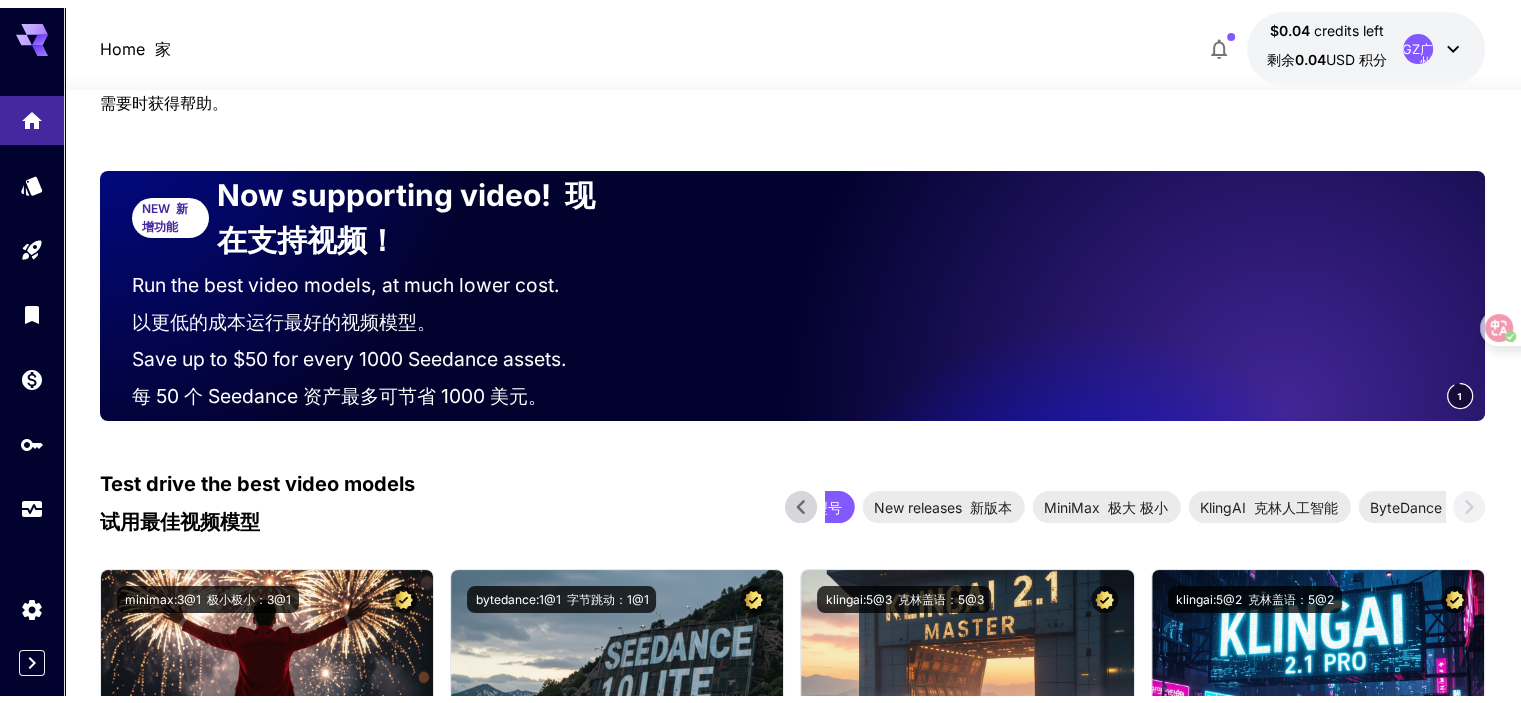 scroll, scrollTop: 0, scrollLeft: 0, axis: both 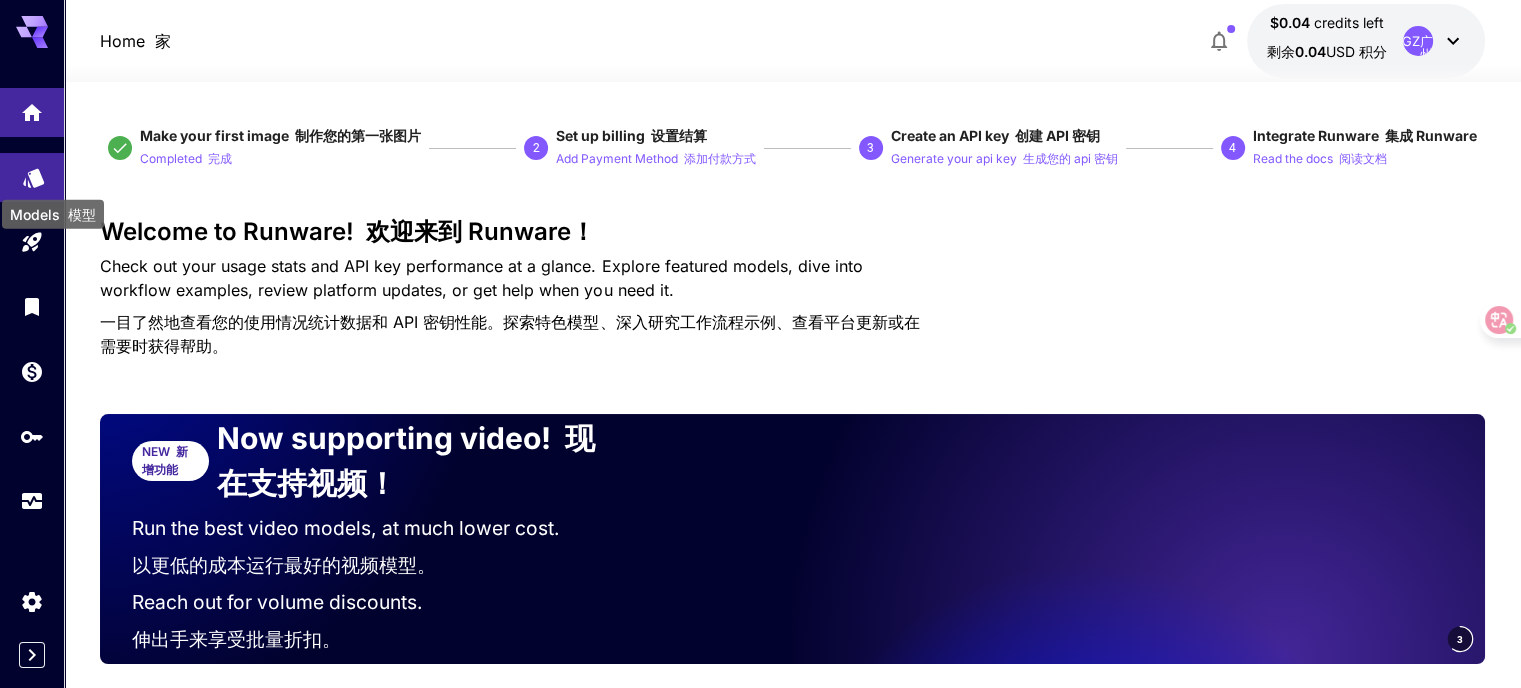 click 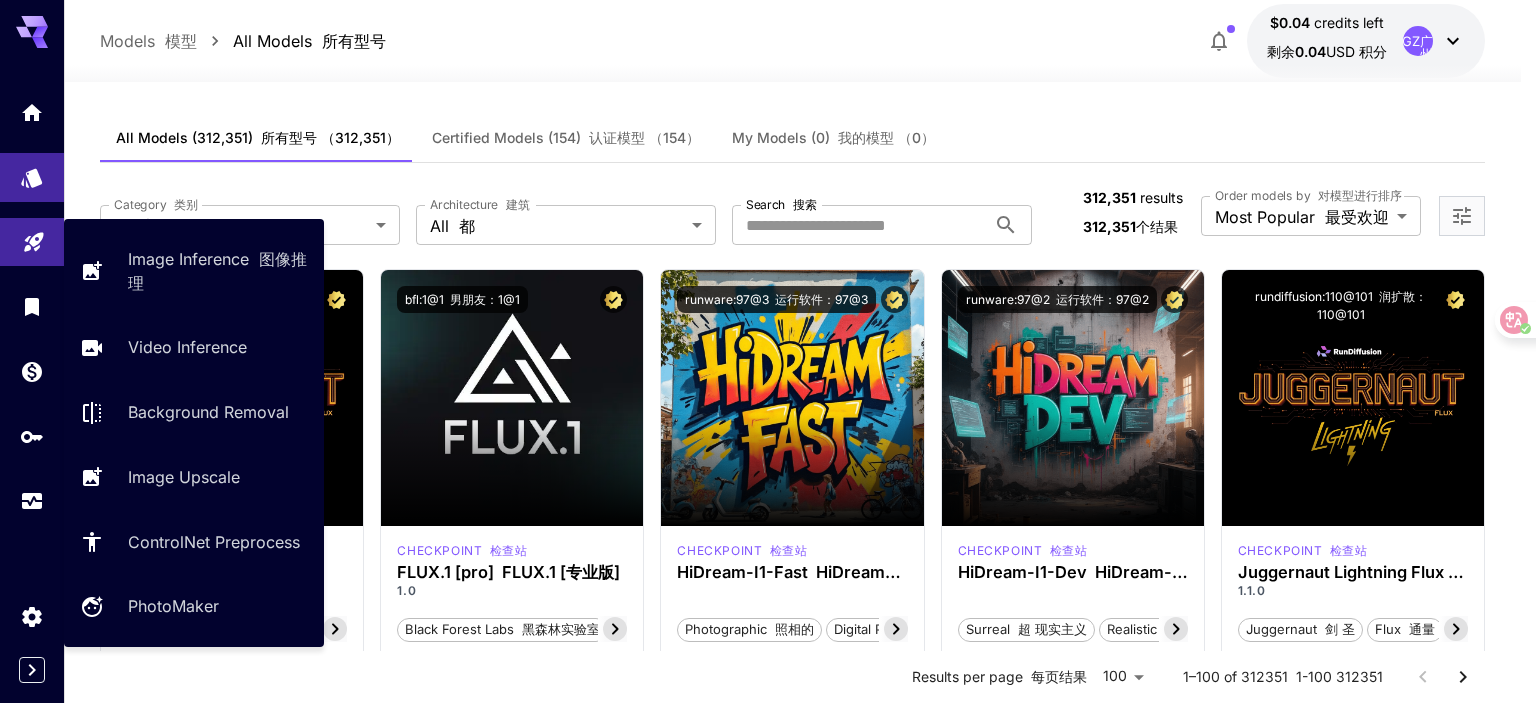 click 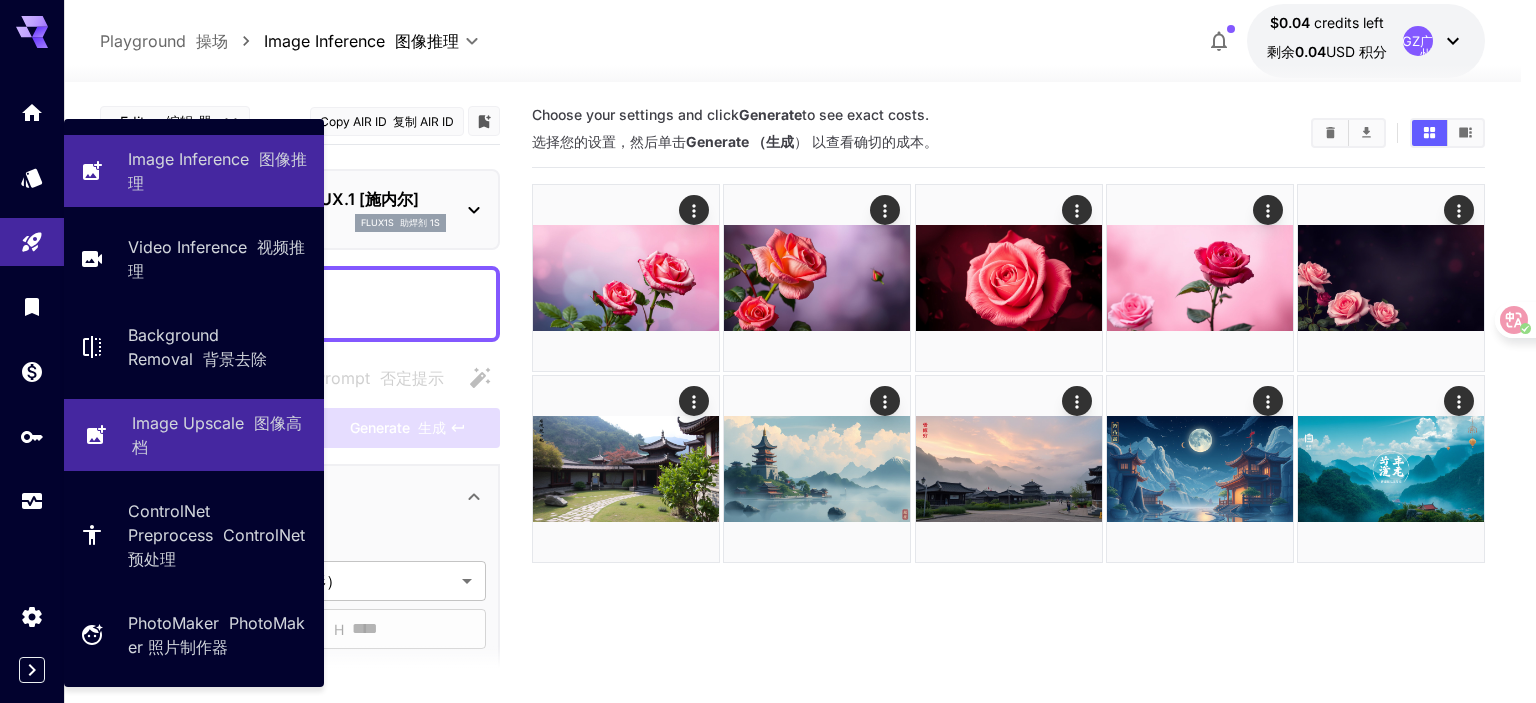 click on "Image Upscale    图像高档" at bounding box center (220, 435) 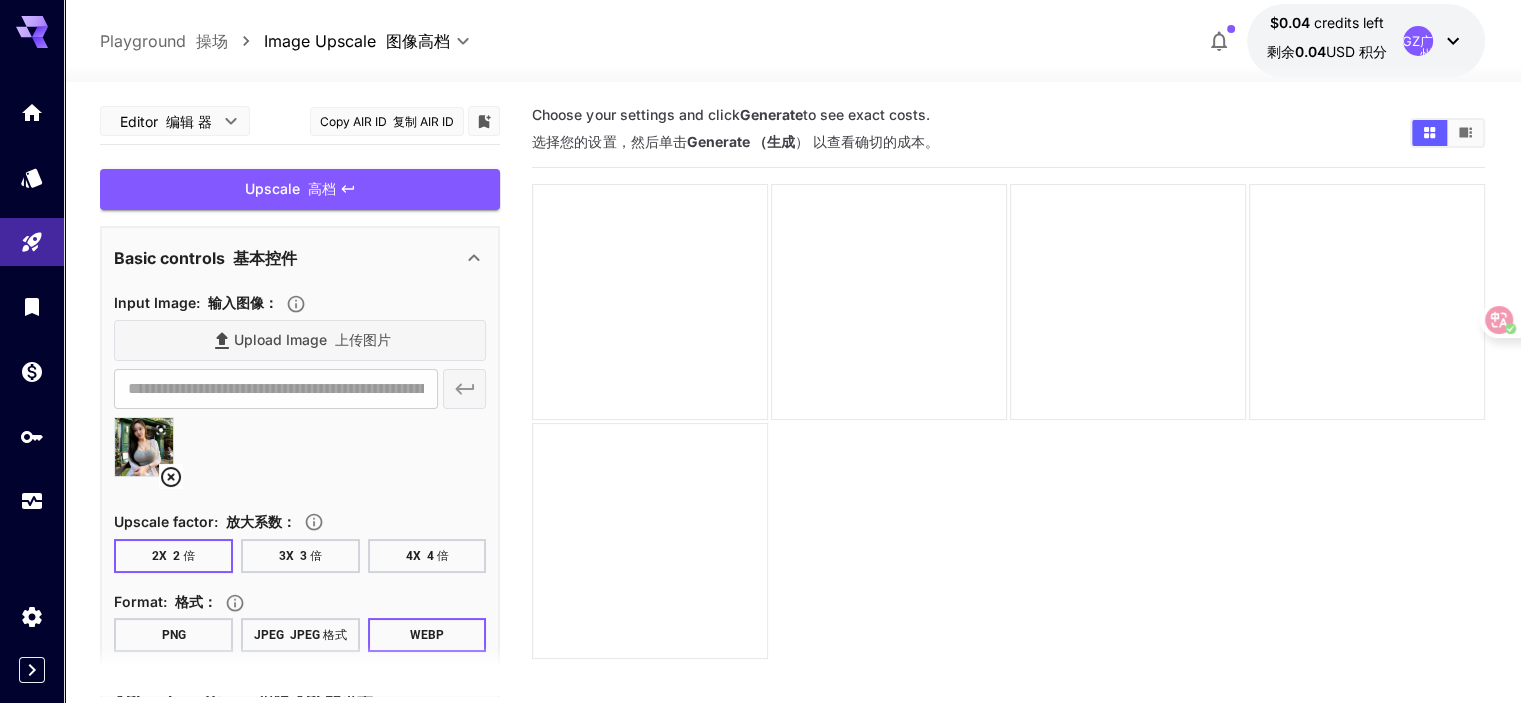 click on "JPEG    JPEG 格式" at bounding box center [300, 635] 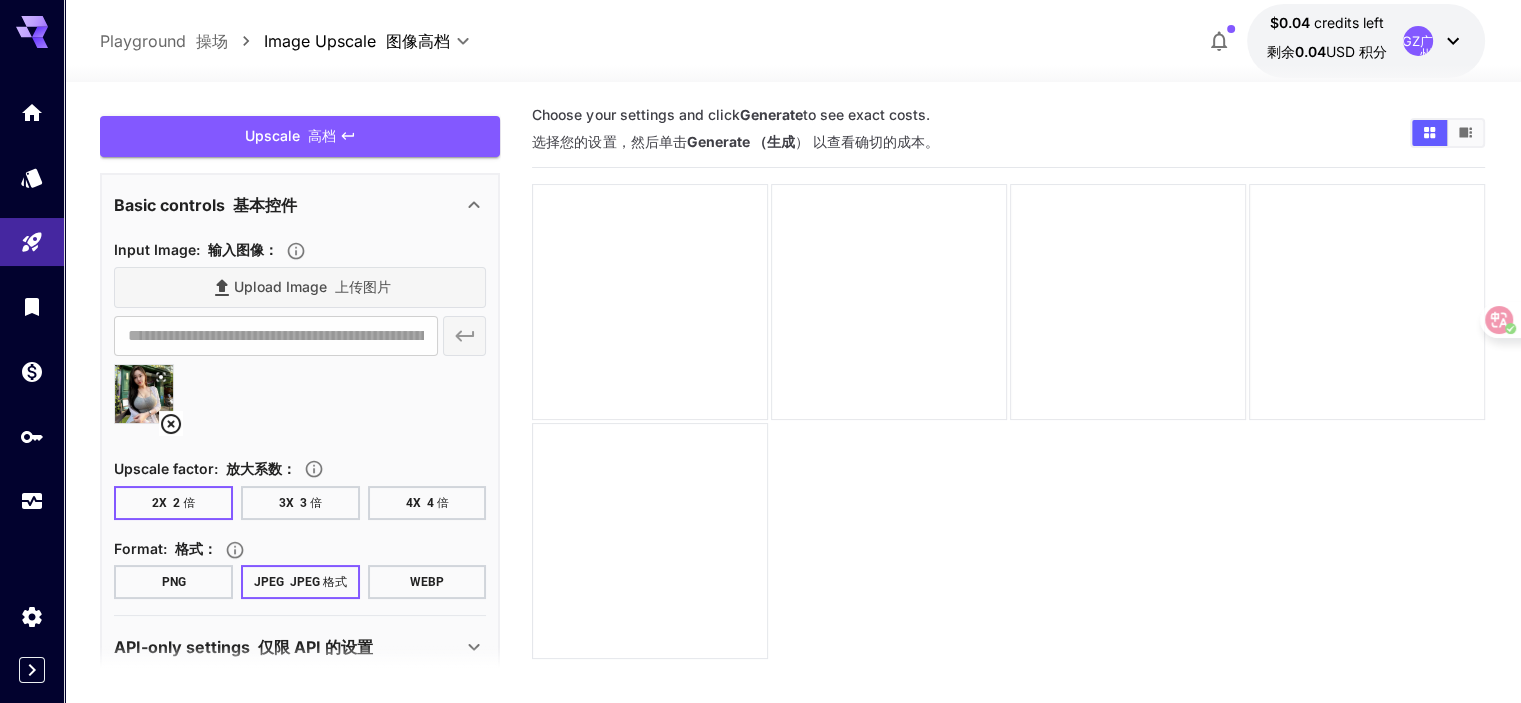 scroll, scrollTop: 83, scrollLeft: 0, axis: vertical 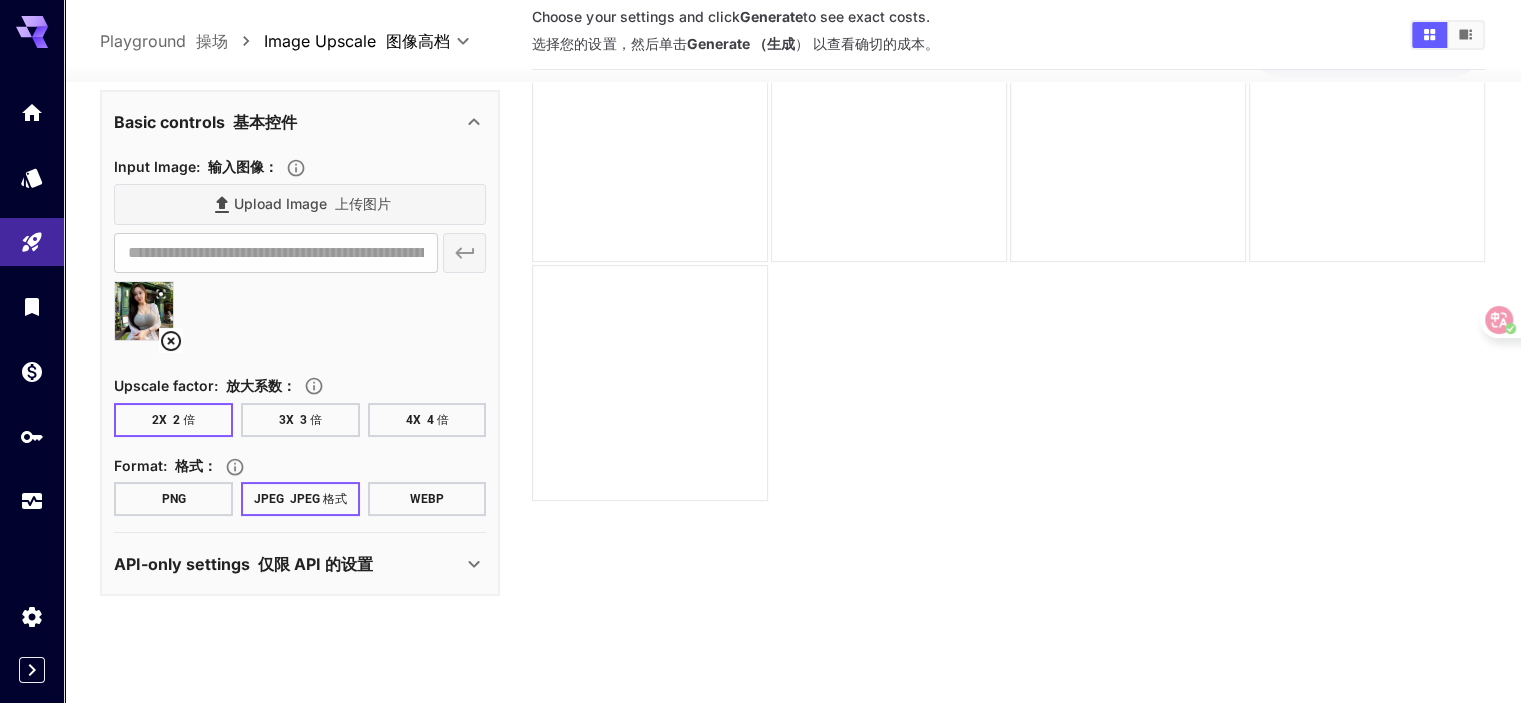 click on "API-only settings    仅限 API 的设置" at bounding box center (288, 564) 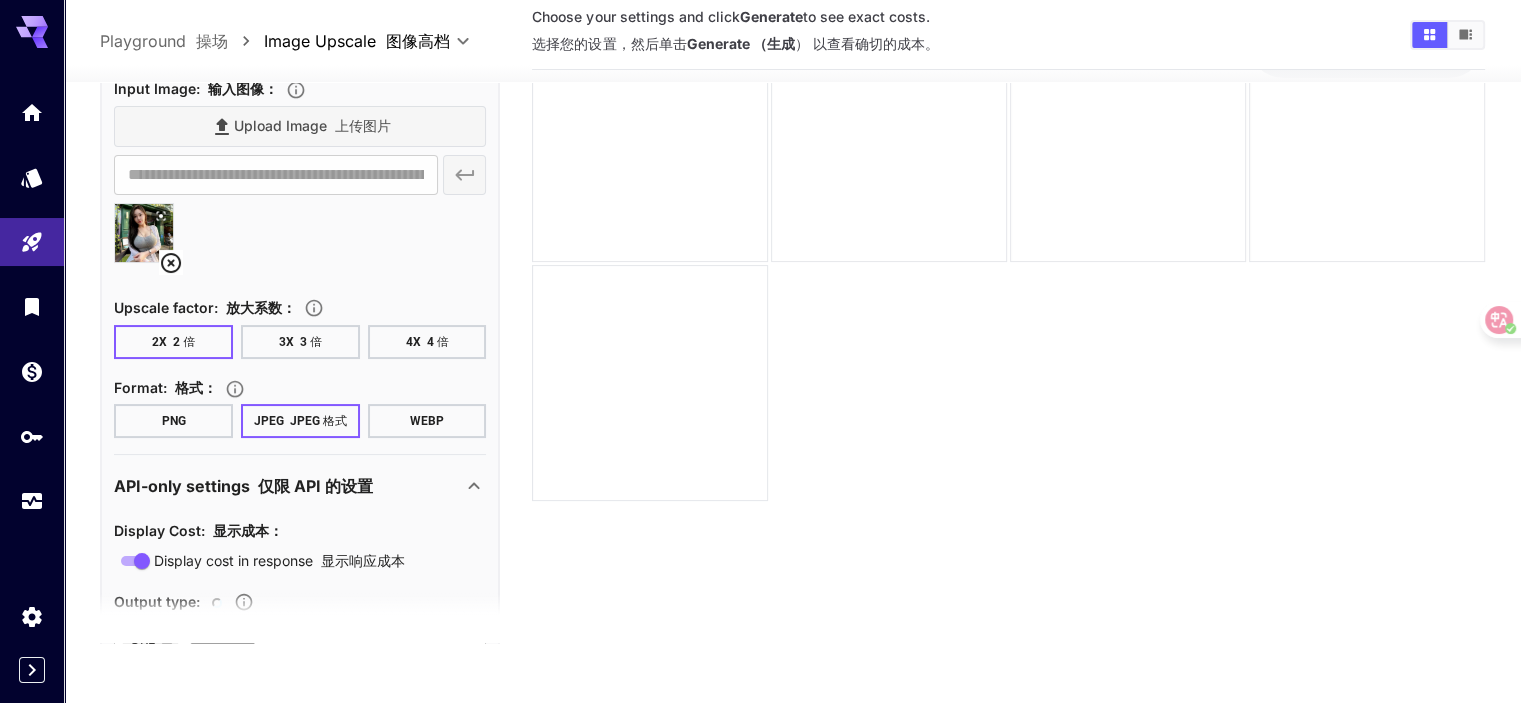 scroll, scrollTop: 264, scrollLeft: 0, axis: vertical 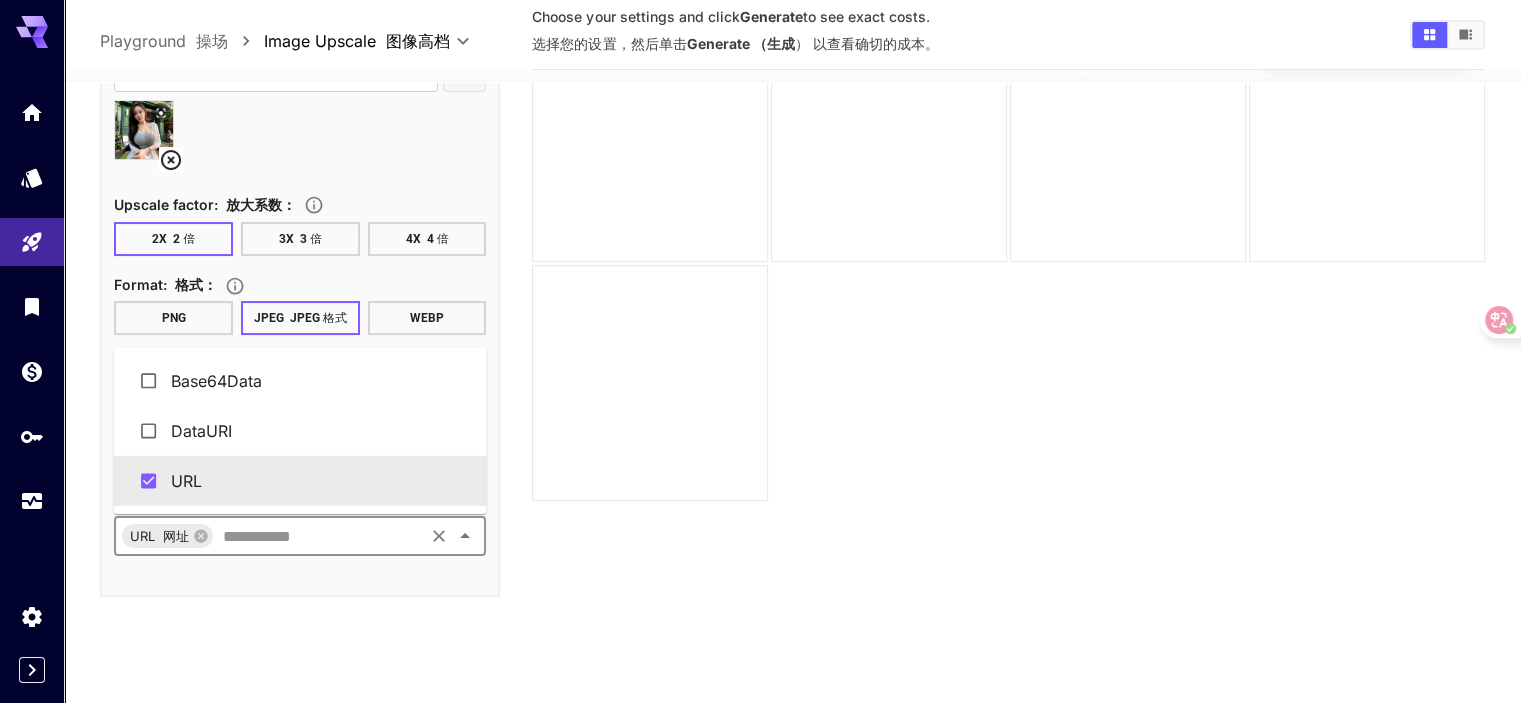 click at bounding box center (318, 537) 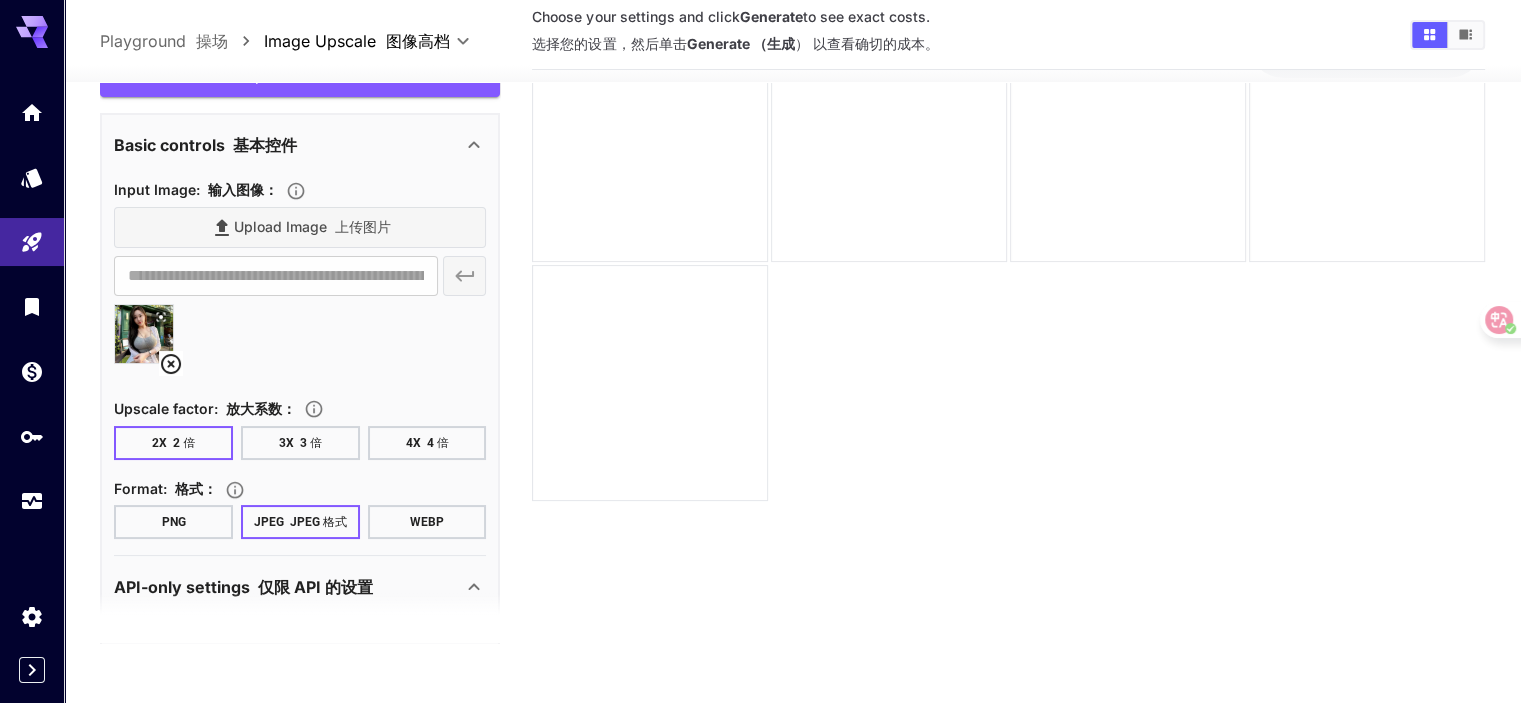 scroll, scrollTop: 0, scrollLeft: 0, axis: both 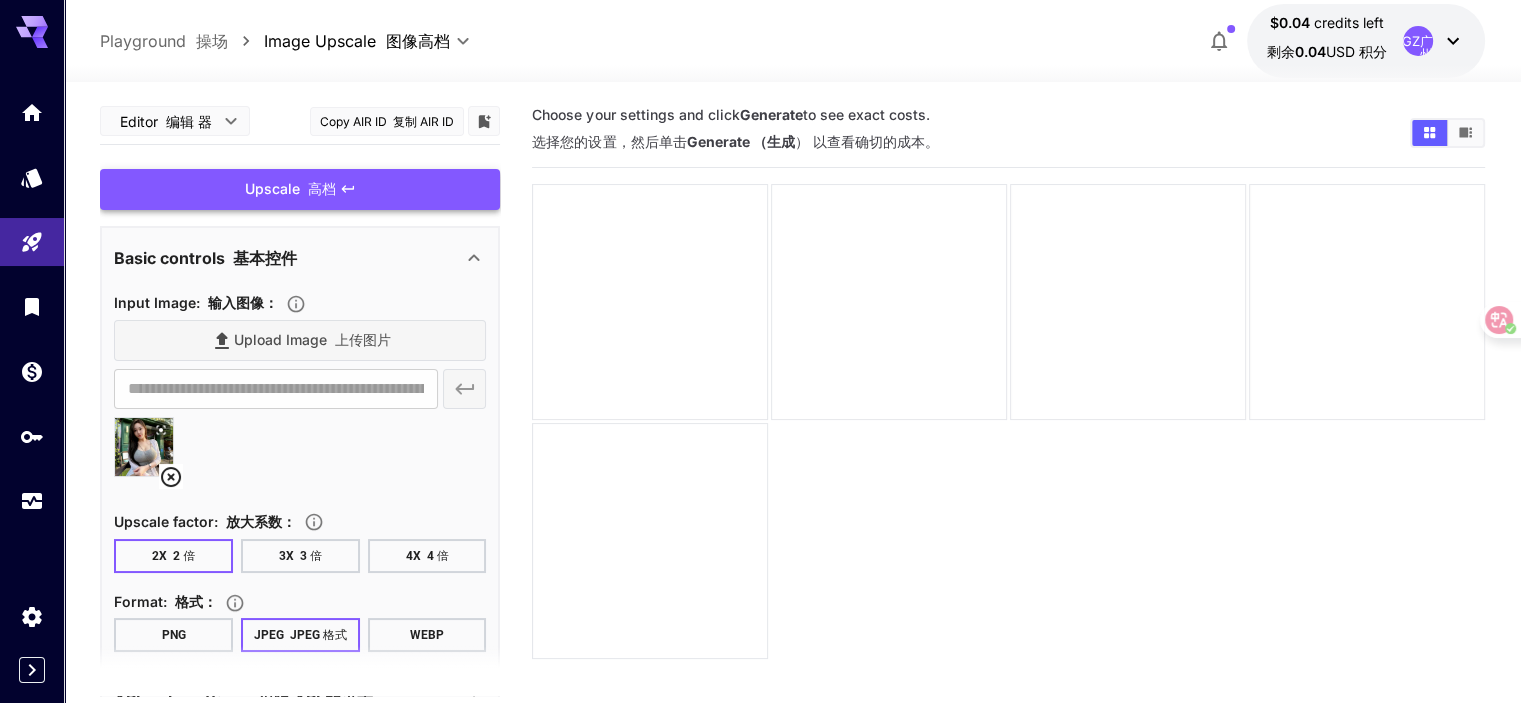type on "******" 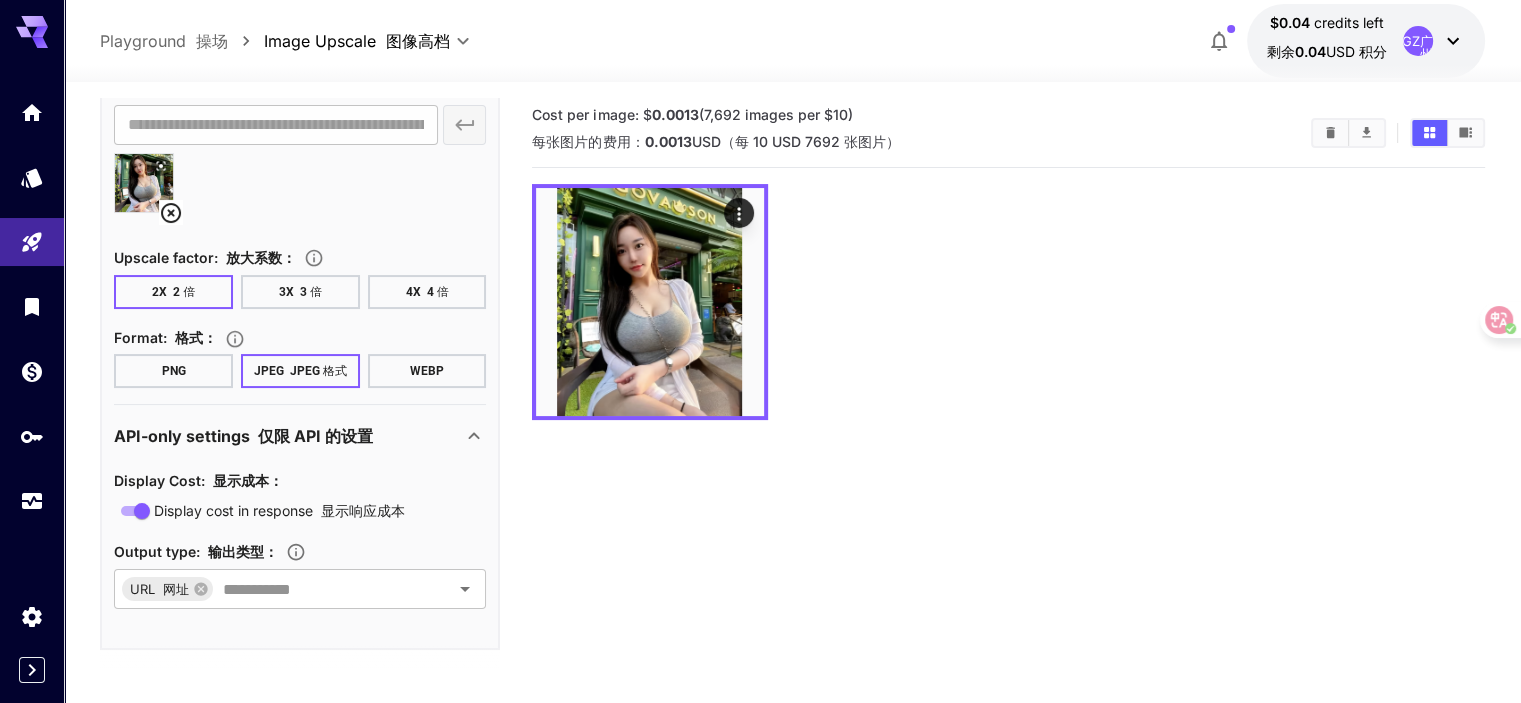 scroll, scrollTop: 0, scrollLeft: 0, axis: both 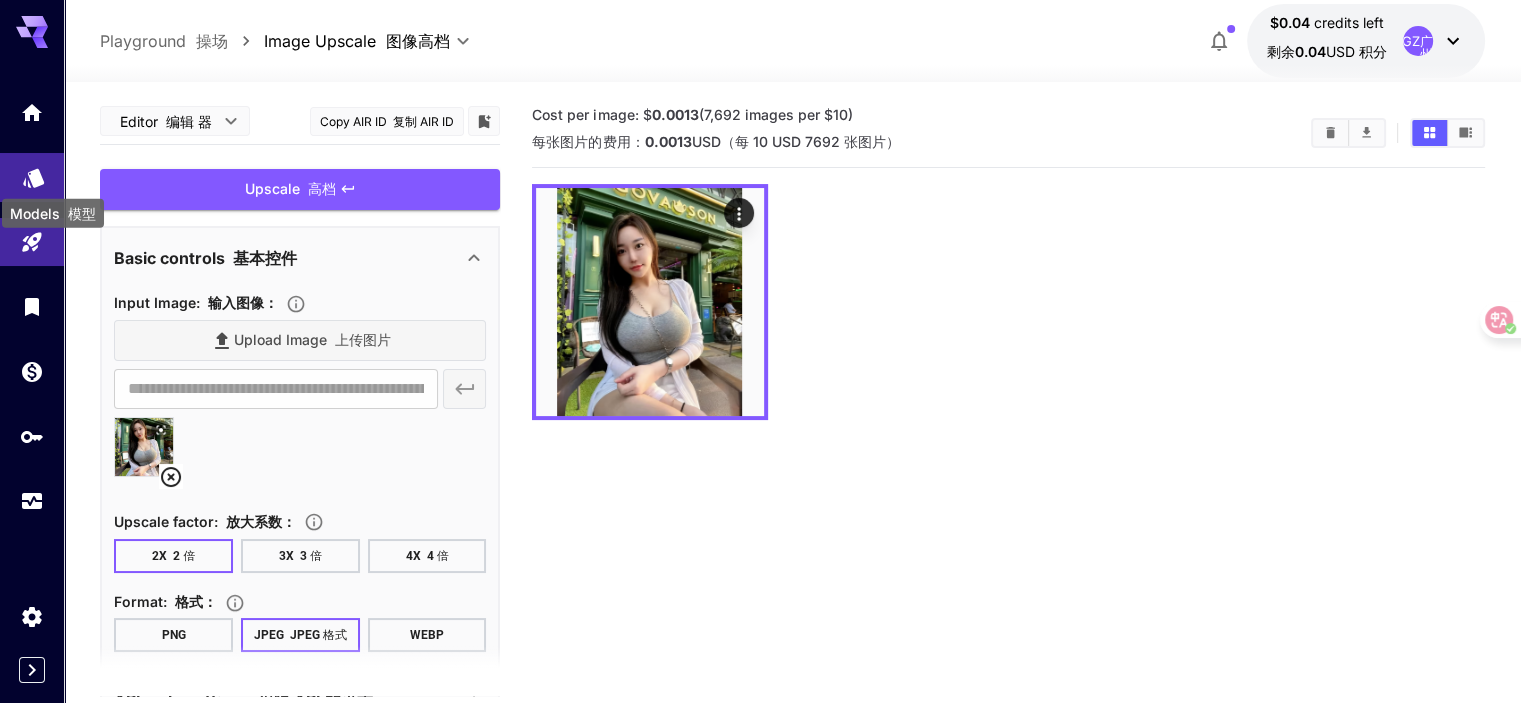 click 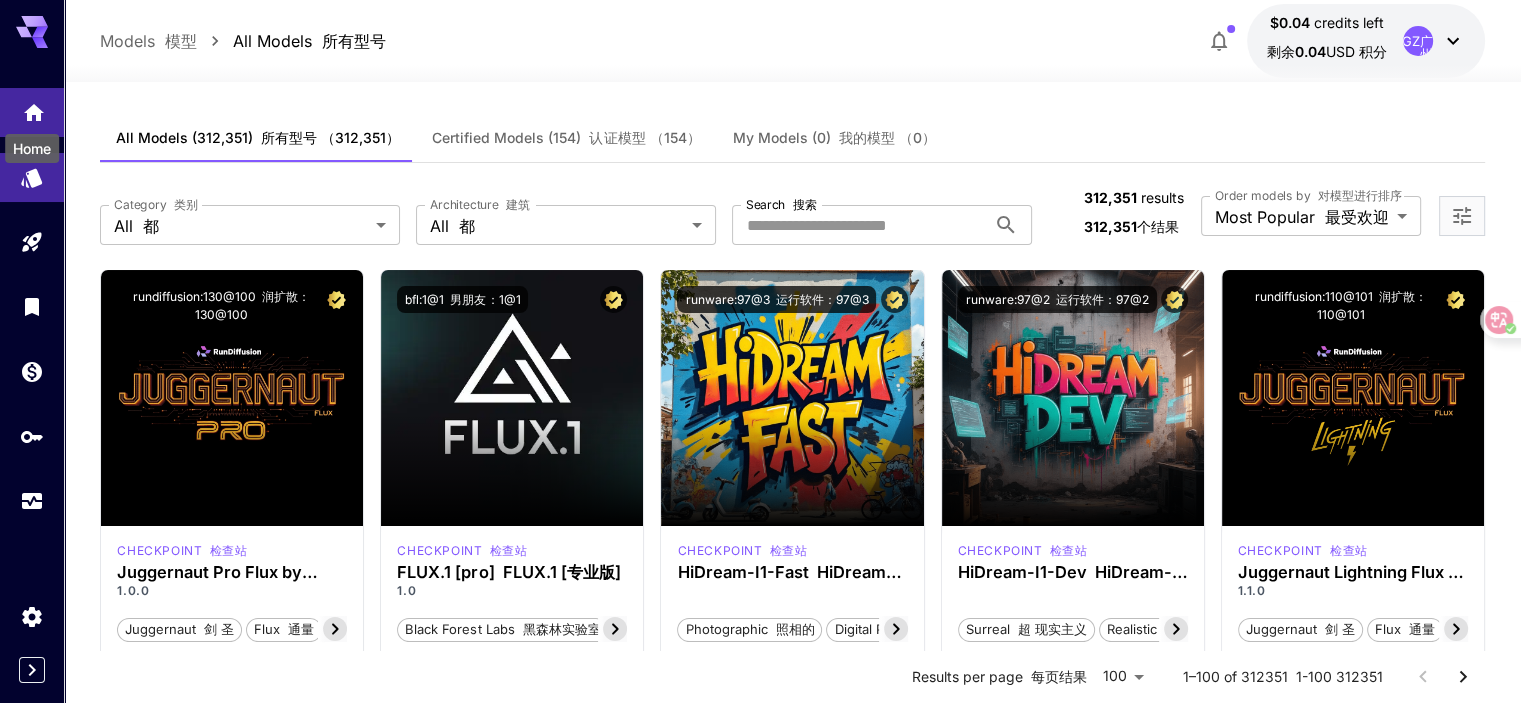 click 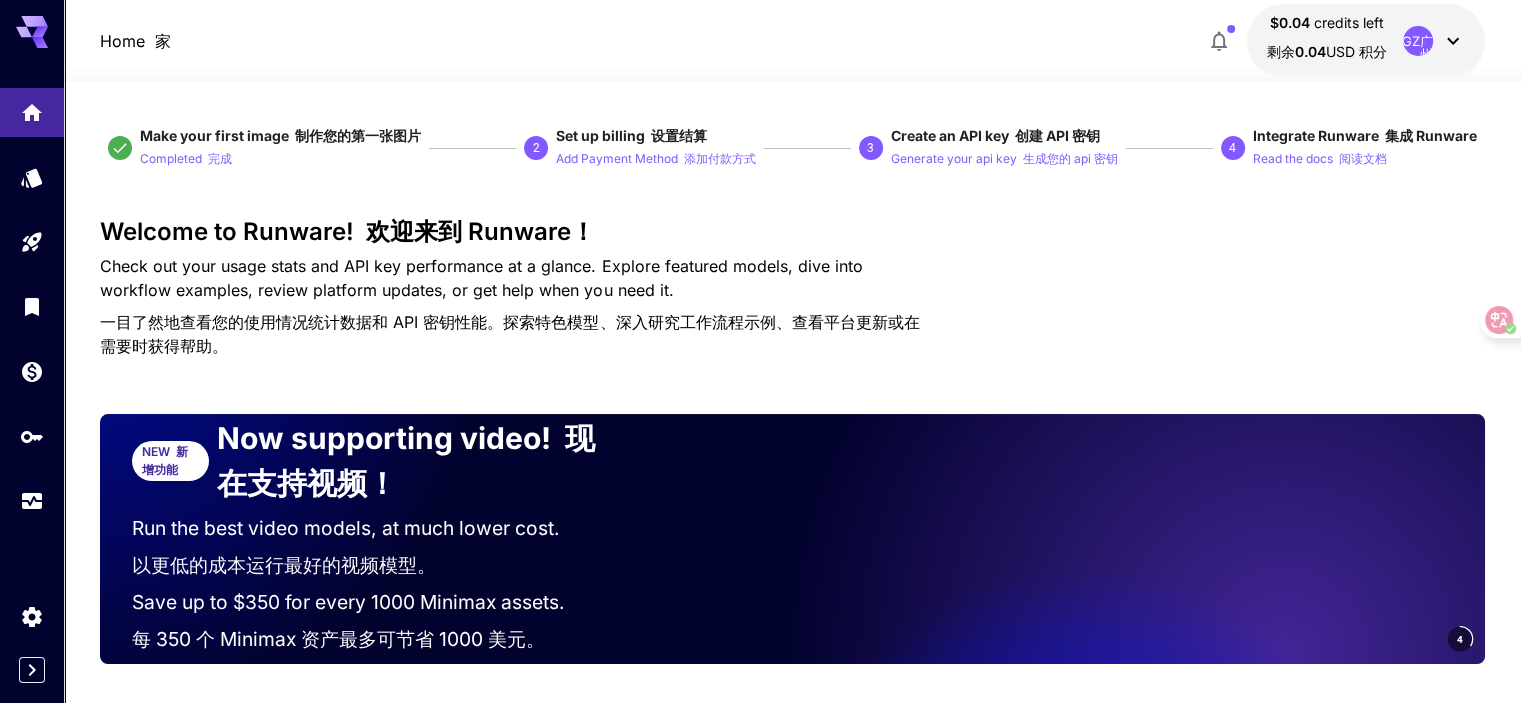 click 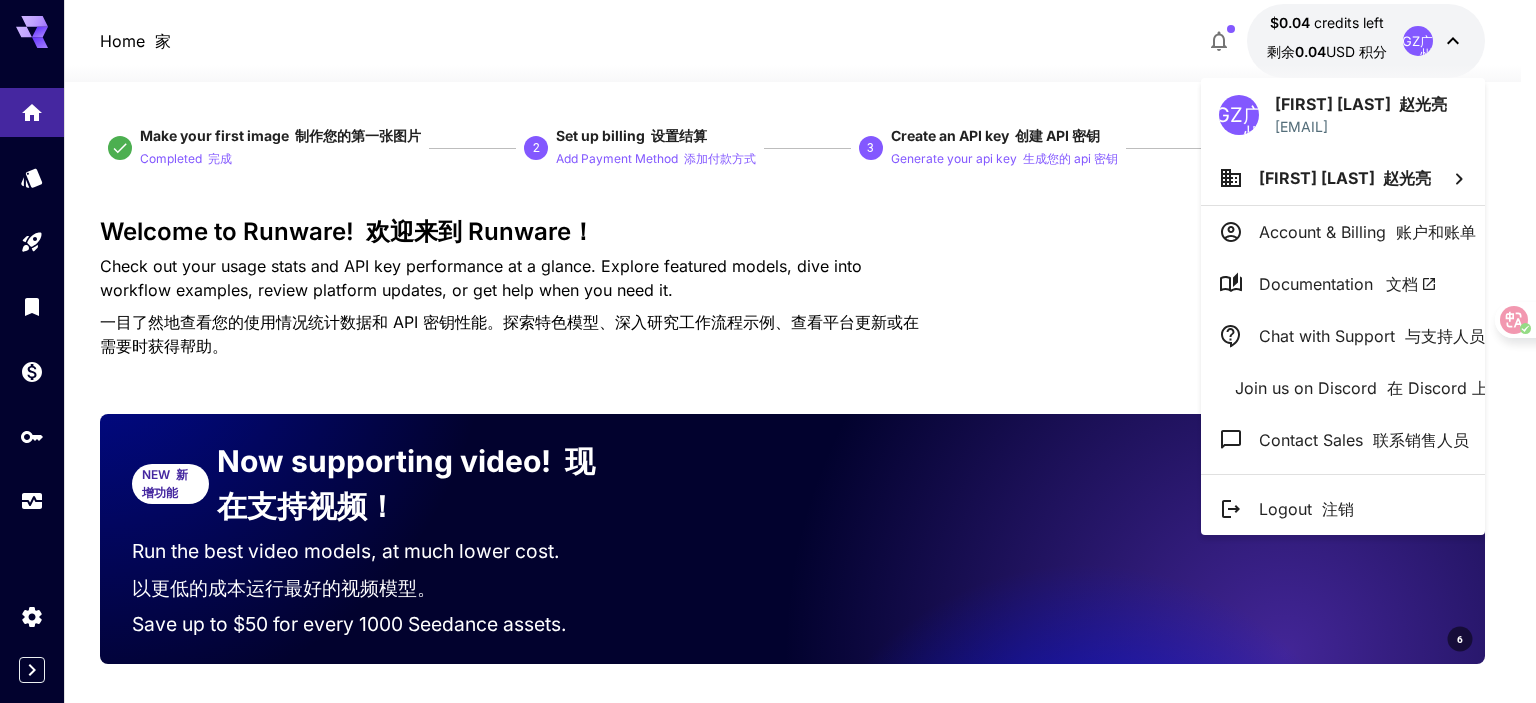 click on "Documentation    文档" at bounding box center [1348, 284] 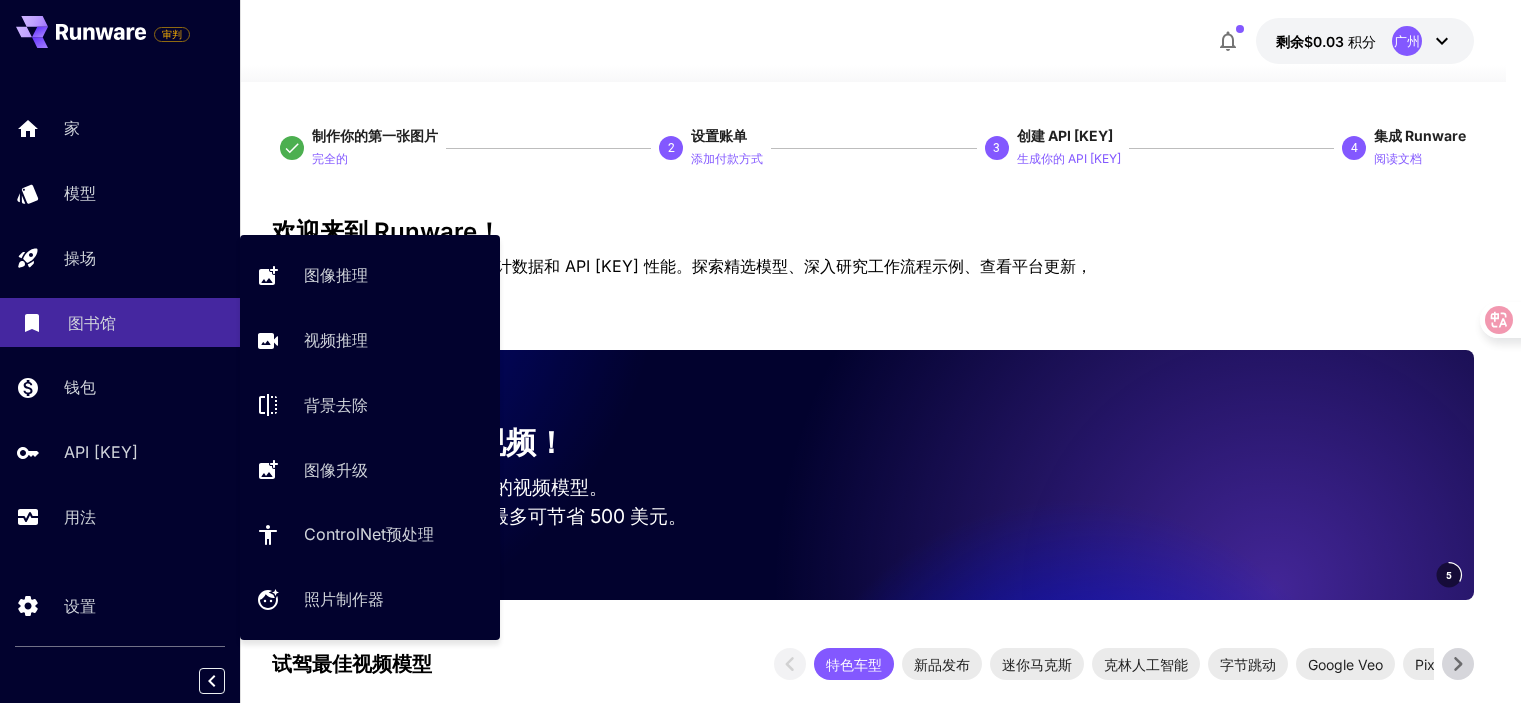 scroll, scrollTop: 0, scrollLeft: 0, axis: both 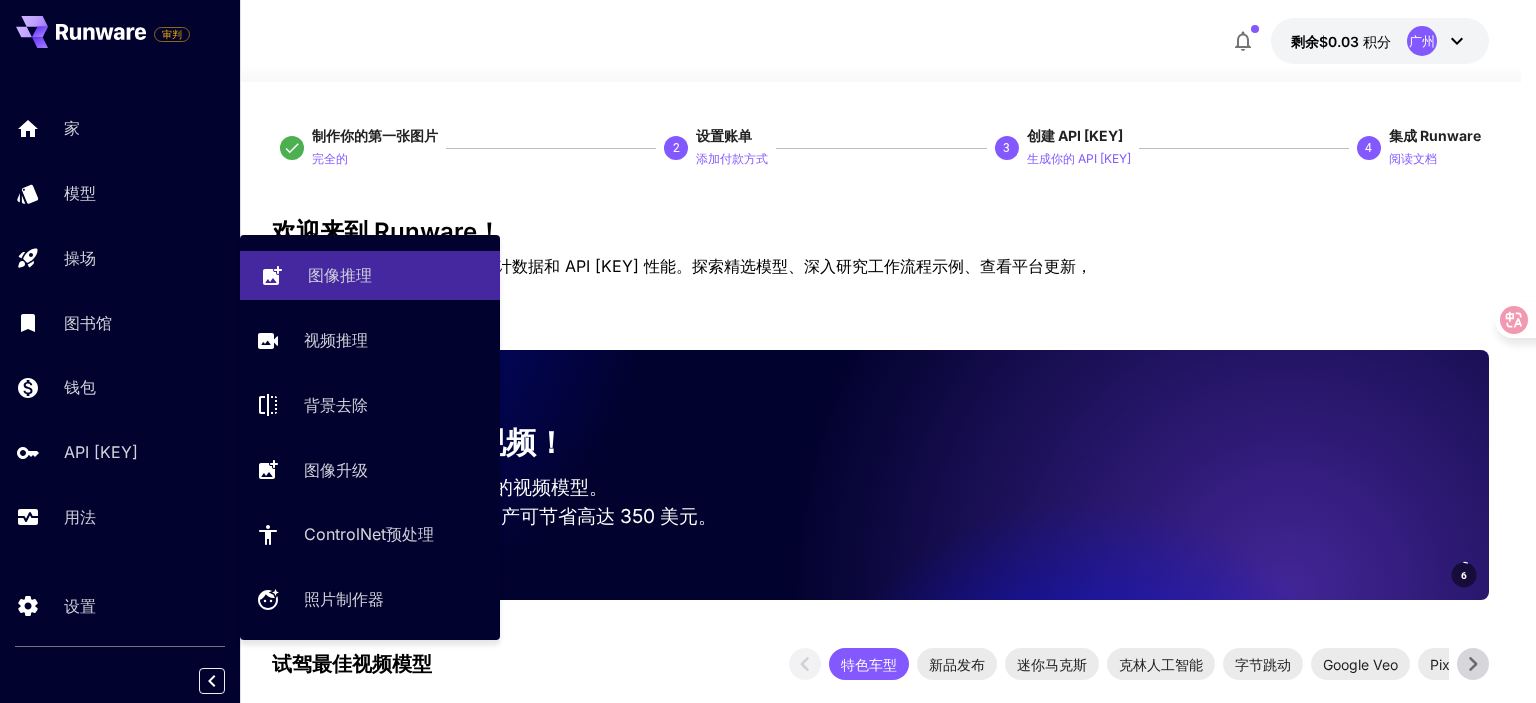 click on "图像推理" at bounding box center (340, 275) 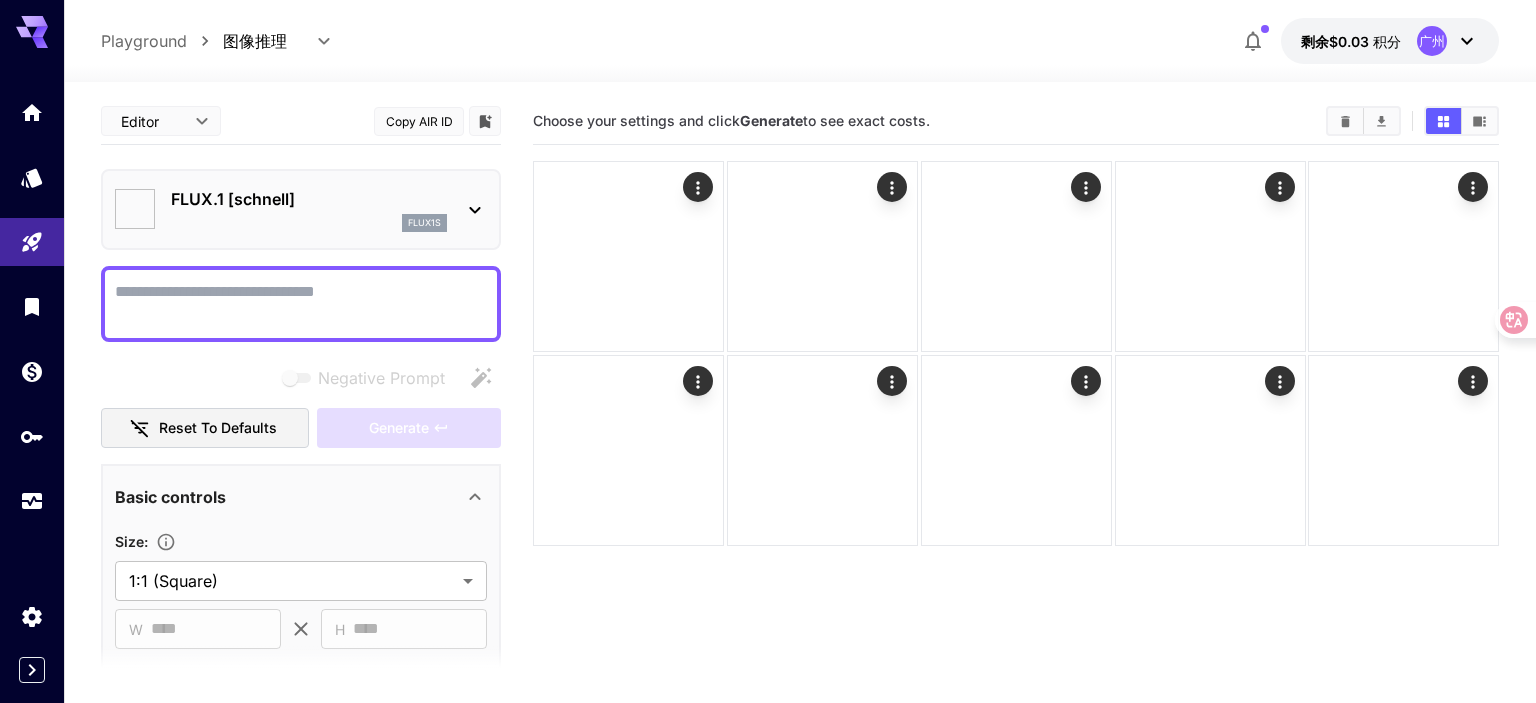 type on "**********" 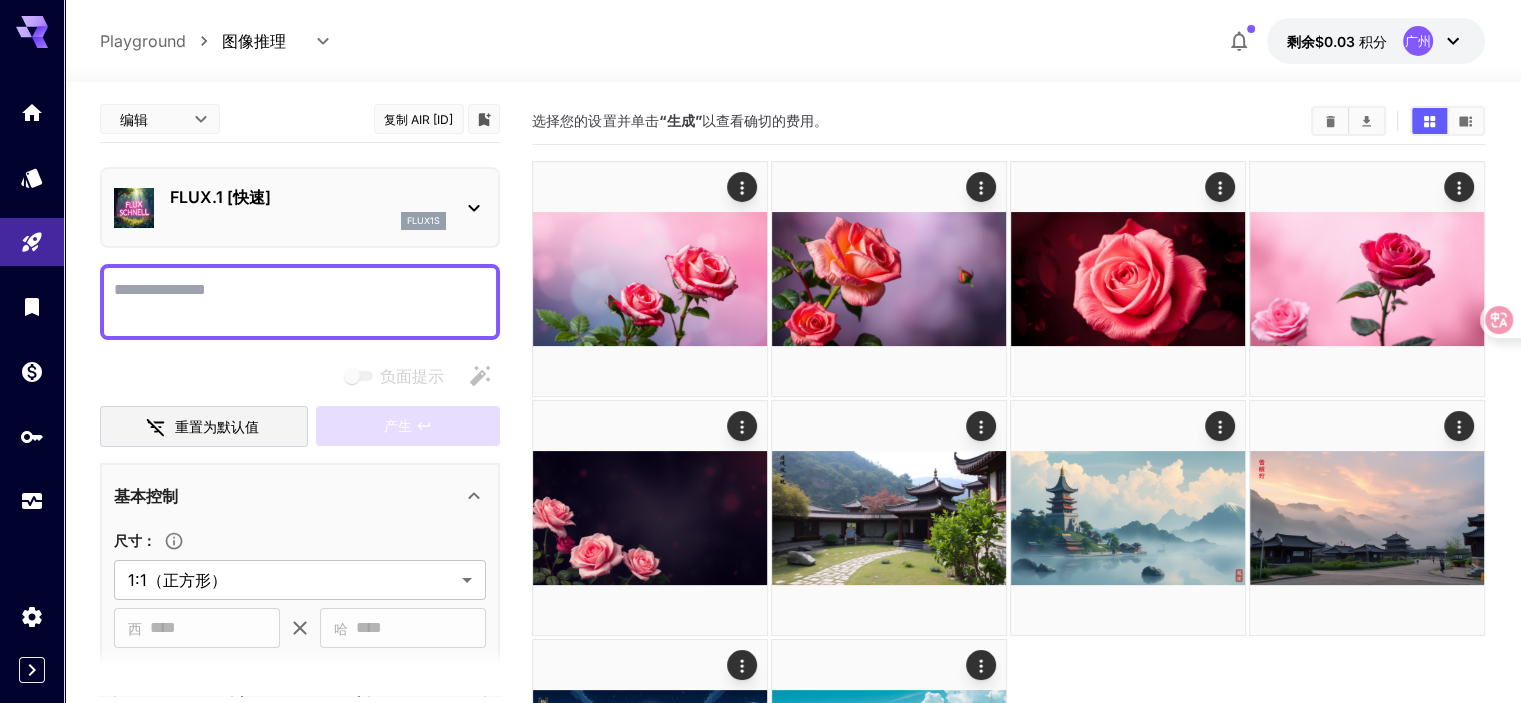 scroll, scrollTop: 0, scrollLeft: 0, axis: both 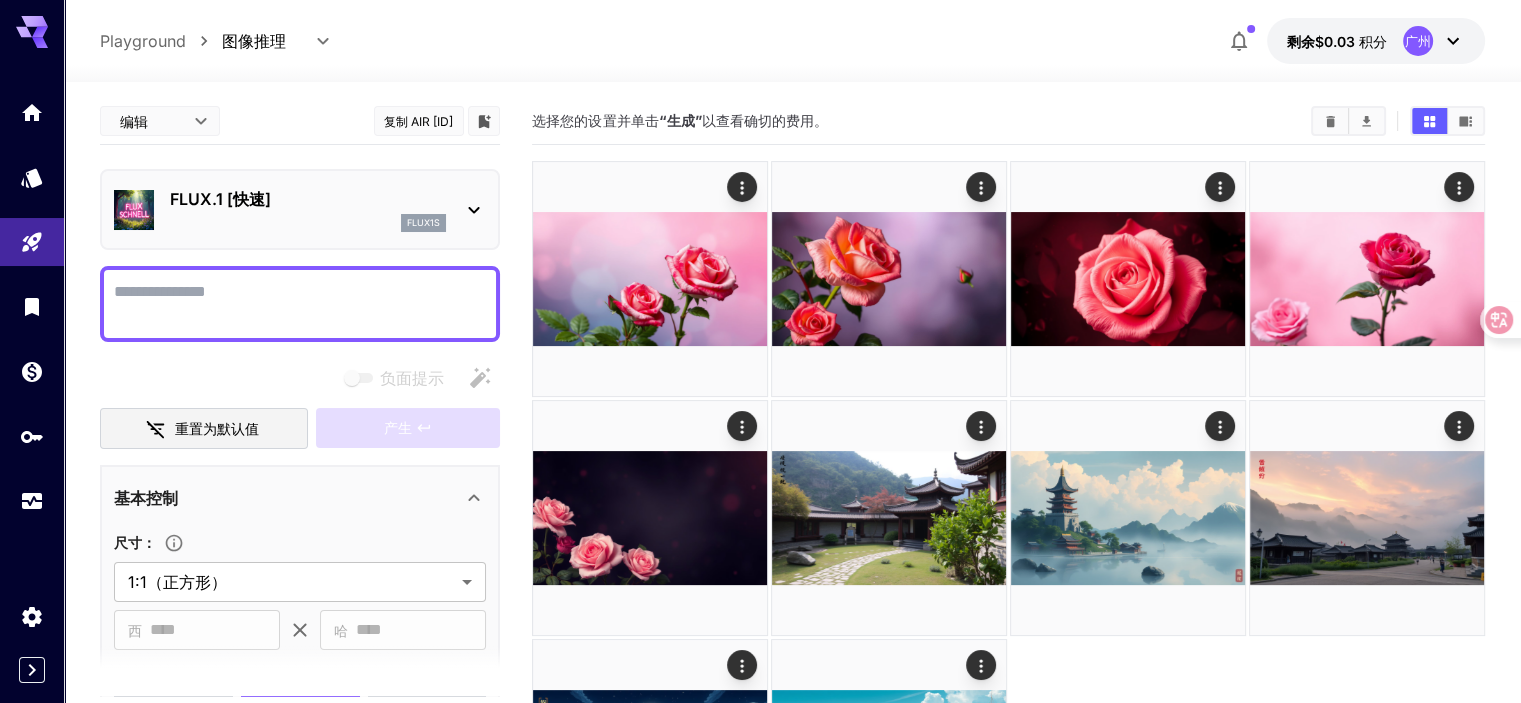 click on "**********" at bounding box center [760, 467] 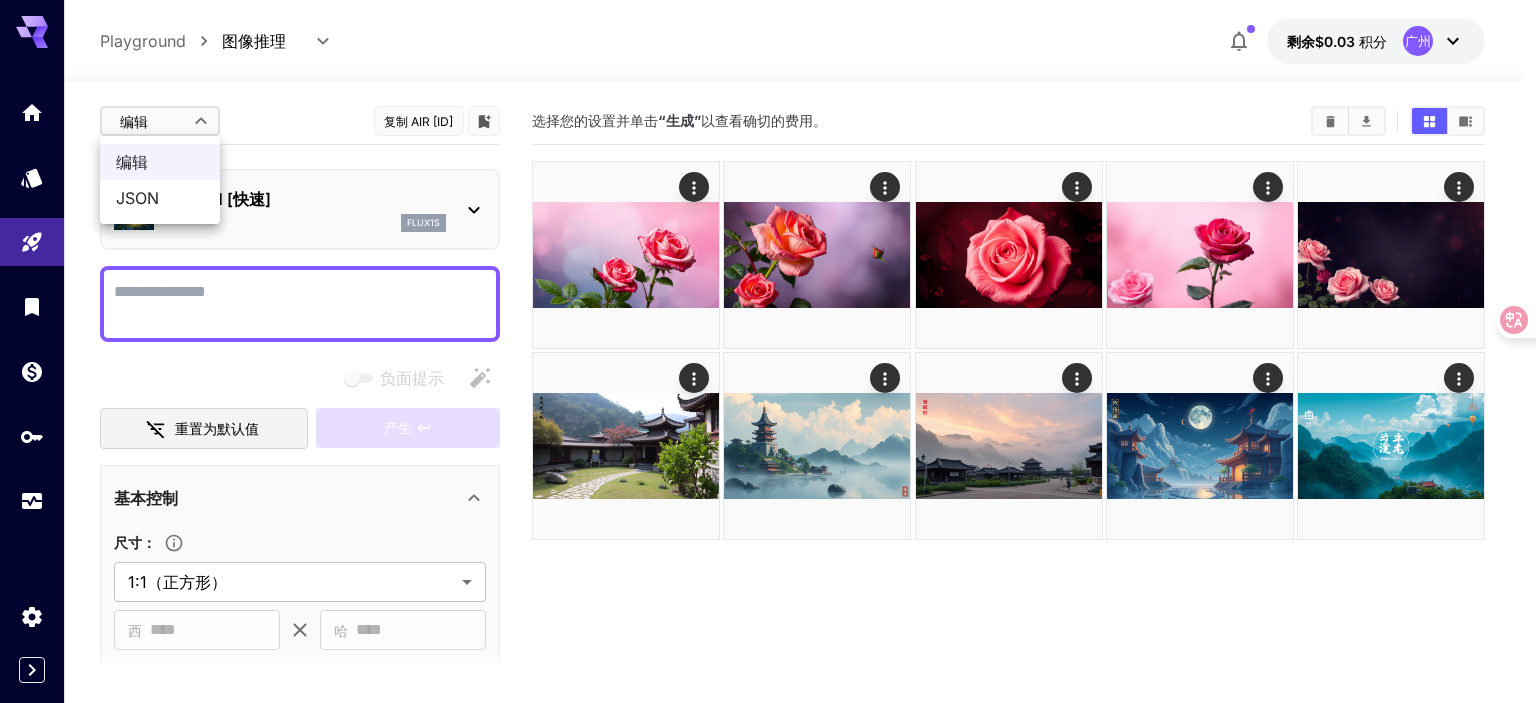 click at bounding box center (768, 351) 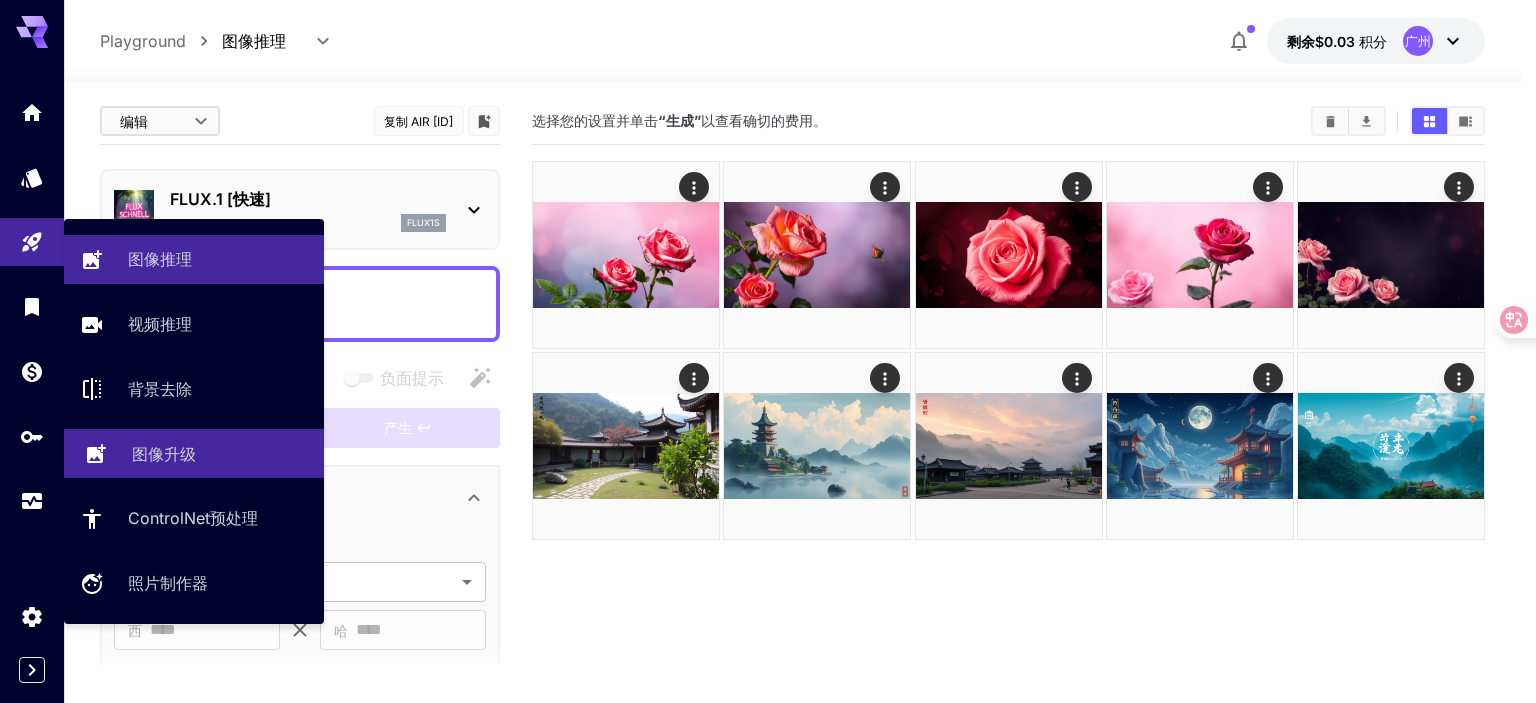 click on "图像升级" at bounding box center (164, 454) 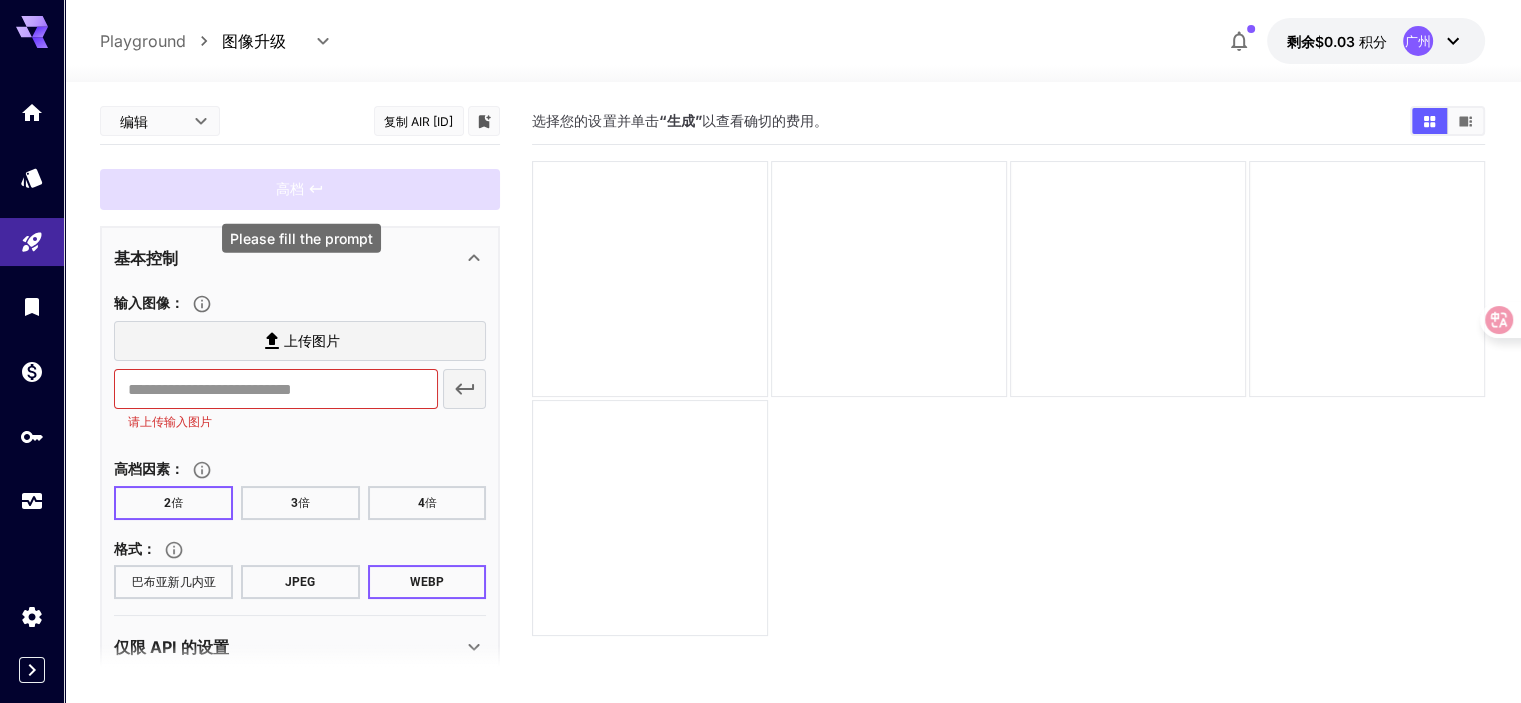 click on "Please fill the prompt" at bounding box center (301, 238) 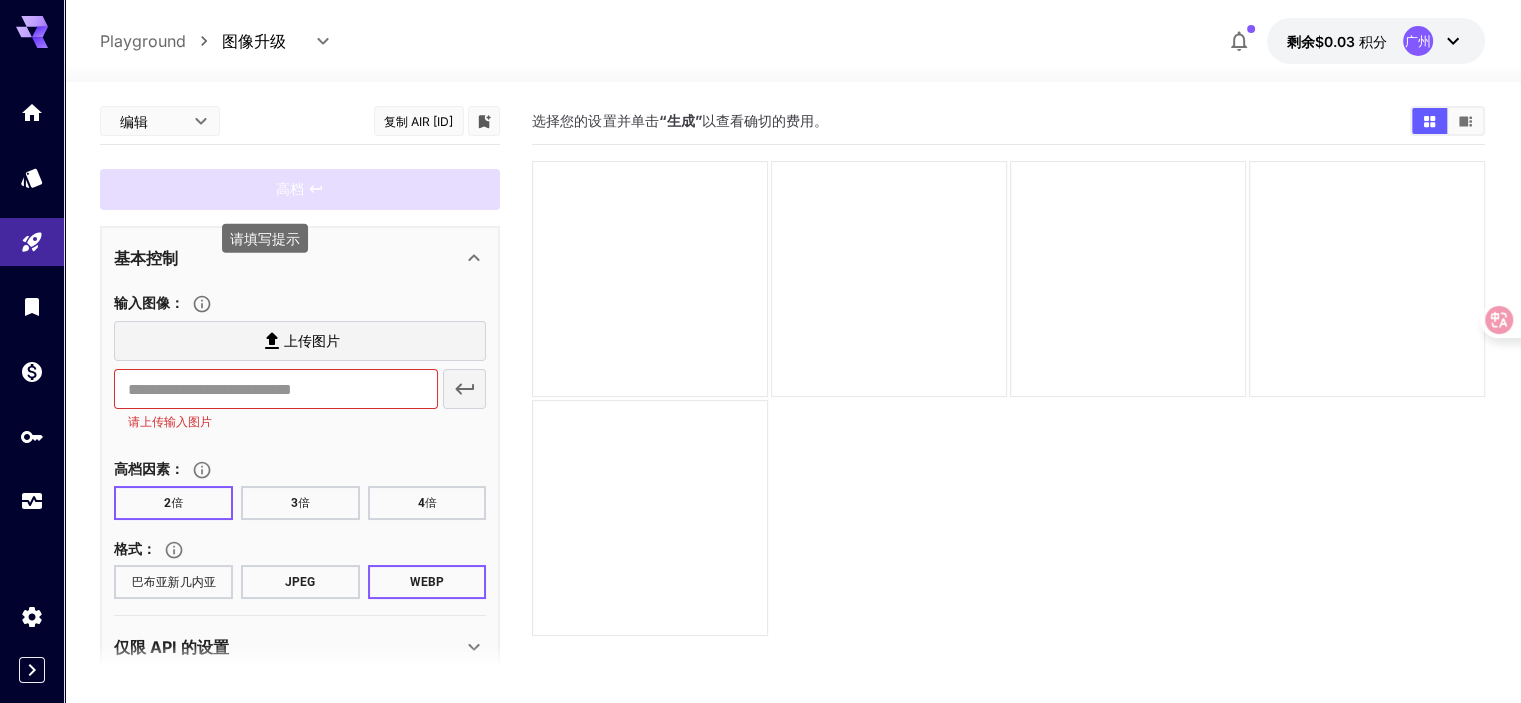 click on "请填写提示" at bounding box center (265, 238) 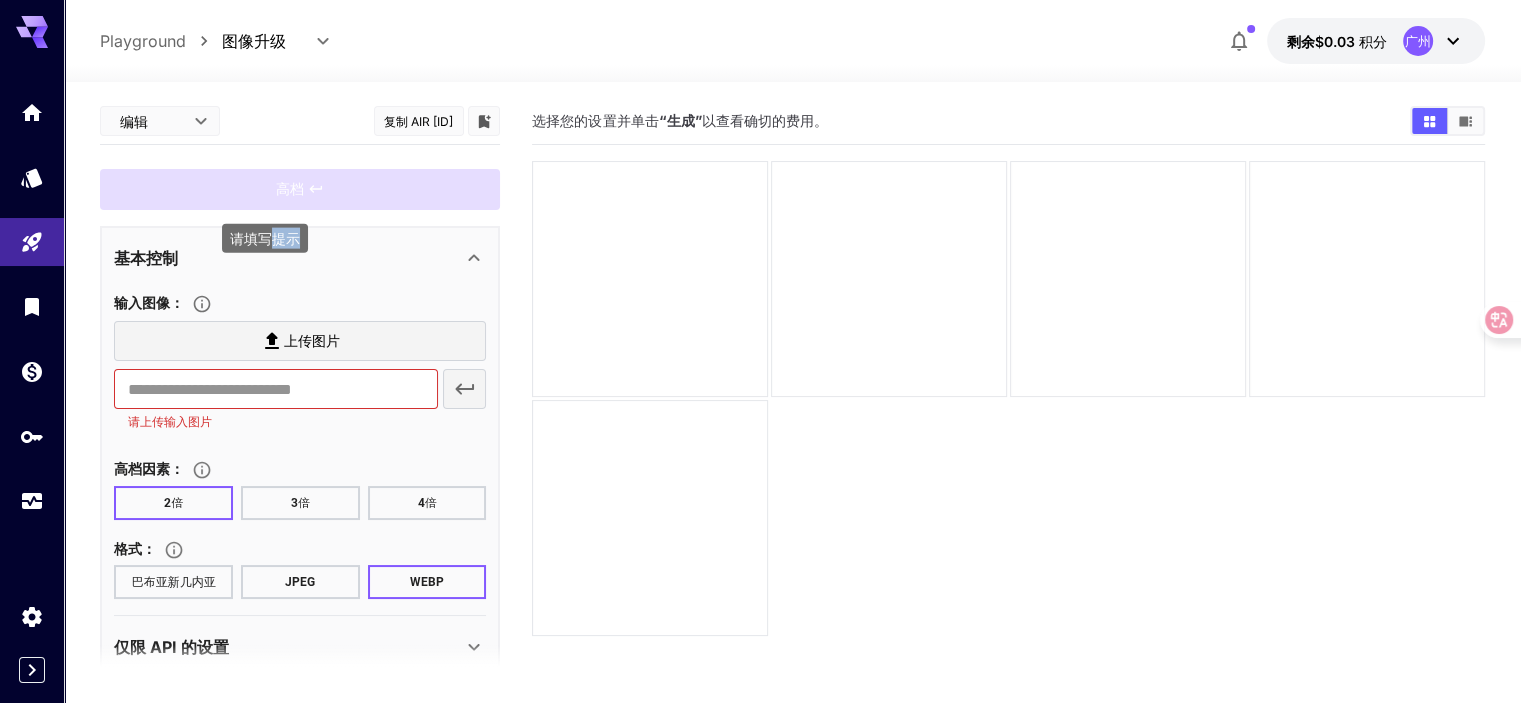 click on "请填写提示" at bounding box center (265, 238) 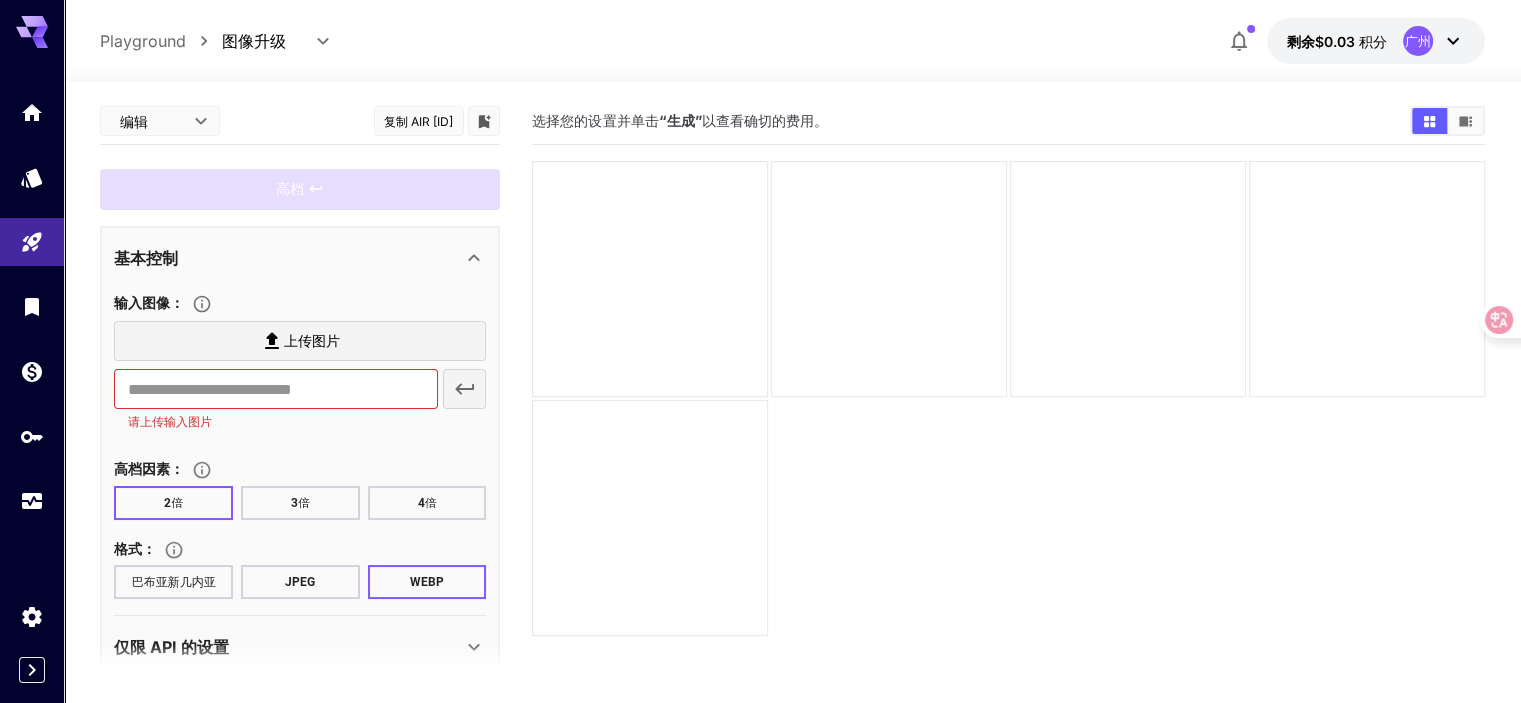 click on "基本控制" at bounding box center [288, 258] 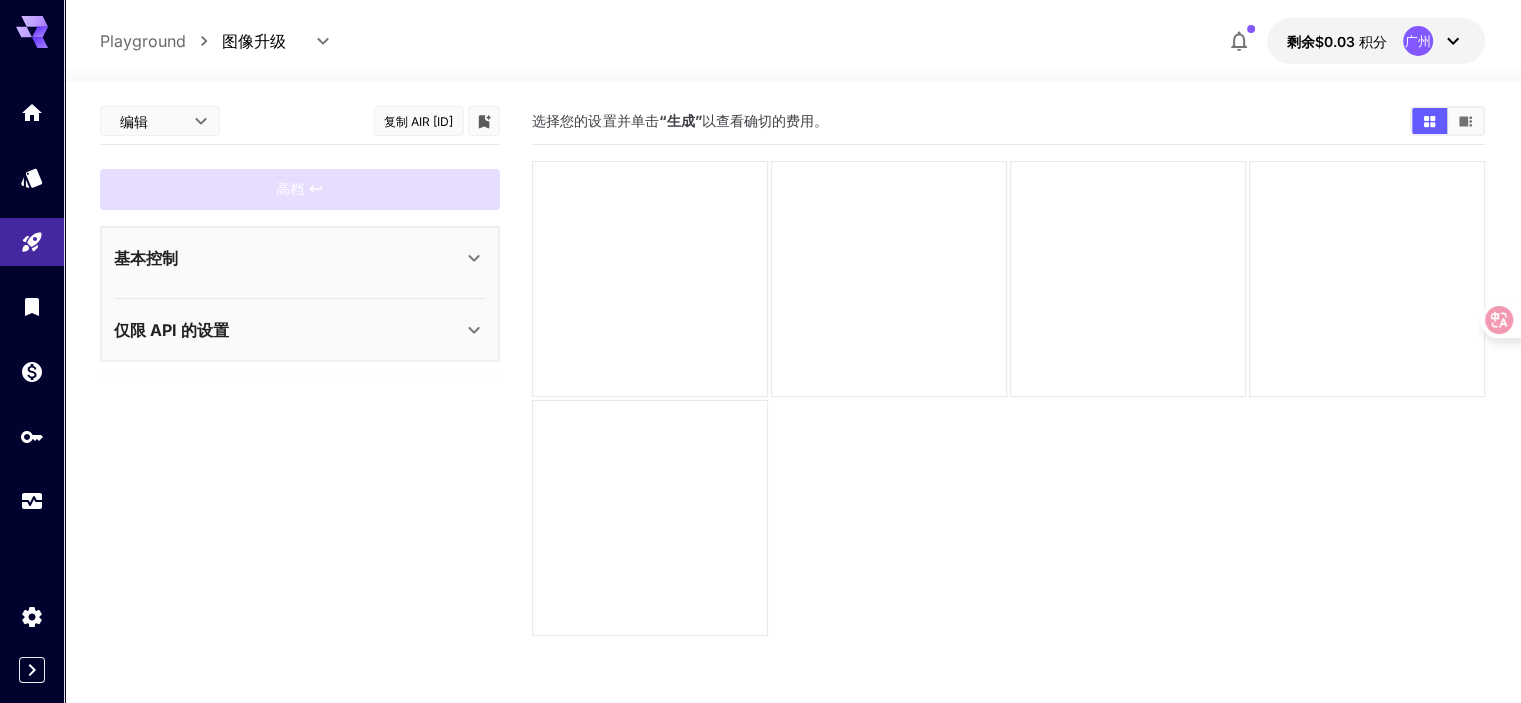 click on "基本控制" at bounding box center (288, 258) 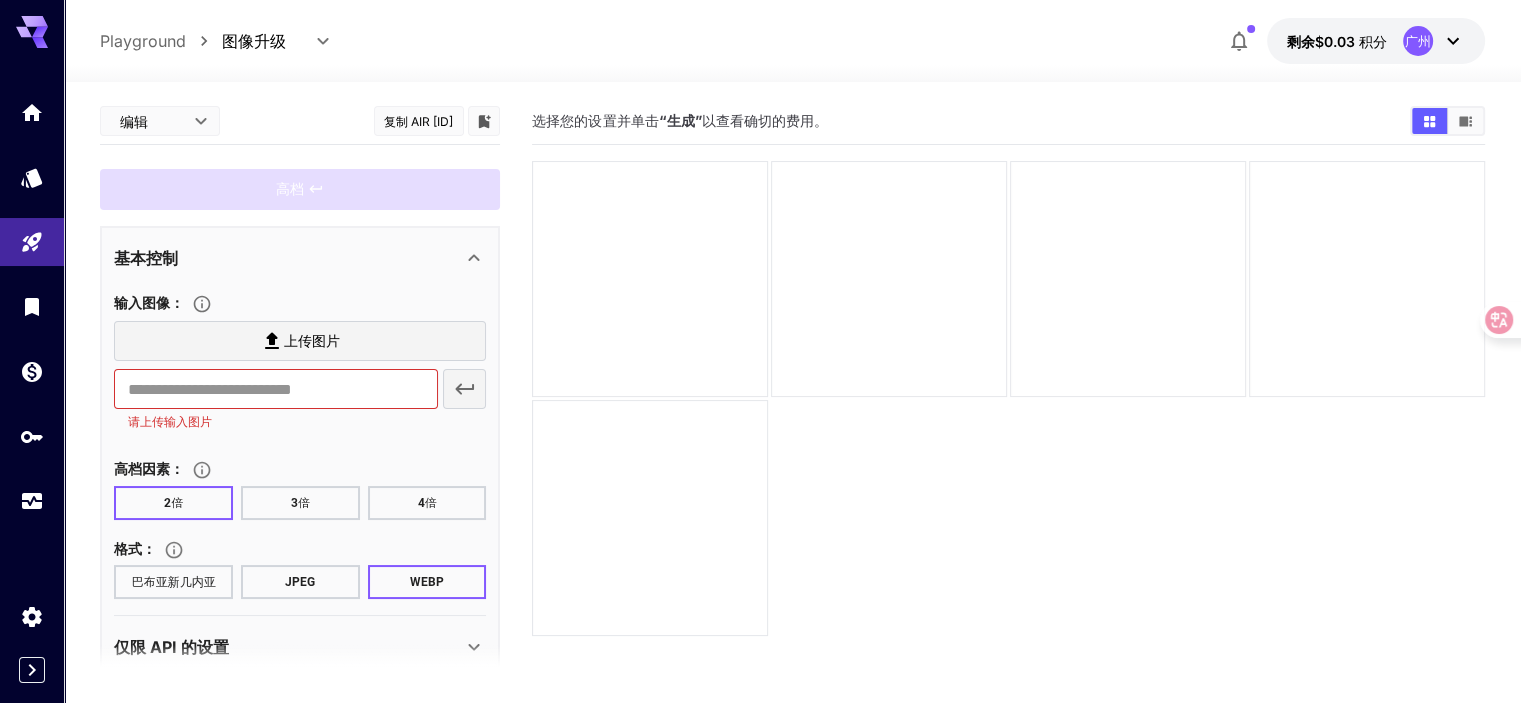 click on "编辑 **** ​ 复制 AIR ID 高档   基本控制 输入图像 ： 上传图片 ​ 请上传输入图片 高档因素 ： 2倍 3倍 4倍 格式 ： 巴布亚新几内亚 JPEG WEBP 仅限 API 的设置 展示成本 ： 显示响应成本 输出类型 ： 网址 ​" at bounding box center [300, 388] 